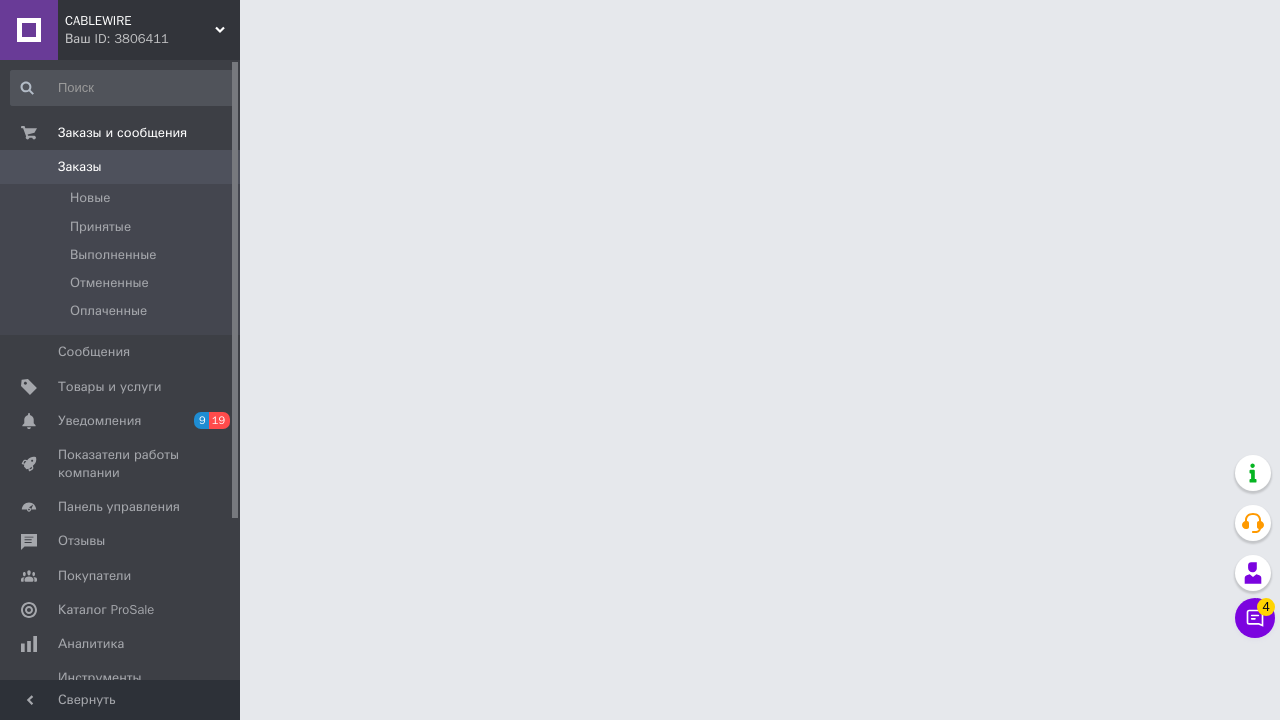 scroll, scrollTop: 0, scrollLeft: 0, axis: both 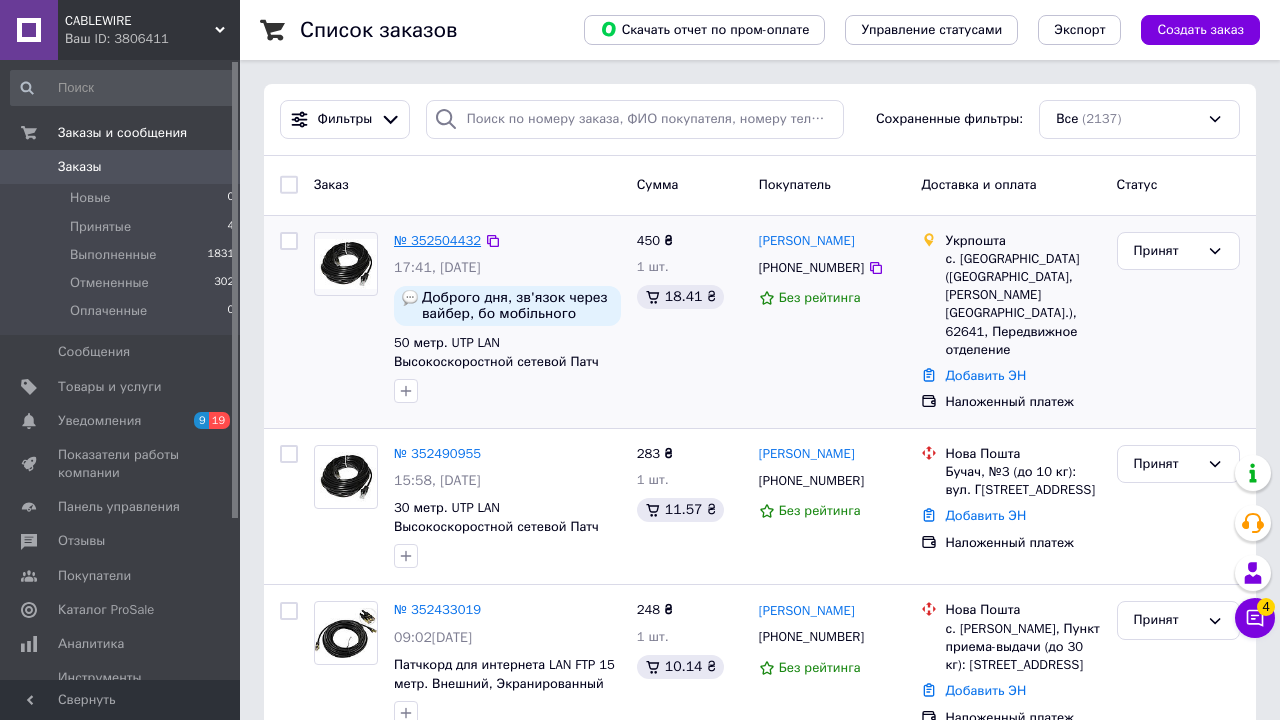 click on "№ 352504432" at bounding box center [437, 240] 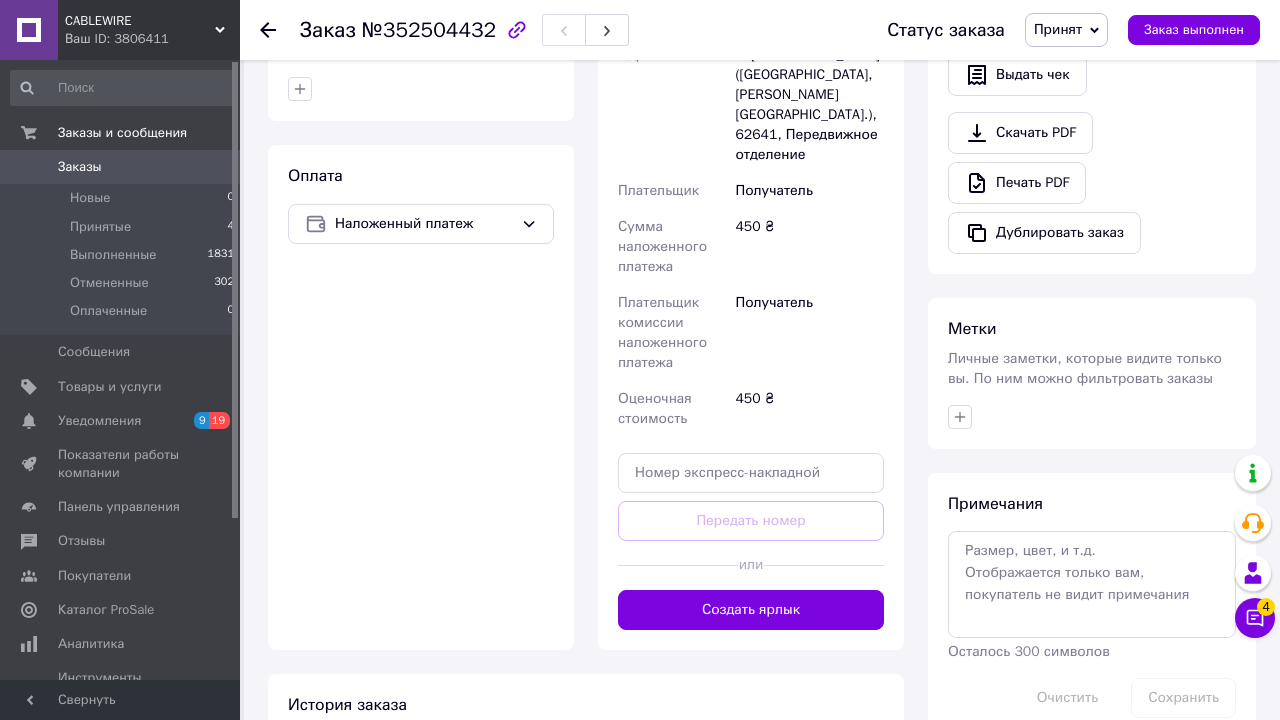 scroll, scrollTop: 693, scrollLeft: 0, axis: vertical 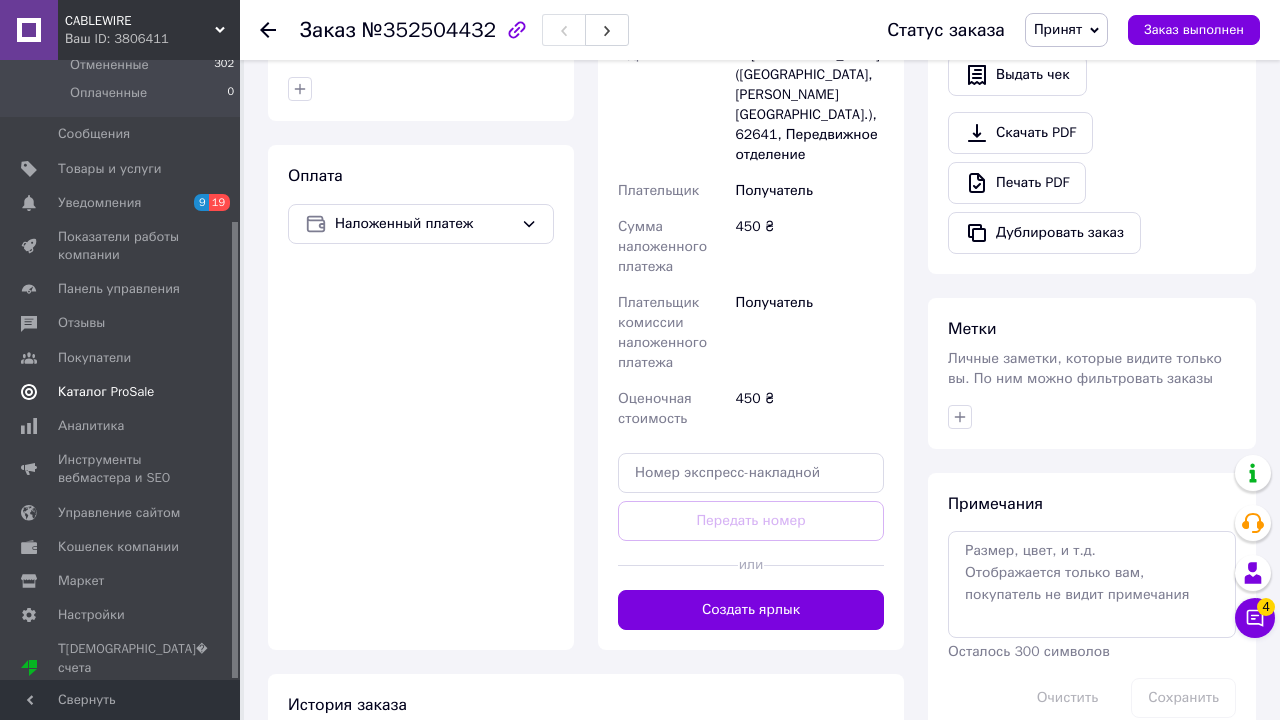 click on "Каталог ProSale" at bounding box center (106, 392) 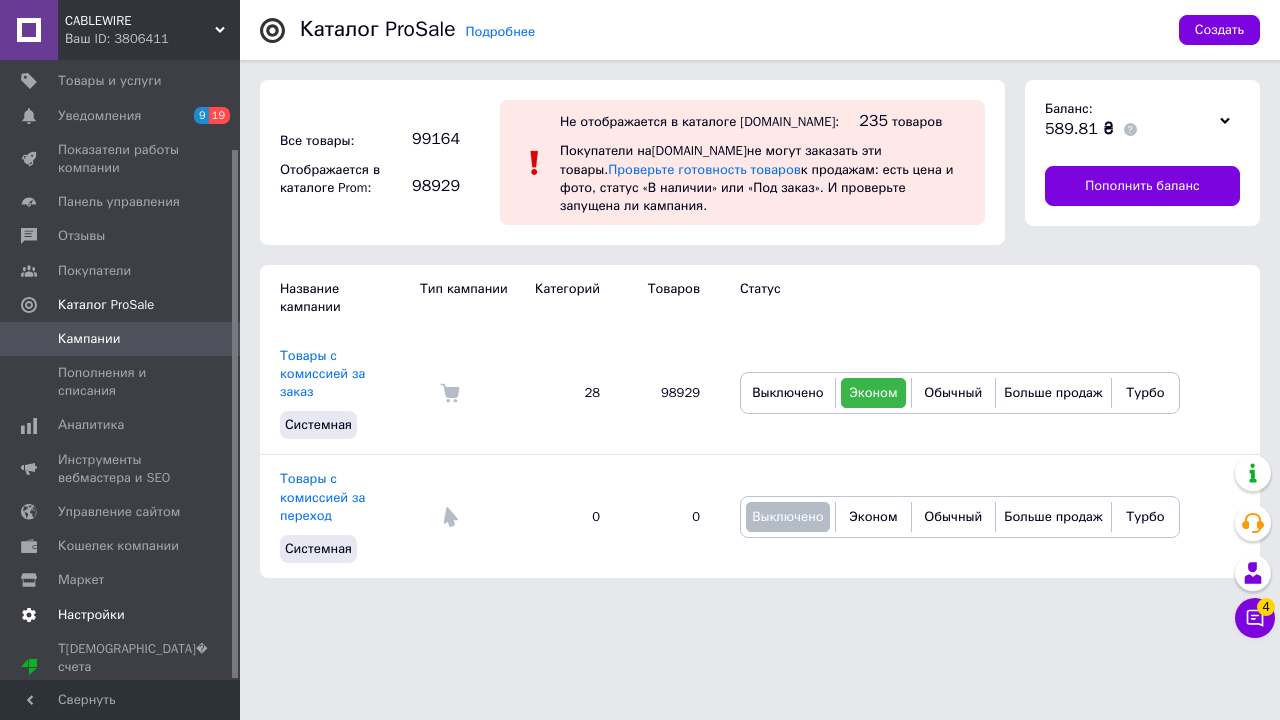 scroll, scrollTop: 0, scrollLeft: 0, axis: both 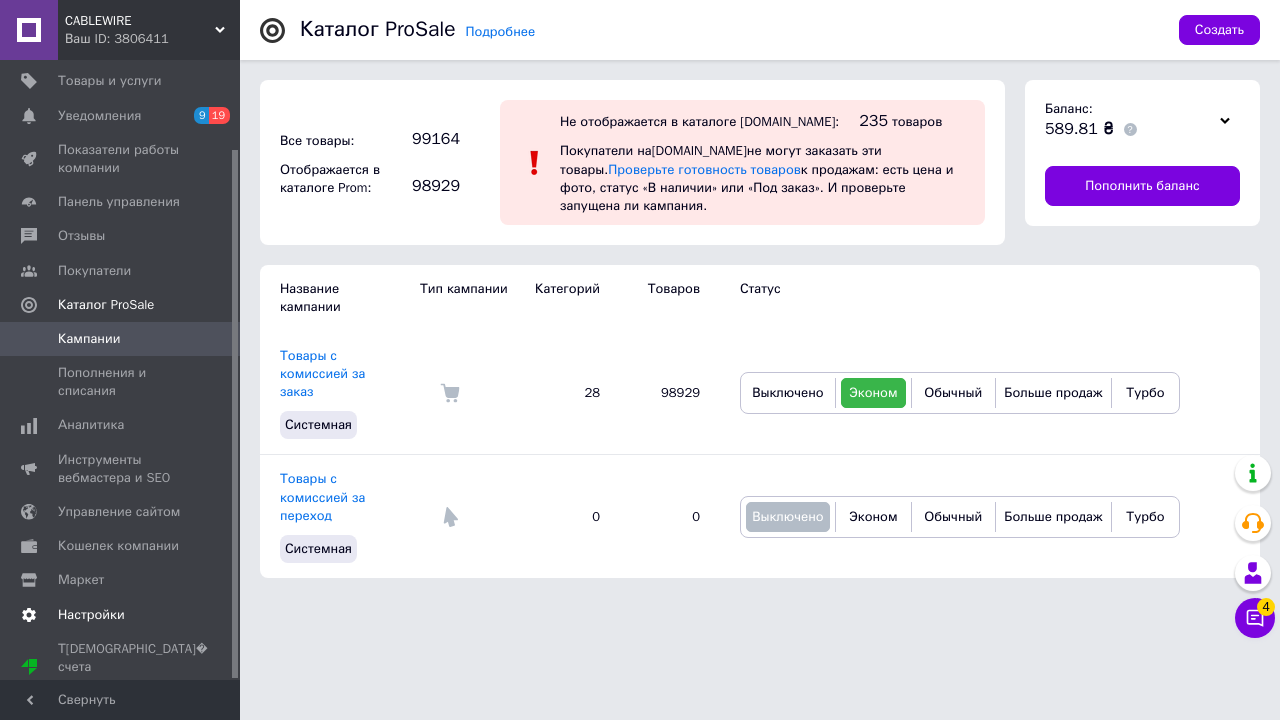 click on "Настройки" at bounding box center [91, 615] 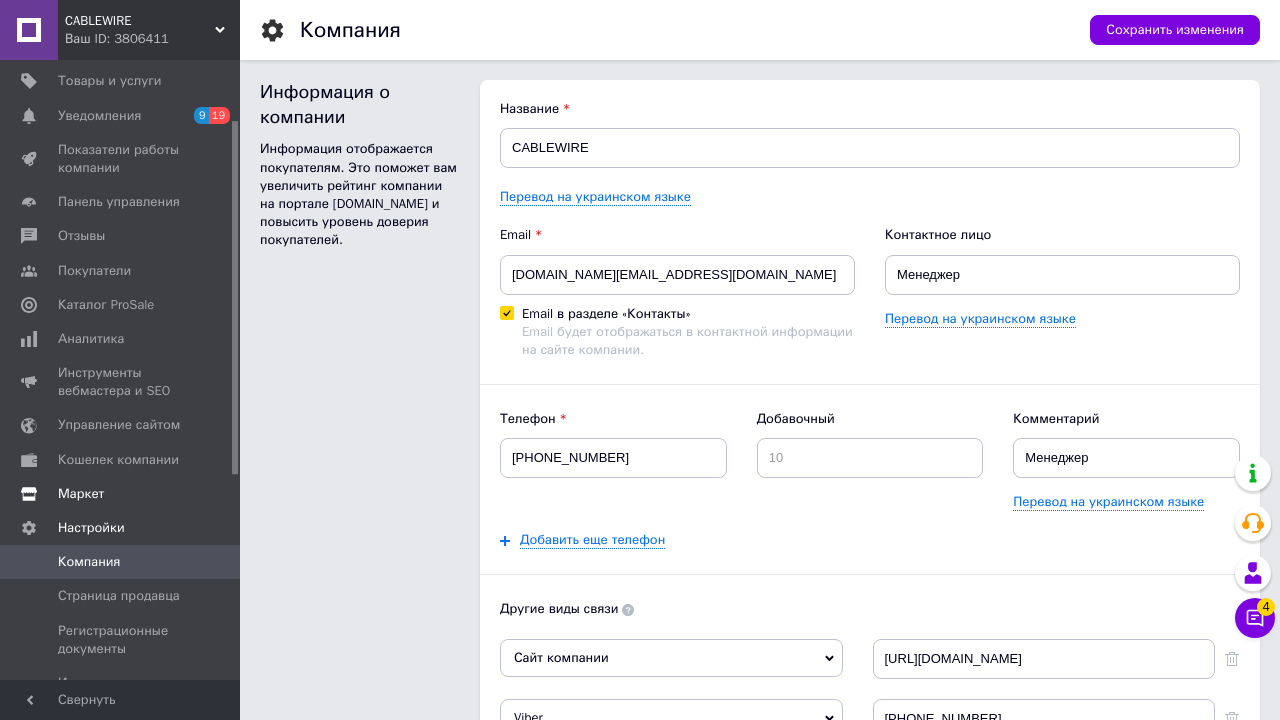 scroll, scrollTop: 0, scrollLeft: 0, axis: both 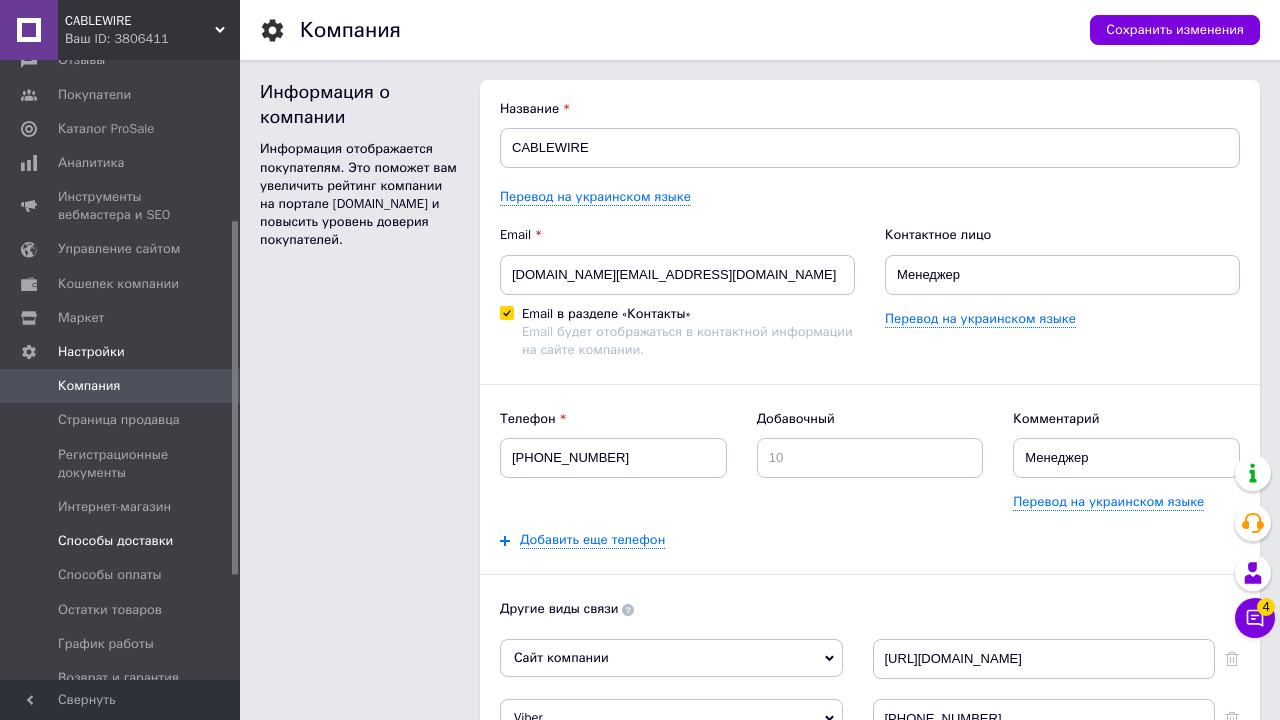 click on "Способы доставки" at bounding box center (115, 541) 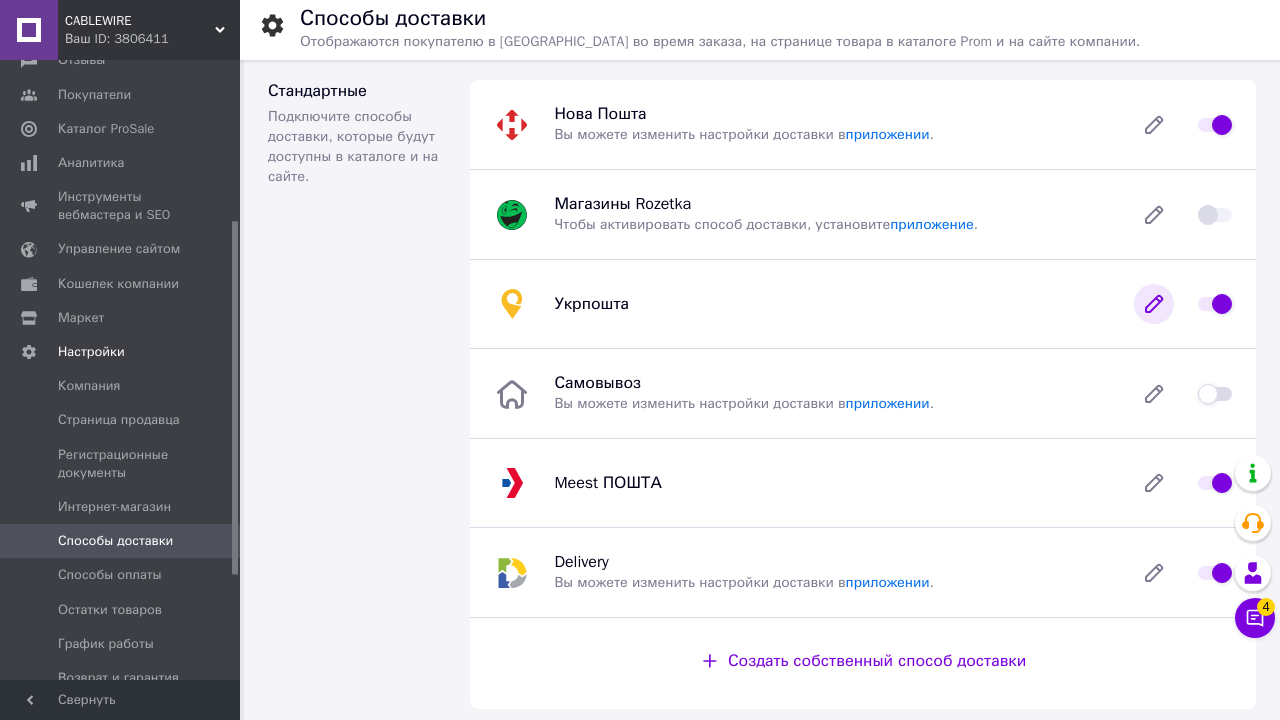 click 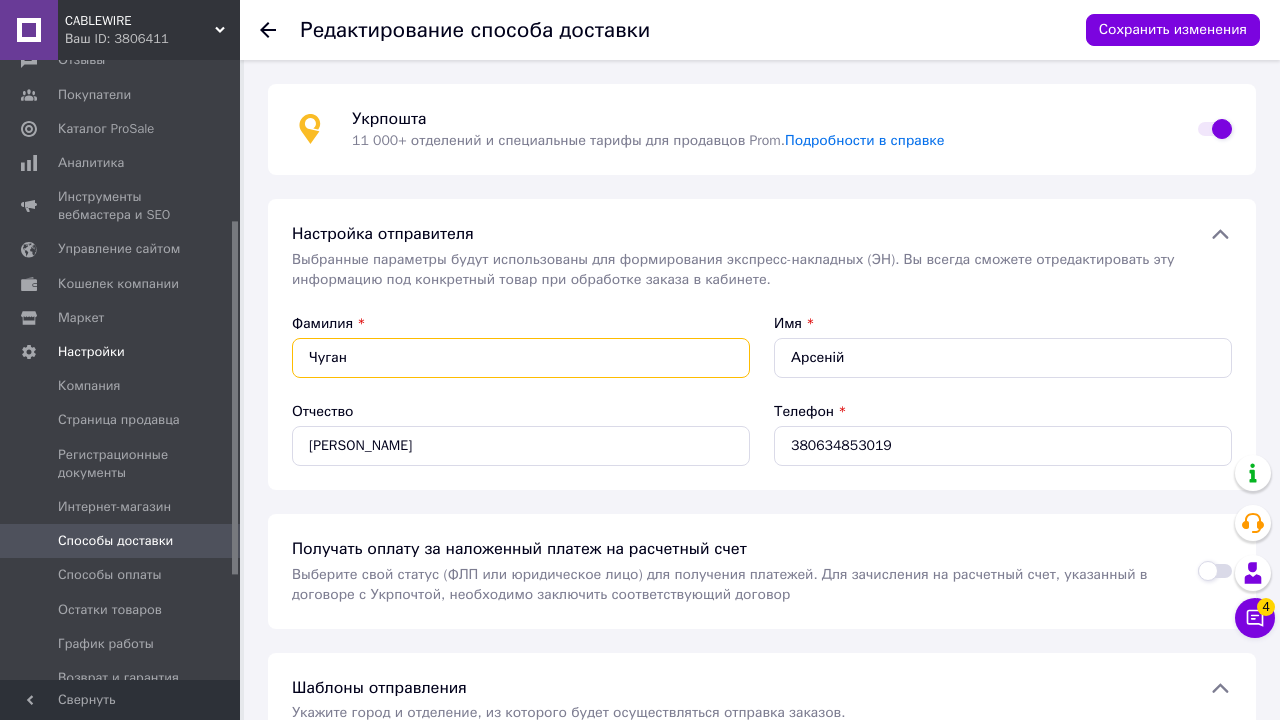 click on "Чуган" at bounding box center [521, 358] 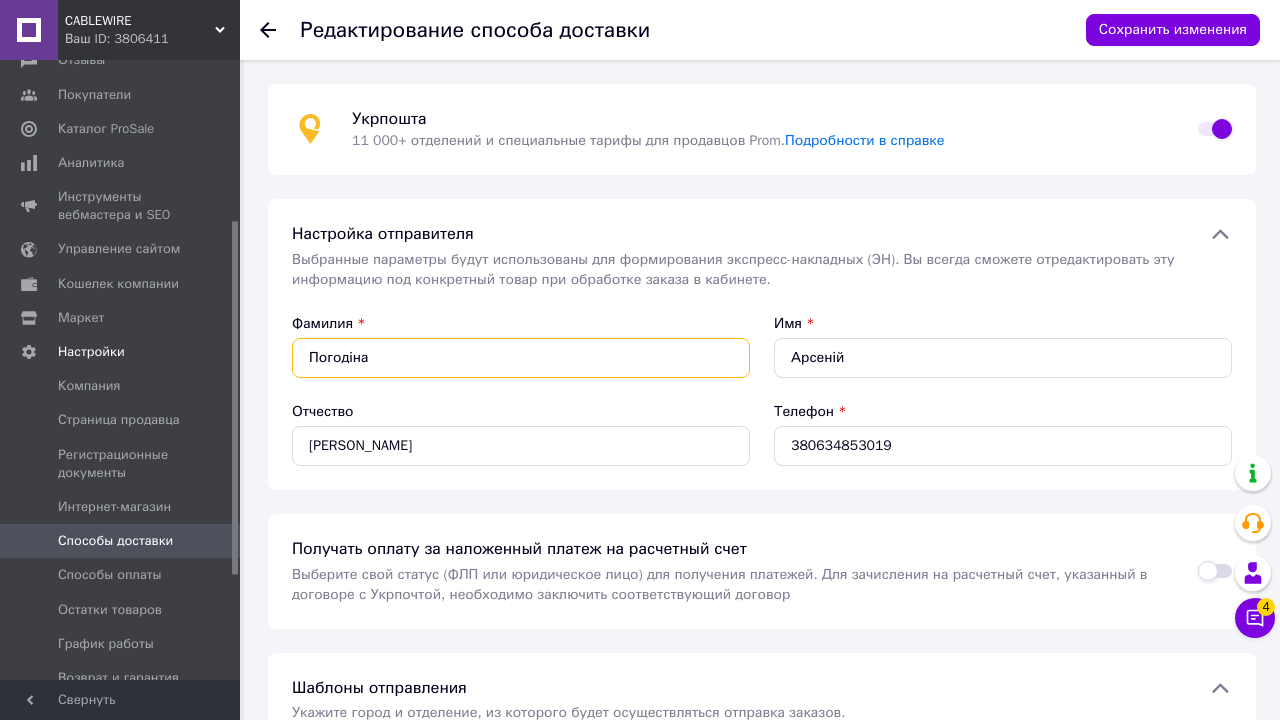 type on "Погодіна" 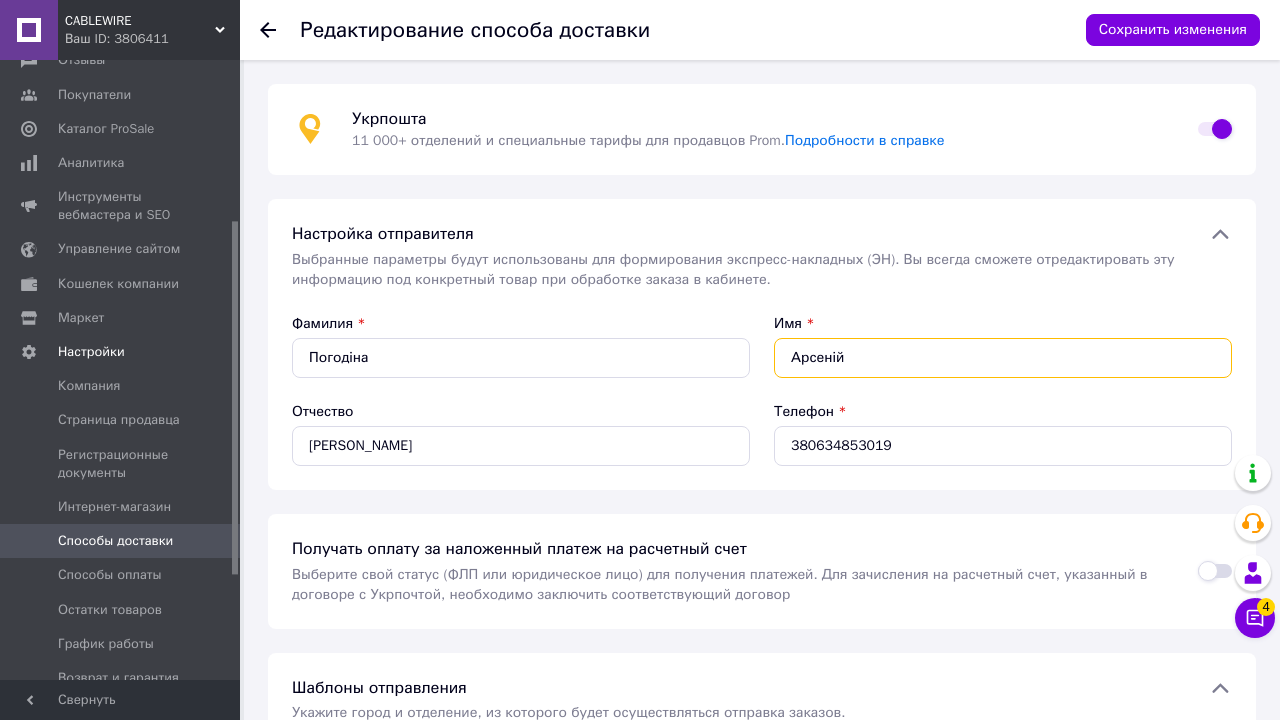 click on "Арсеній" at bounding box center (1003, 358) 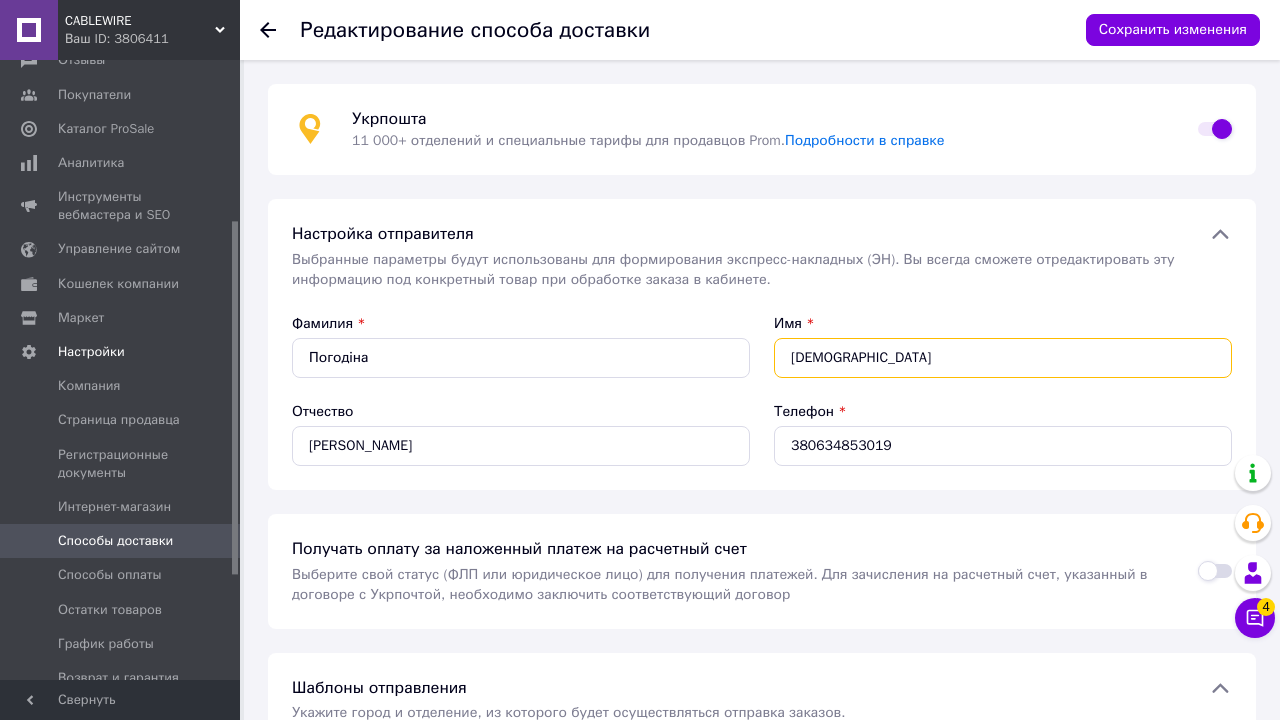 type on "[DEMOGRAPHIC_DATA]" 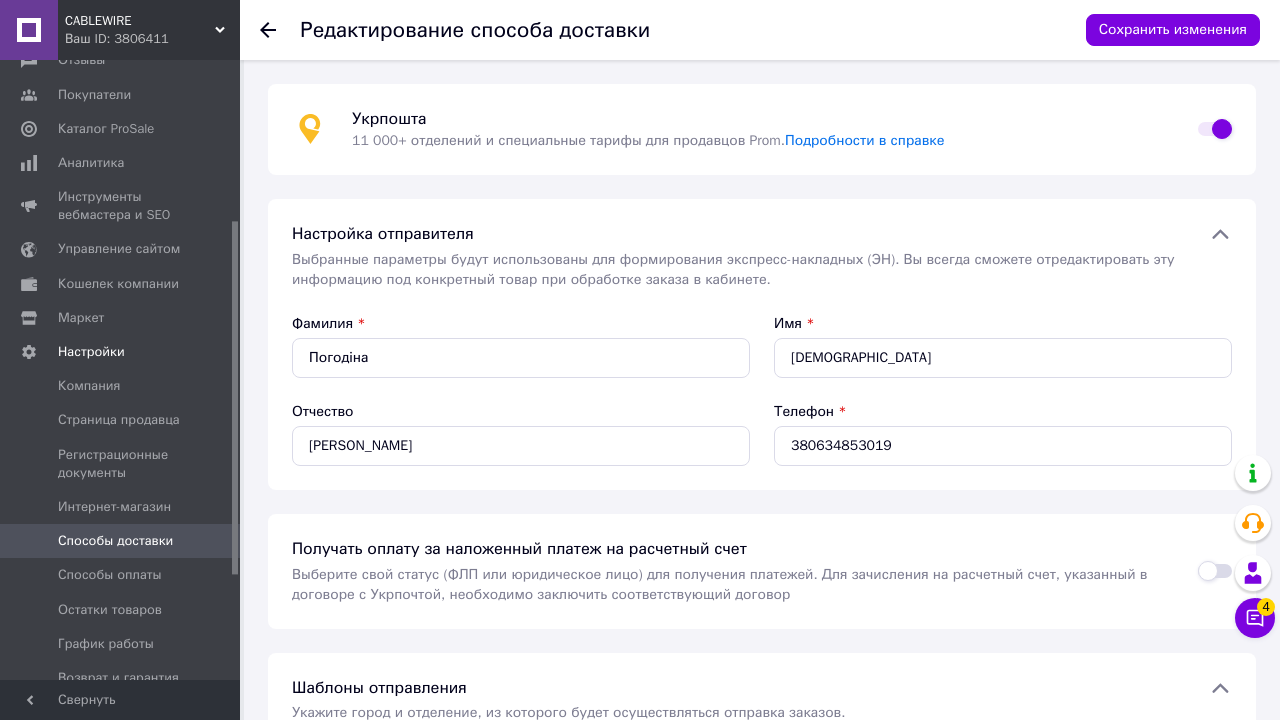 click on "Отчество [PERSON_NAME]" at bounding box center [521, 434] 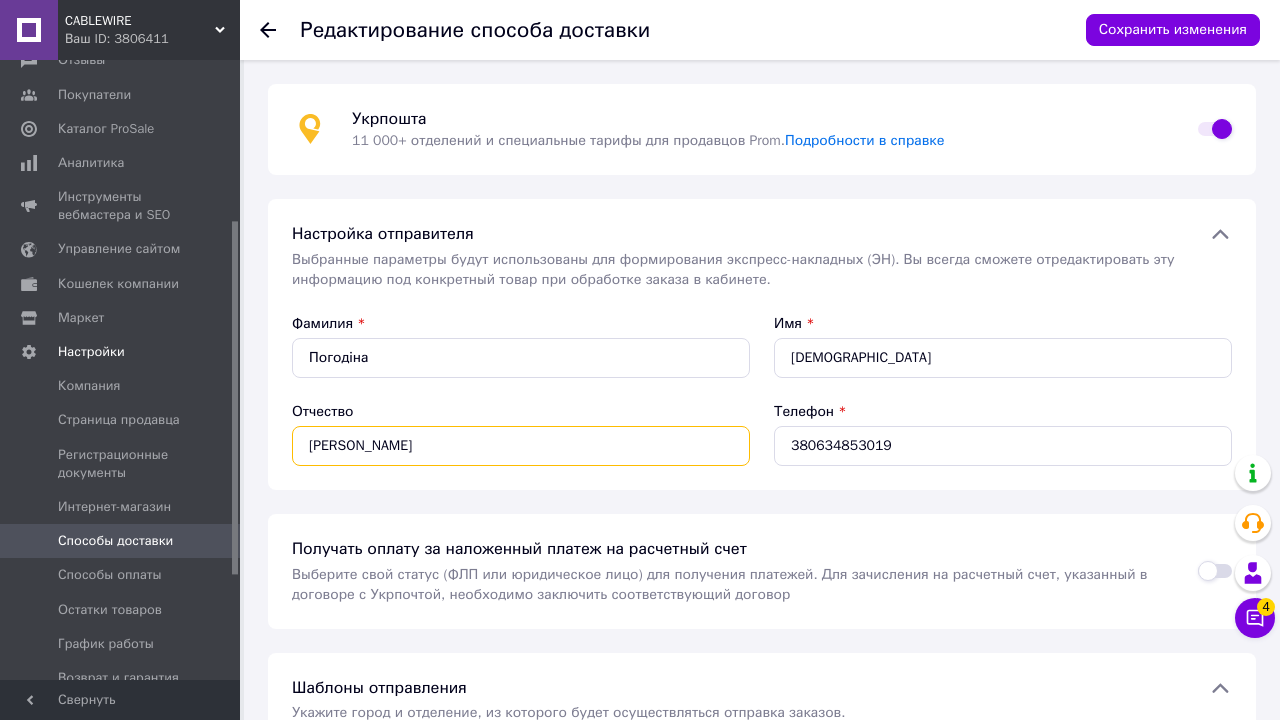 click on "[PERSON_NAME]" at bounding box center [521, 446] 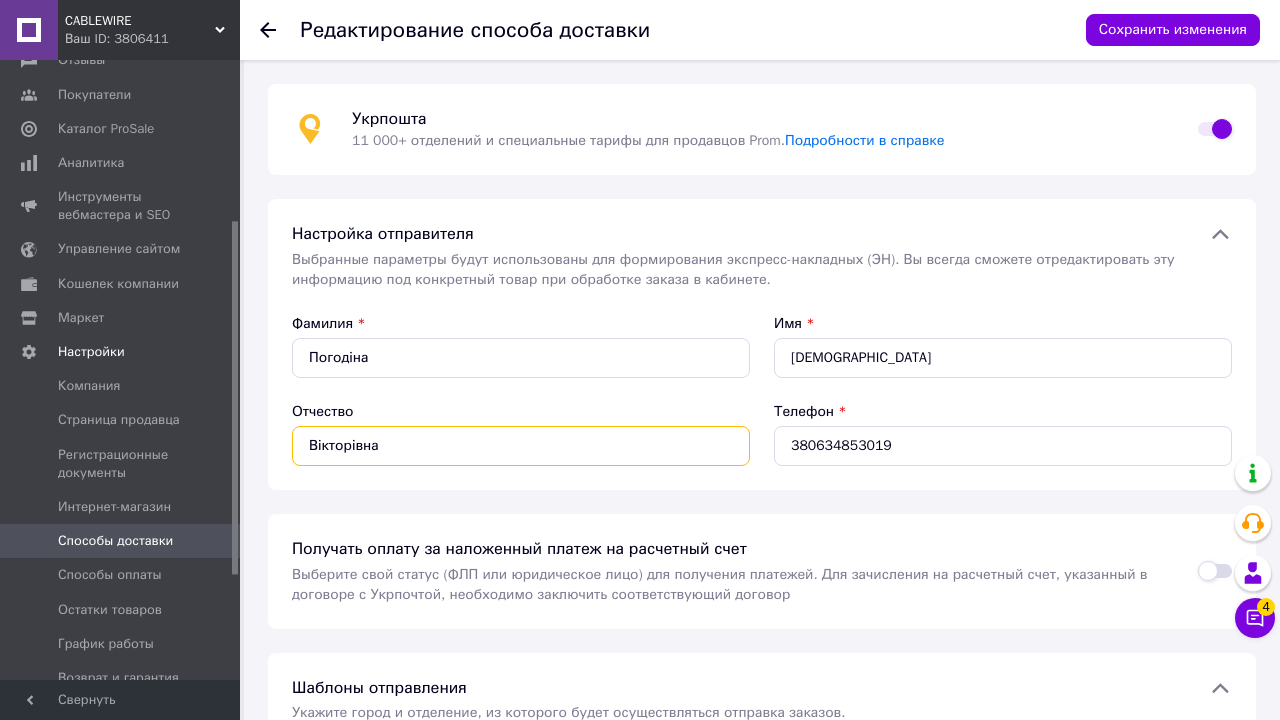 type on "Вікторівна" 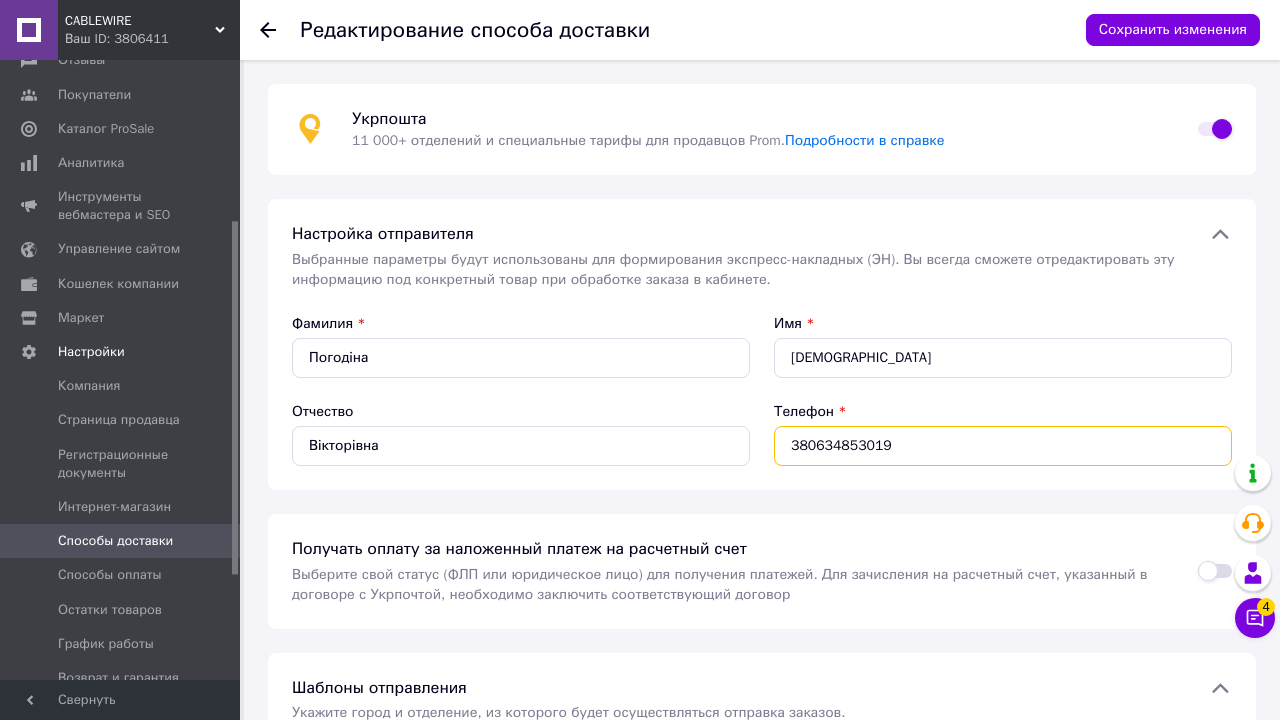 drag, startPoint x: 922, startPoint y: 444, endPoint x: 755, endPoint y: 441, distance: 167.02695 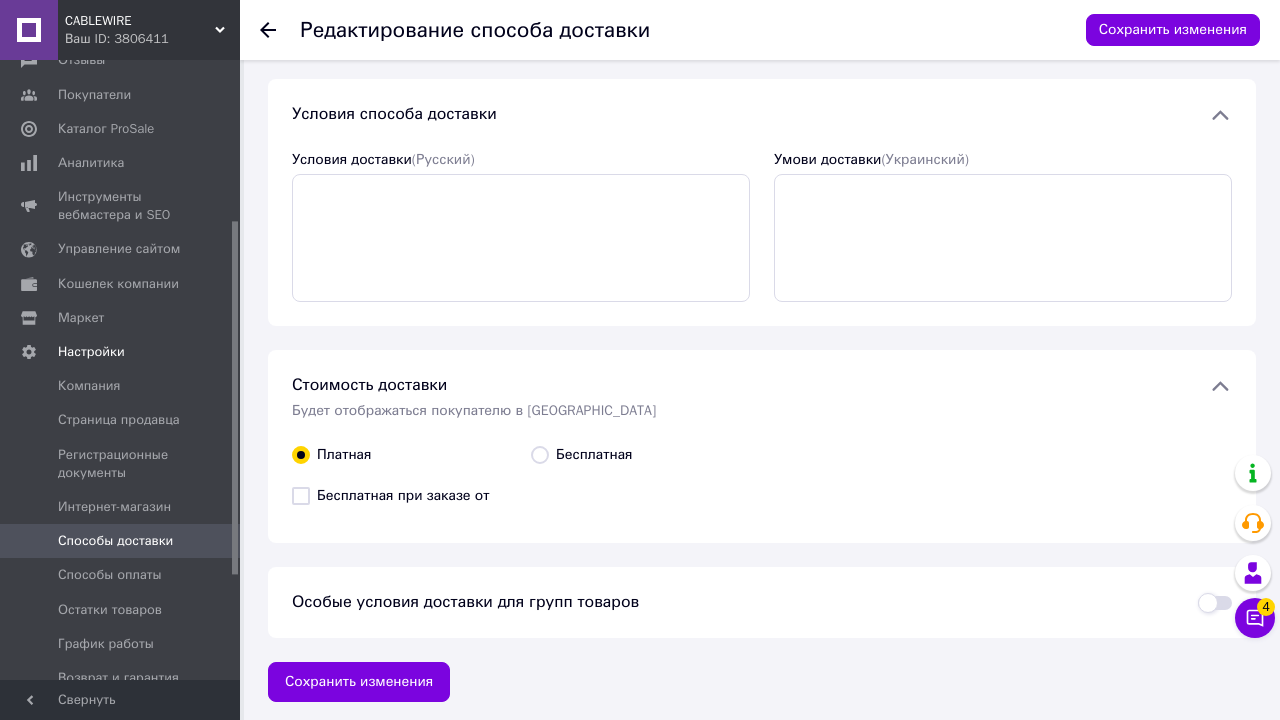 scroll, scrollTop: 822, scrollLeft: 0, axis: vertical 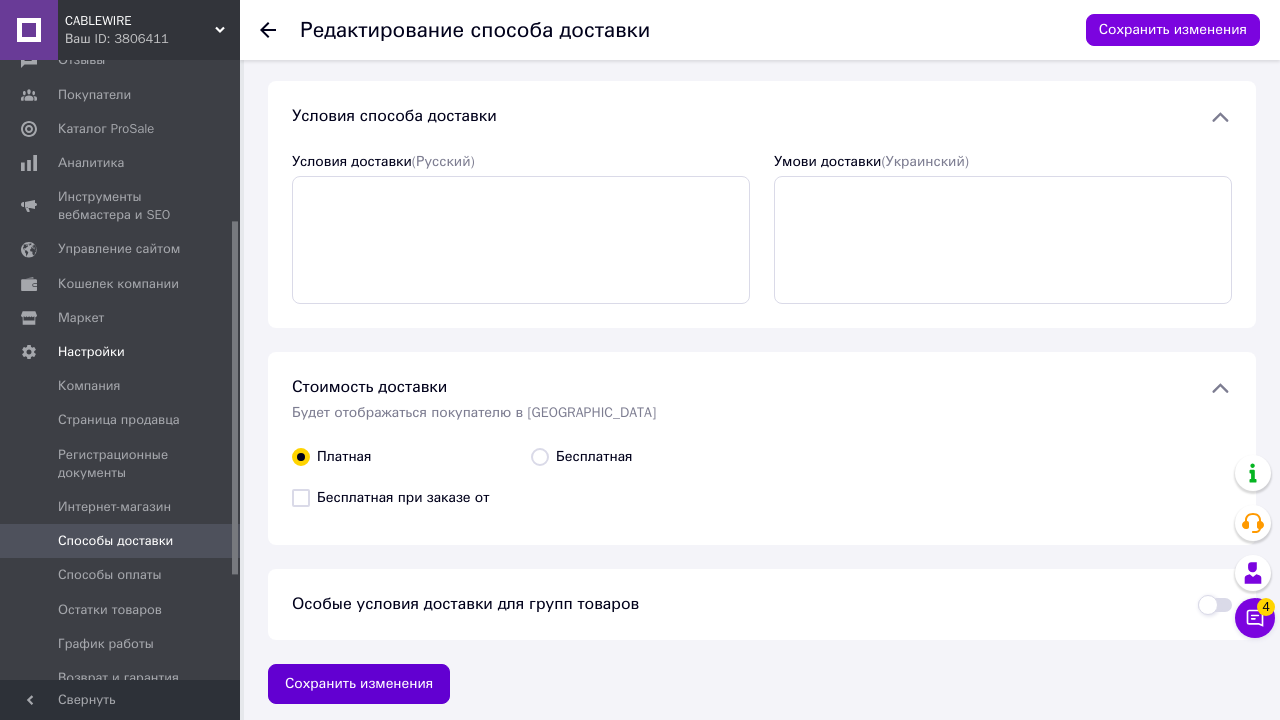 type on "380979468678" 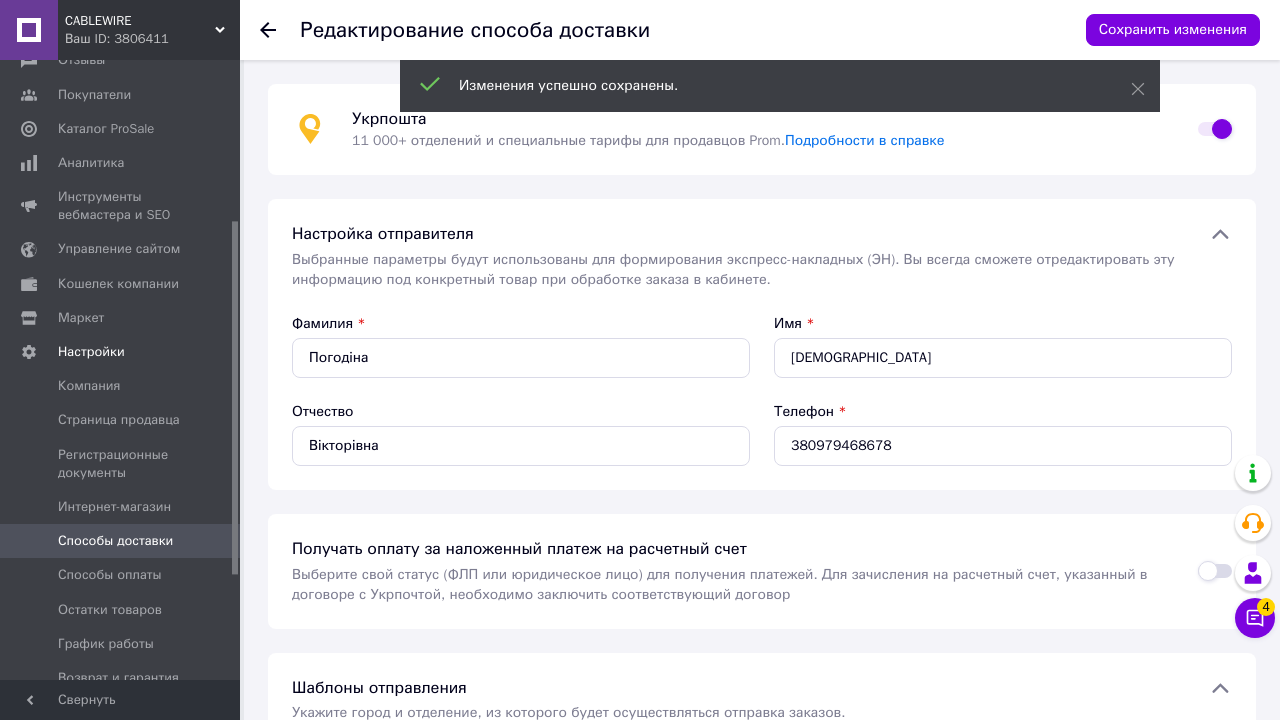 scroll, scrollTop: 0, scrollLeft: 0, axis: both 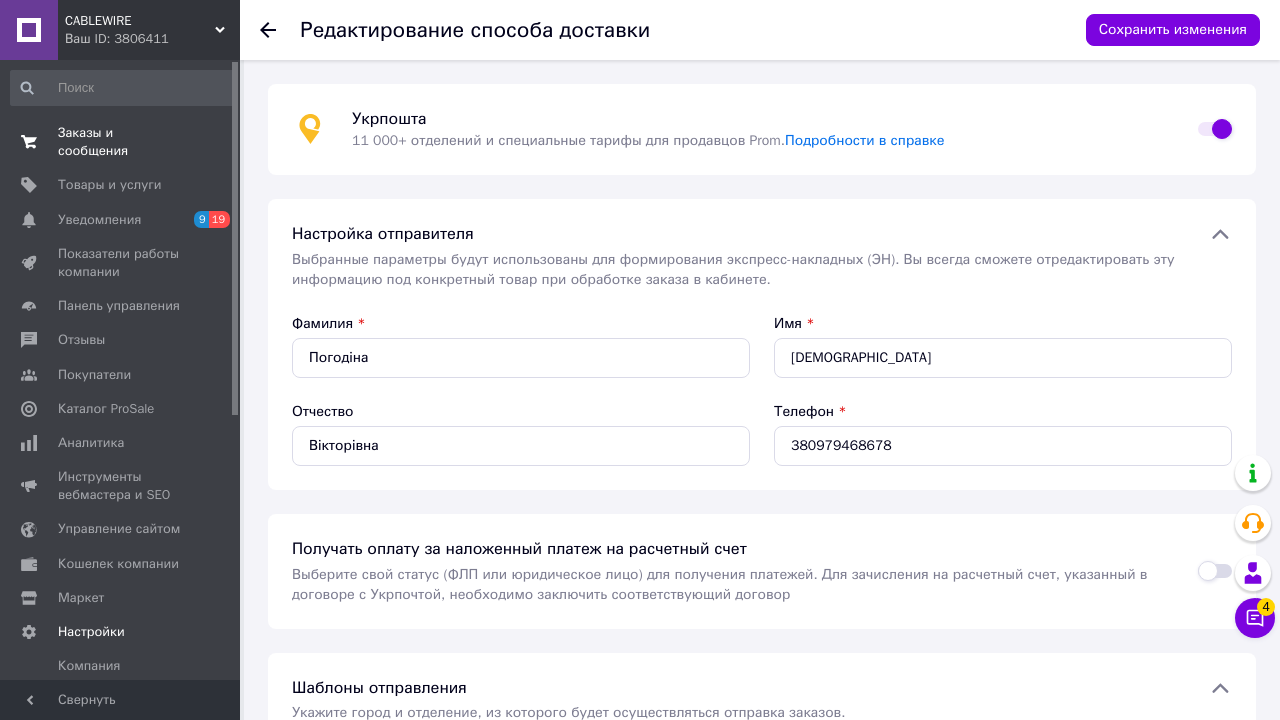 click on "Заказы и сообщения" at bounding box center [121, 142] 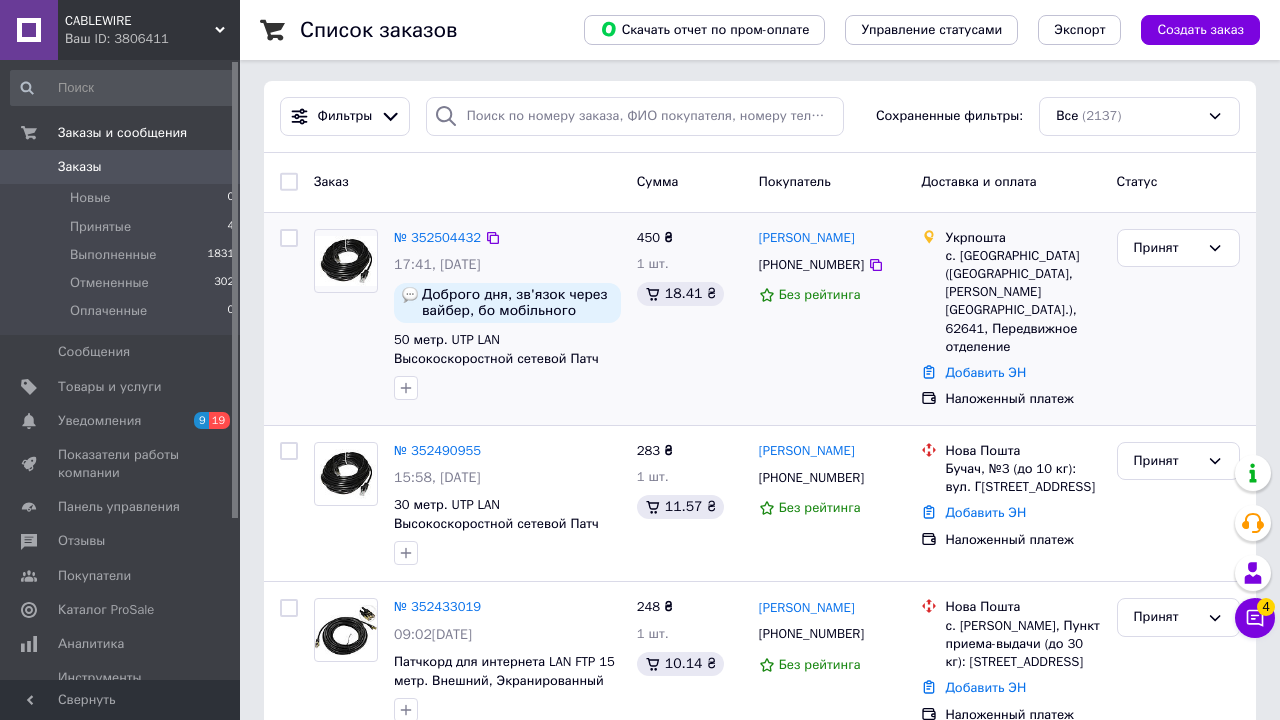 scroll, scrollTop: 0, scrollLeft: 0, axis: both 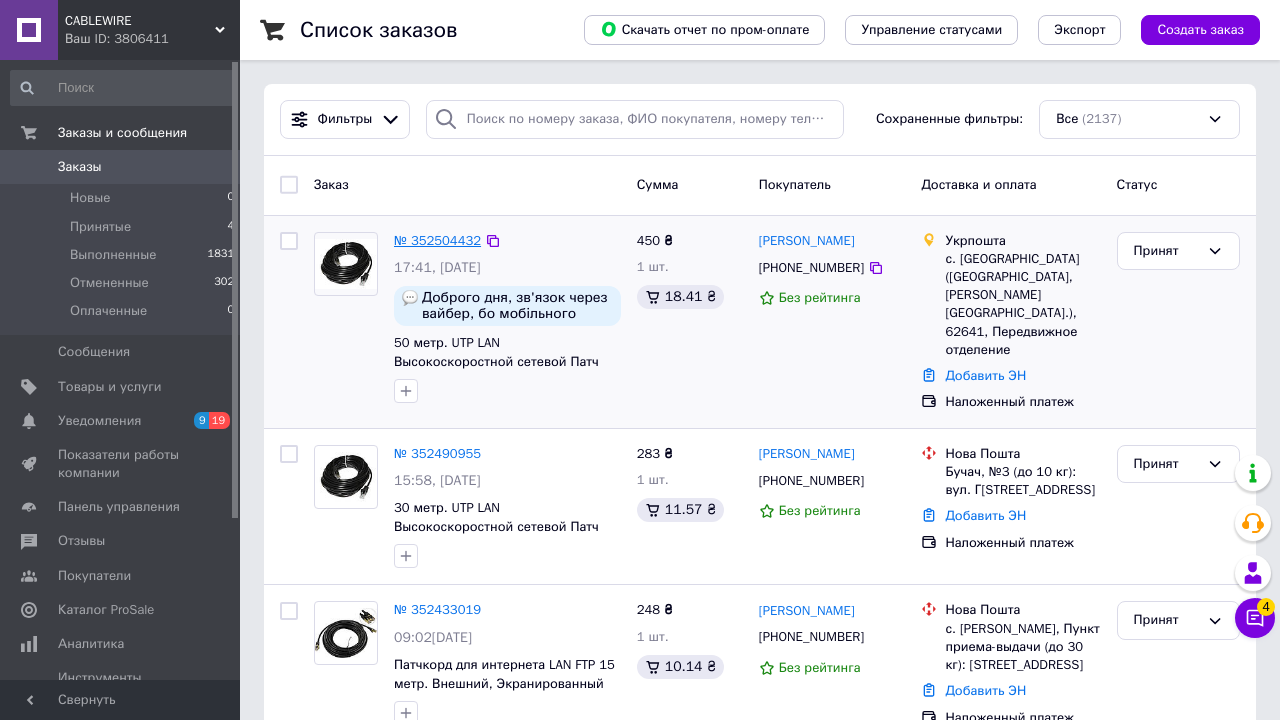 click on "№ 352504432" at bounding box center [437, 240] 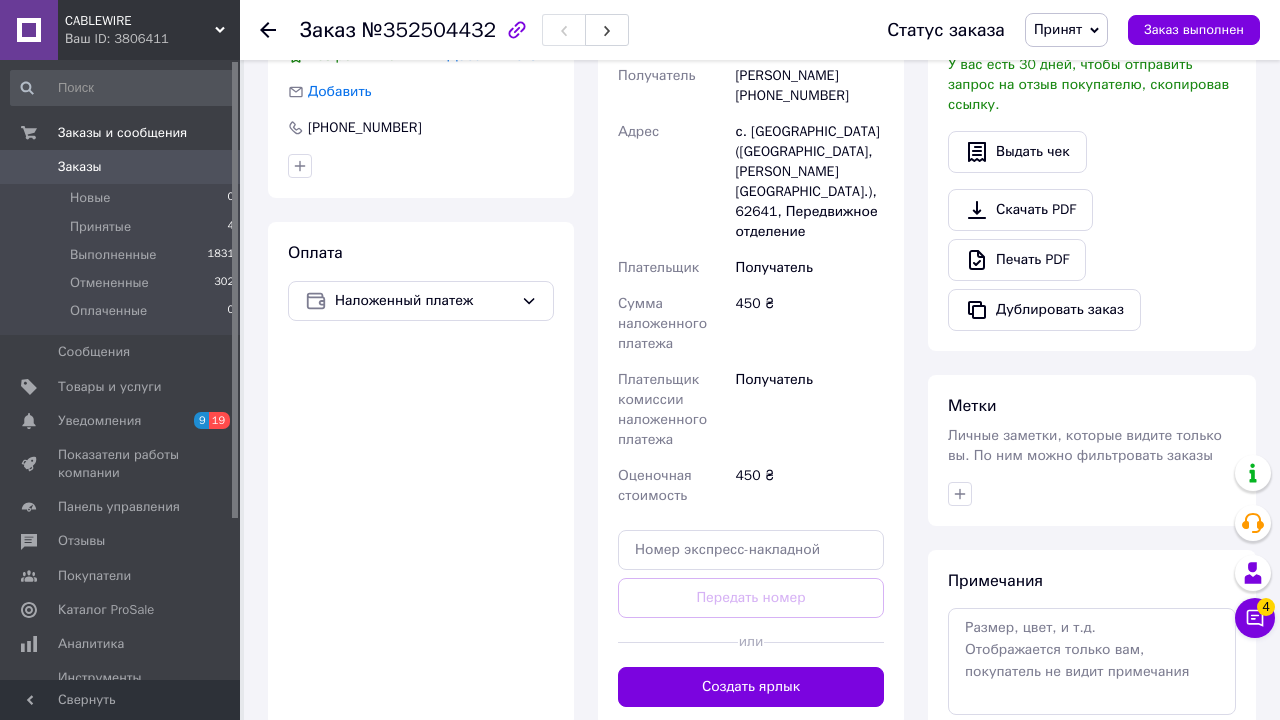 scroll, scrollTop: 621, scrollLeft: 0, axis: vertical 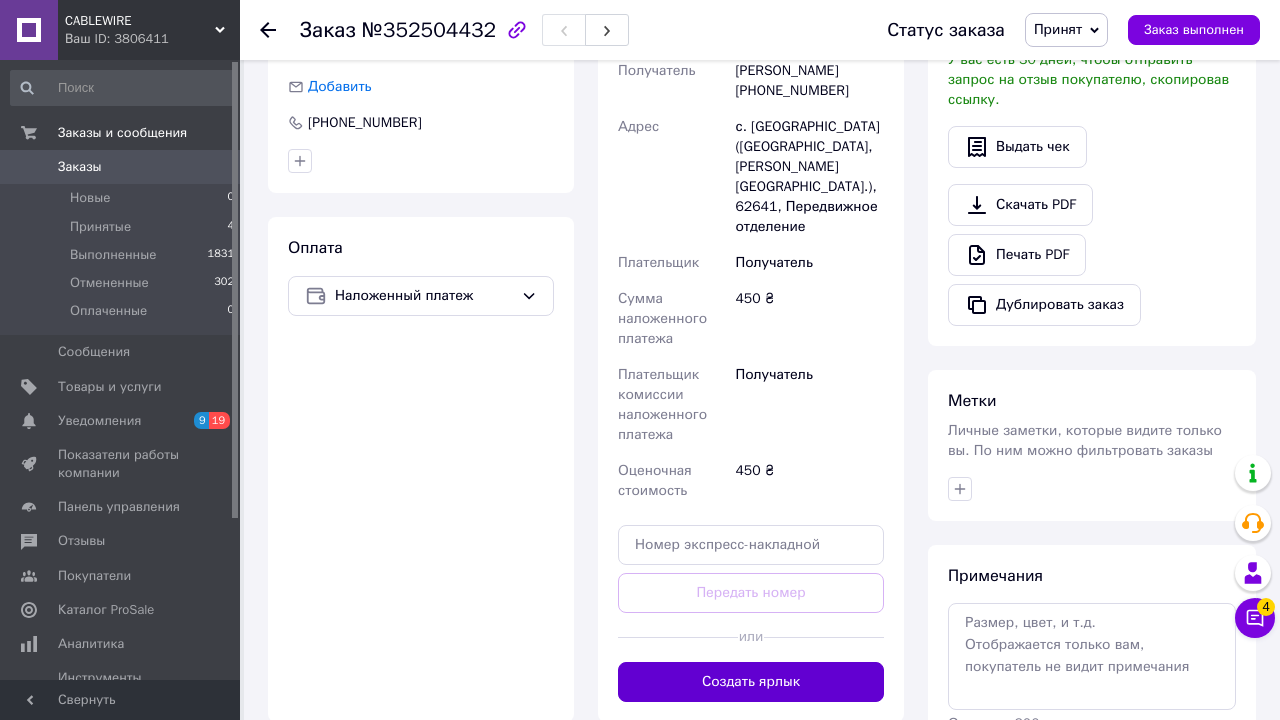 click on "Создать ярлык" at bounding box center (751, 682) 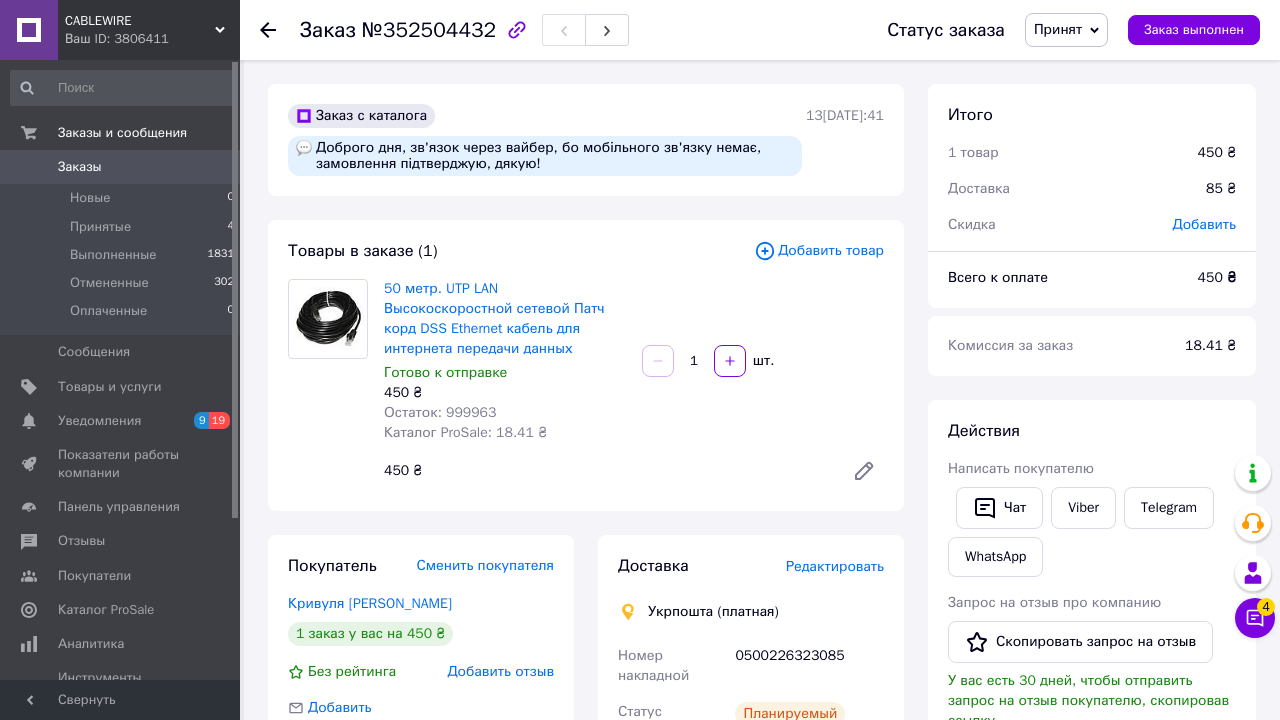 scroll, scrollTop: 0, scrollLeft: 0, axis: both 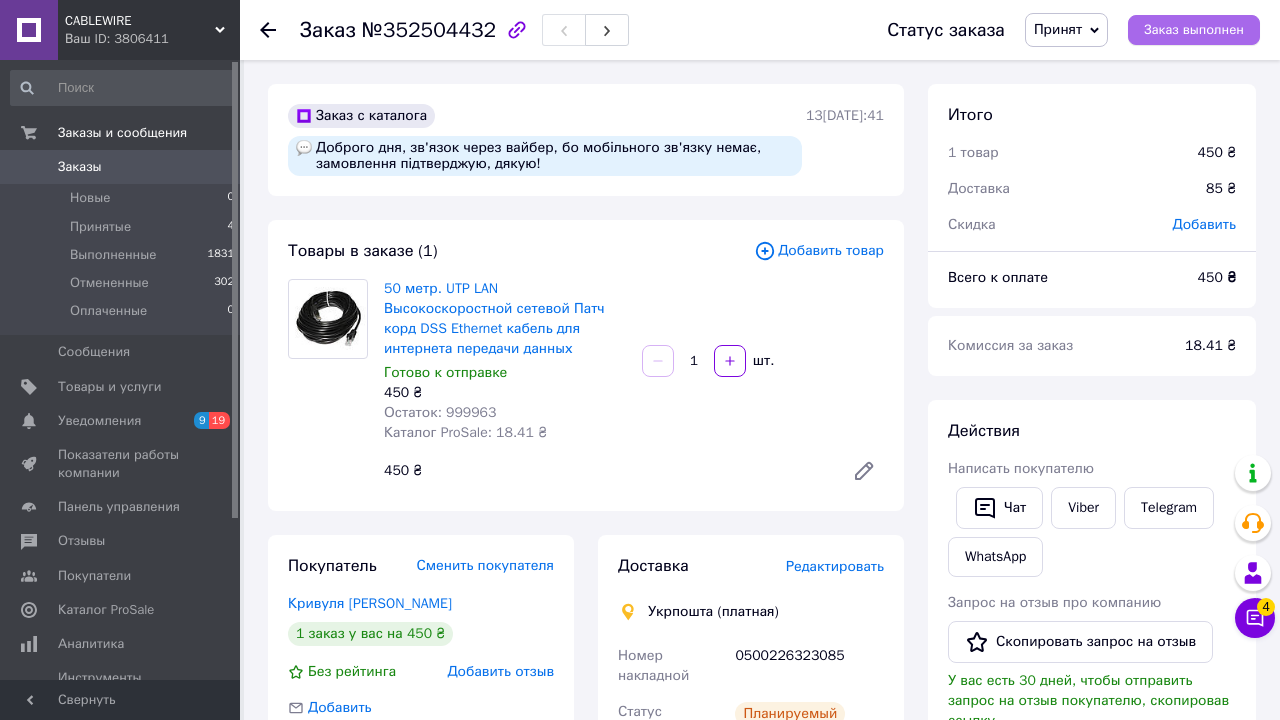 click on "Заказ выполнен" at bounding box center [1194, 30] 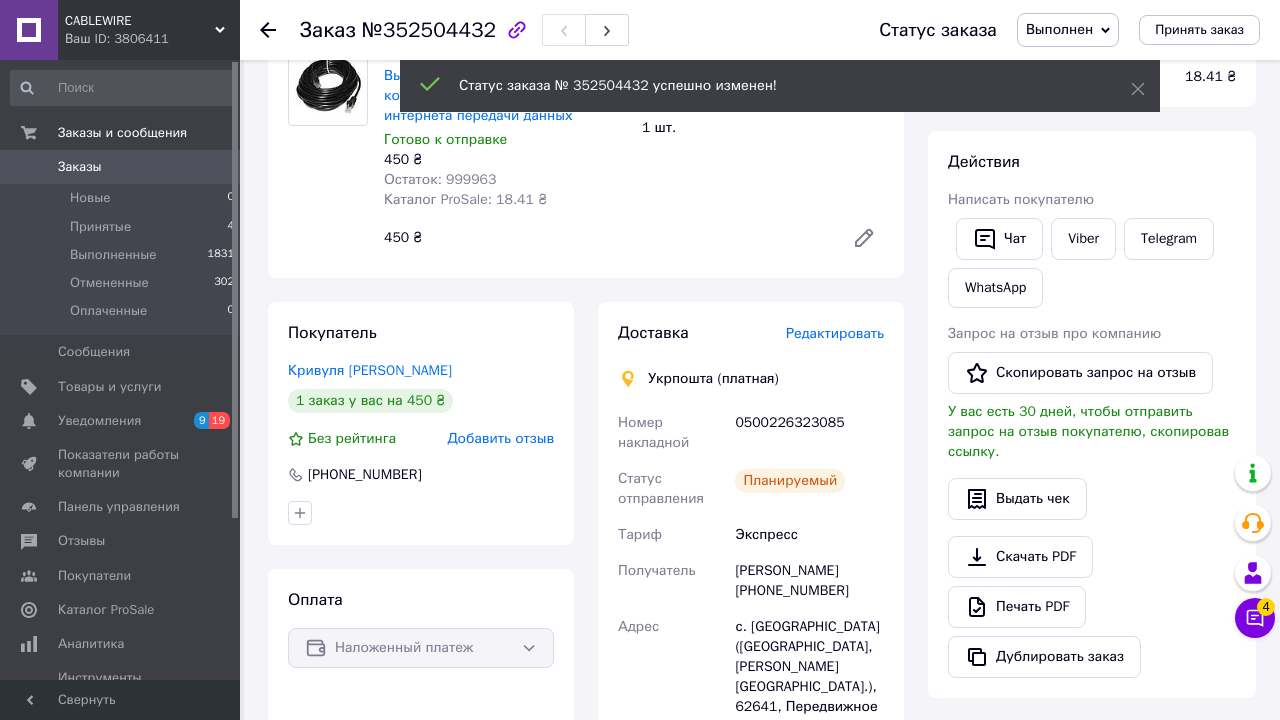 scroll, scrollTop: 240, scrollLeft: 0, axis: vertical 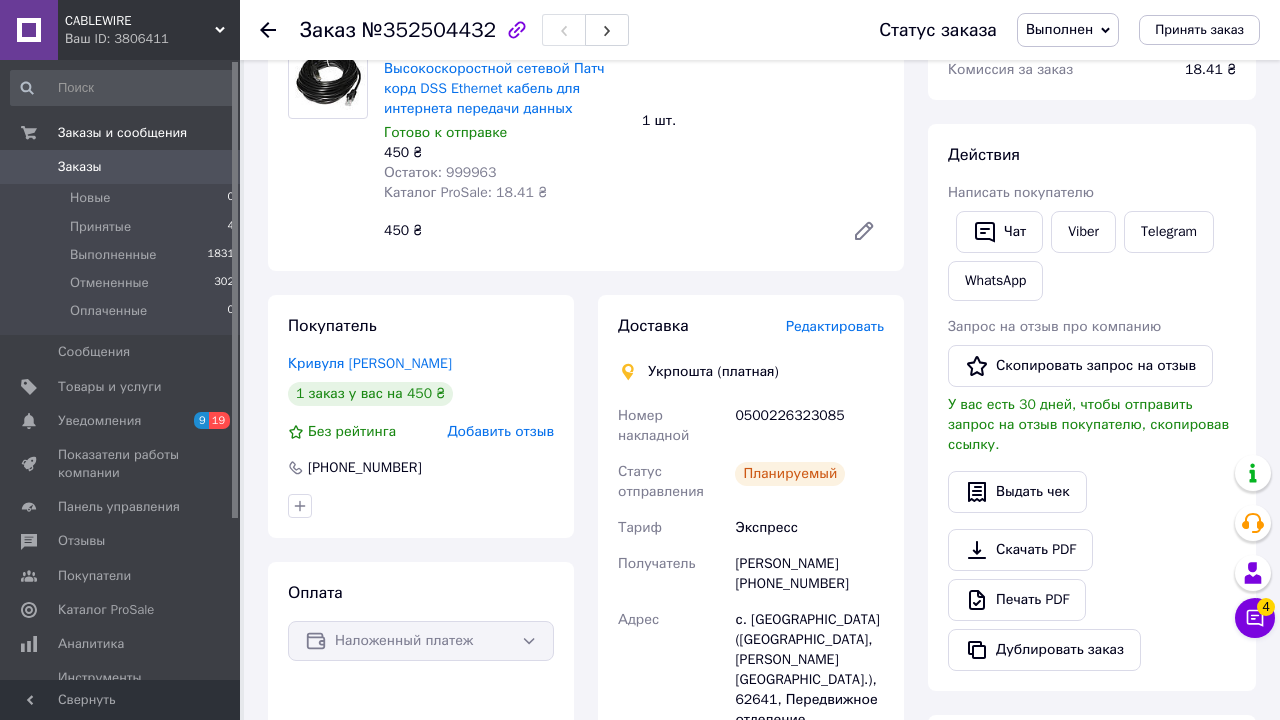 click on "0500226323085" at bounding box center [809, 426] 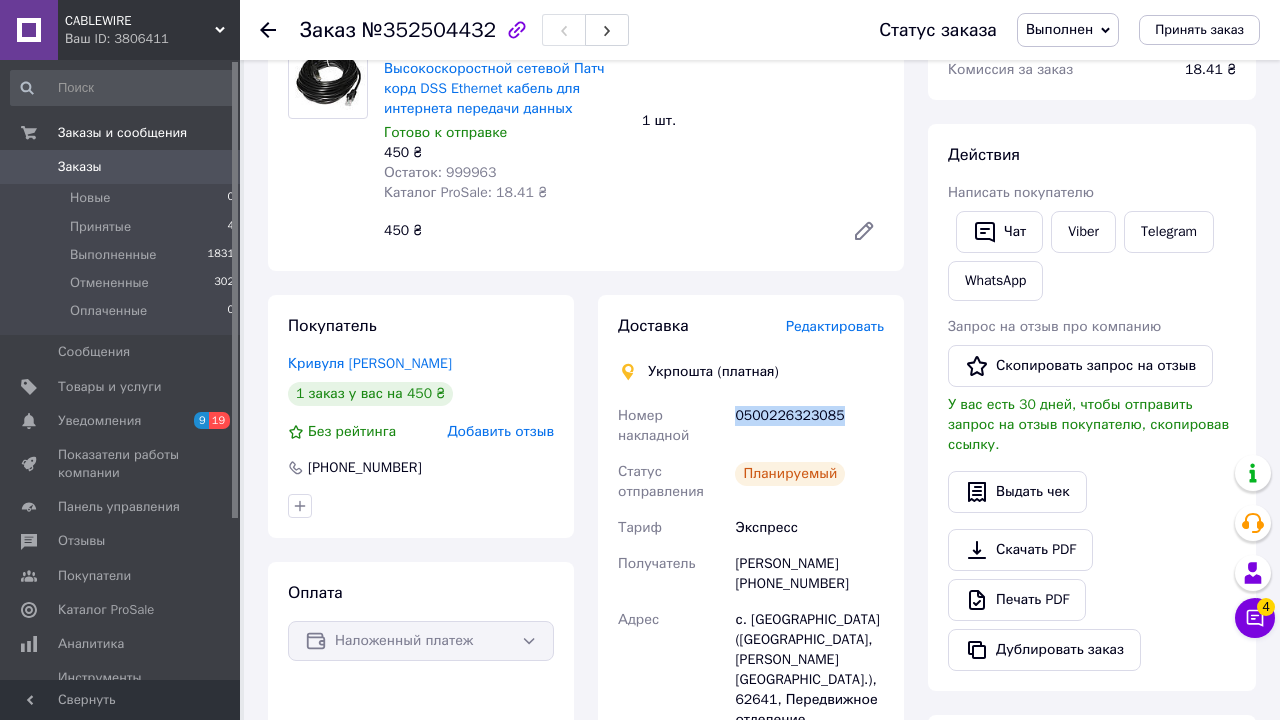 click on "0500226323085" at bounding box center [809, 426] 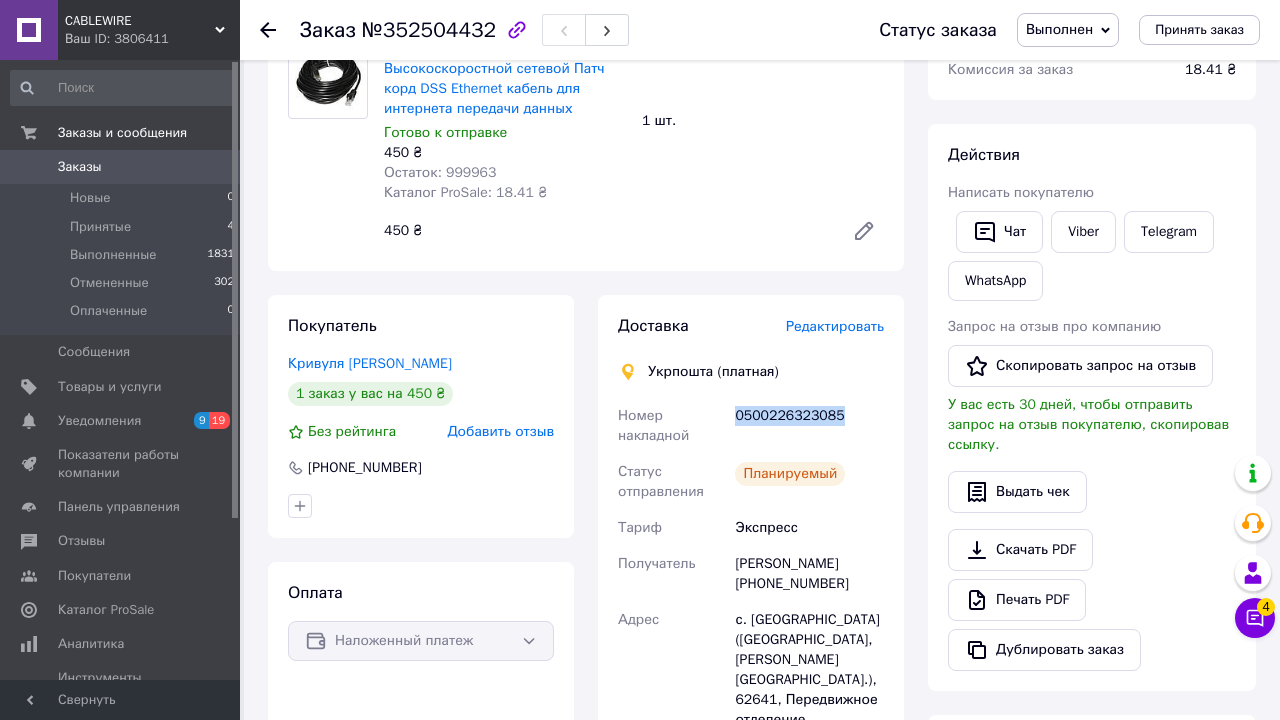 copy on "0500226323085" 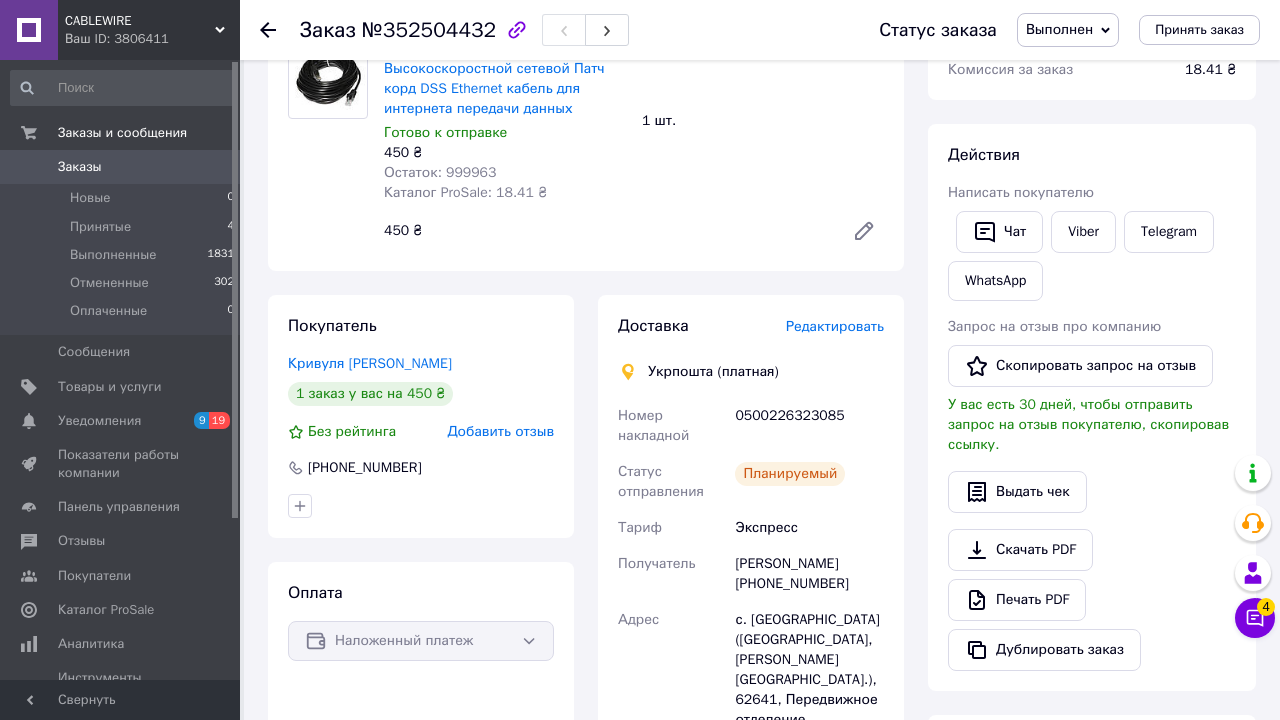 click on "Укрпошта (платная)" at bounding box center [751, 372] 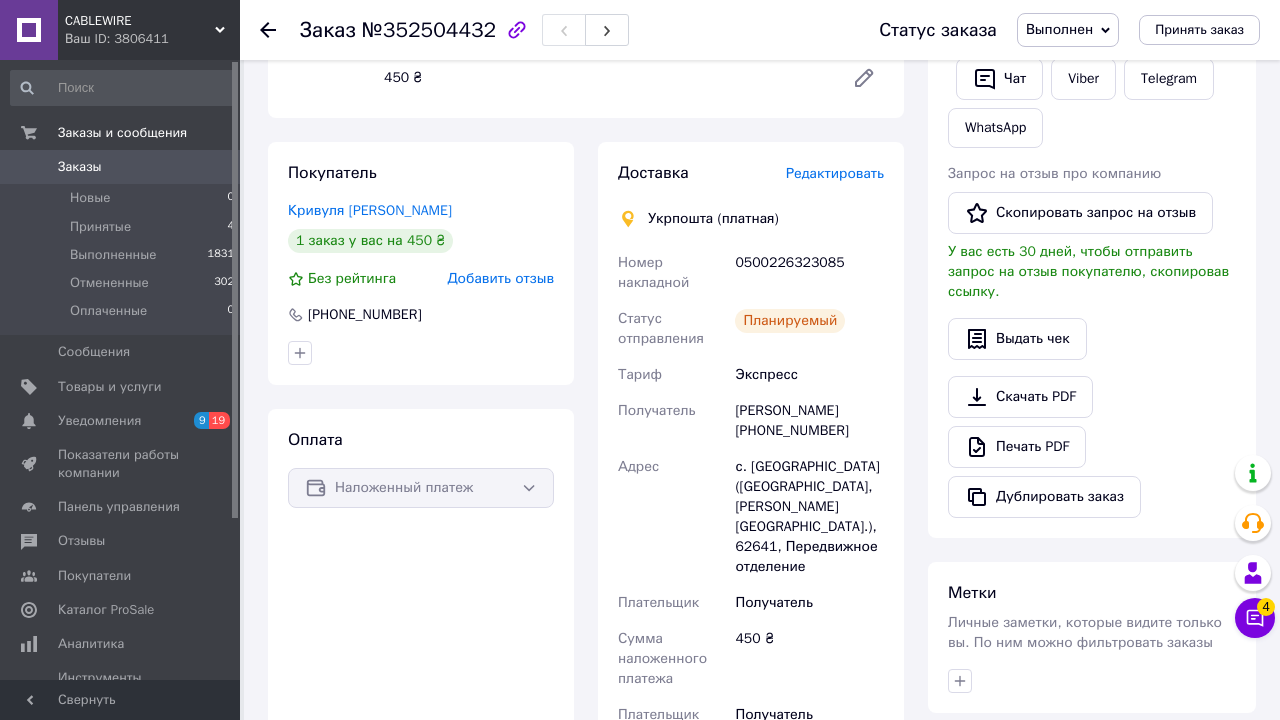 scroll, scrollTop: 394, scrollLeft: 0, axis: vertical 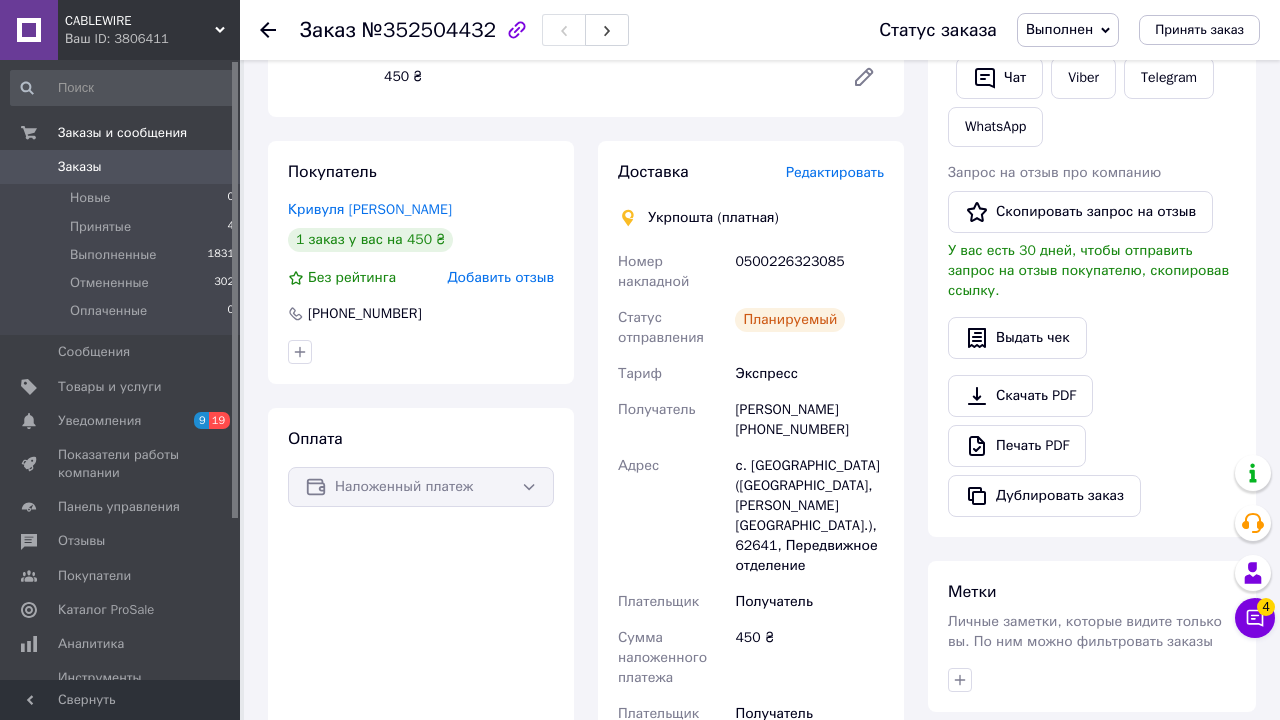click on "Заказы" at bounding box center (80, 167) 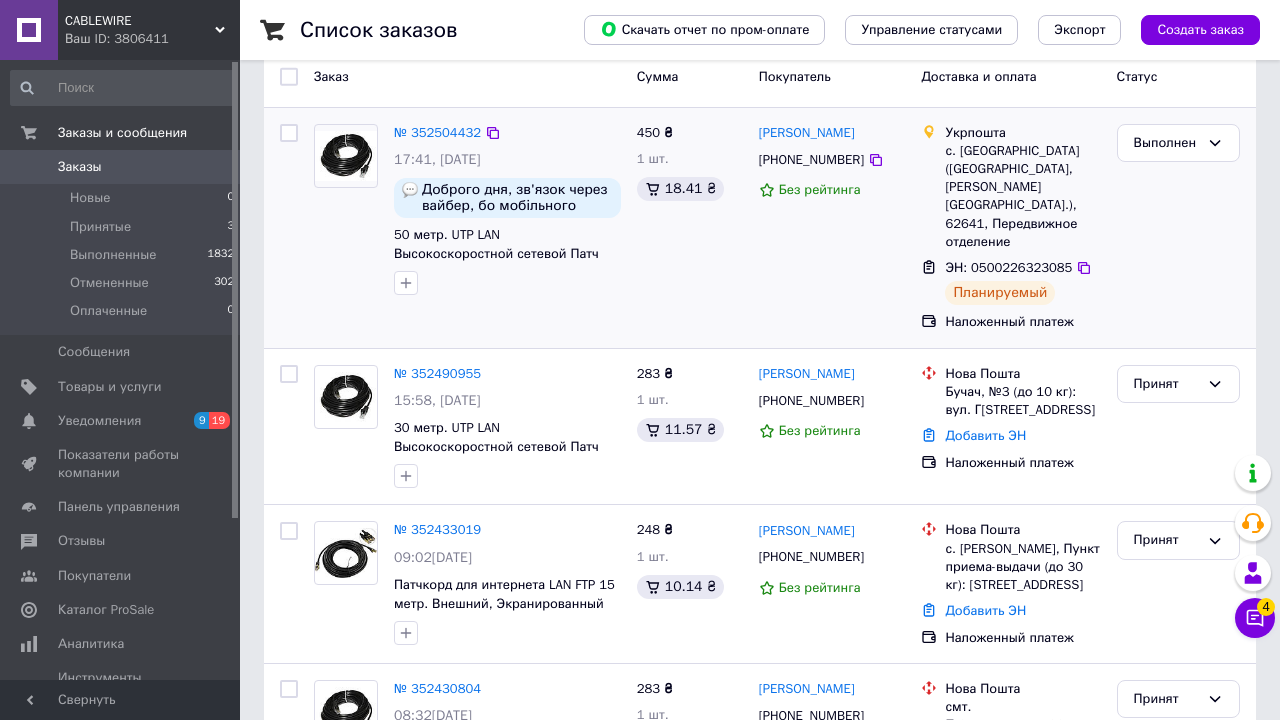 scroll, scrollTop: 108, scrollLeft: 0, axis: vertical 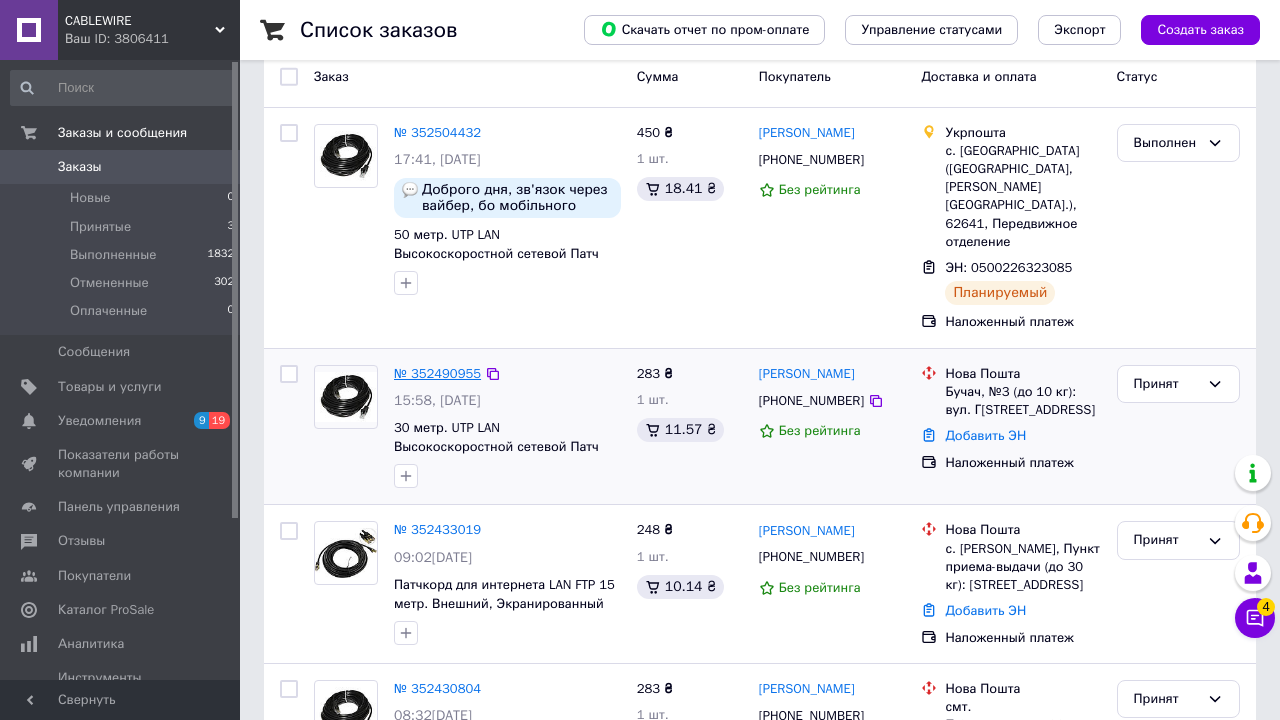 click on "№ 352490955" at bounding box center (437, 373) 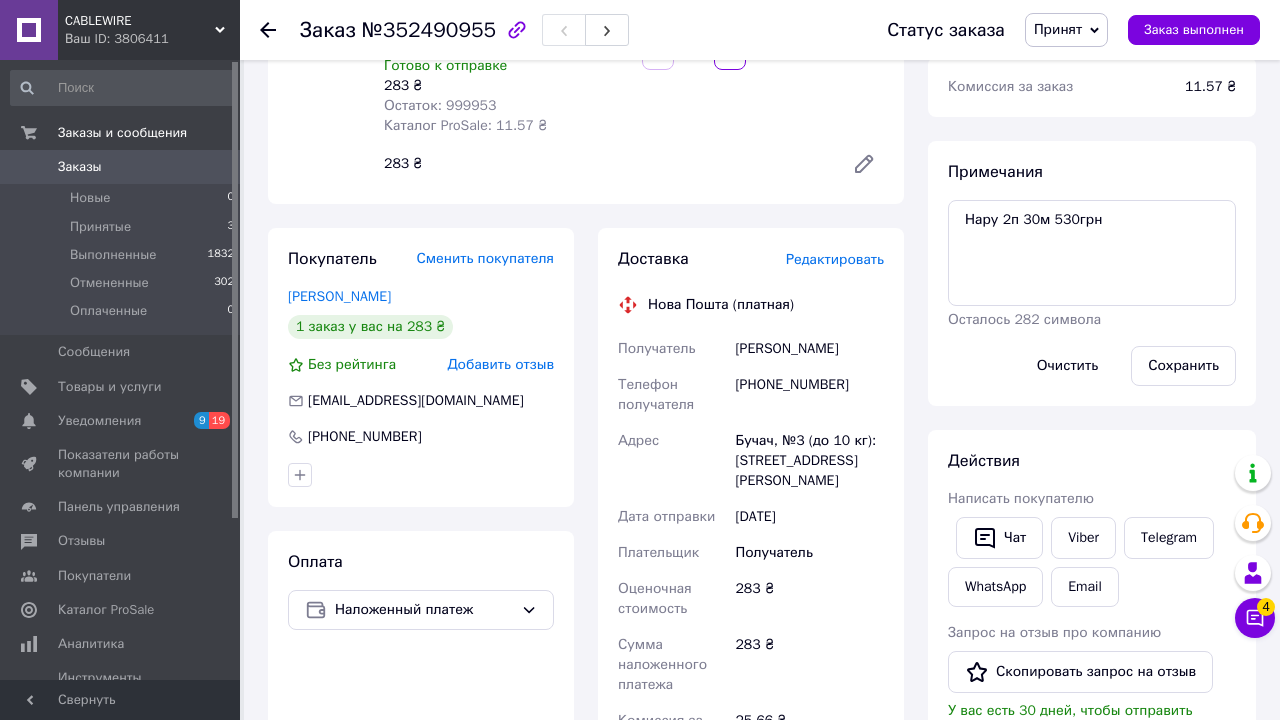 scroll, scrollTop: 267, scrollLeft: 0, axis: vertical 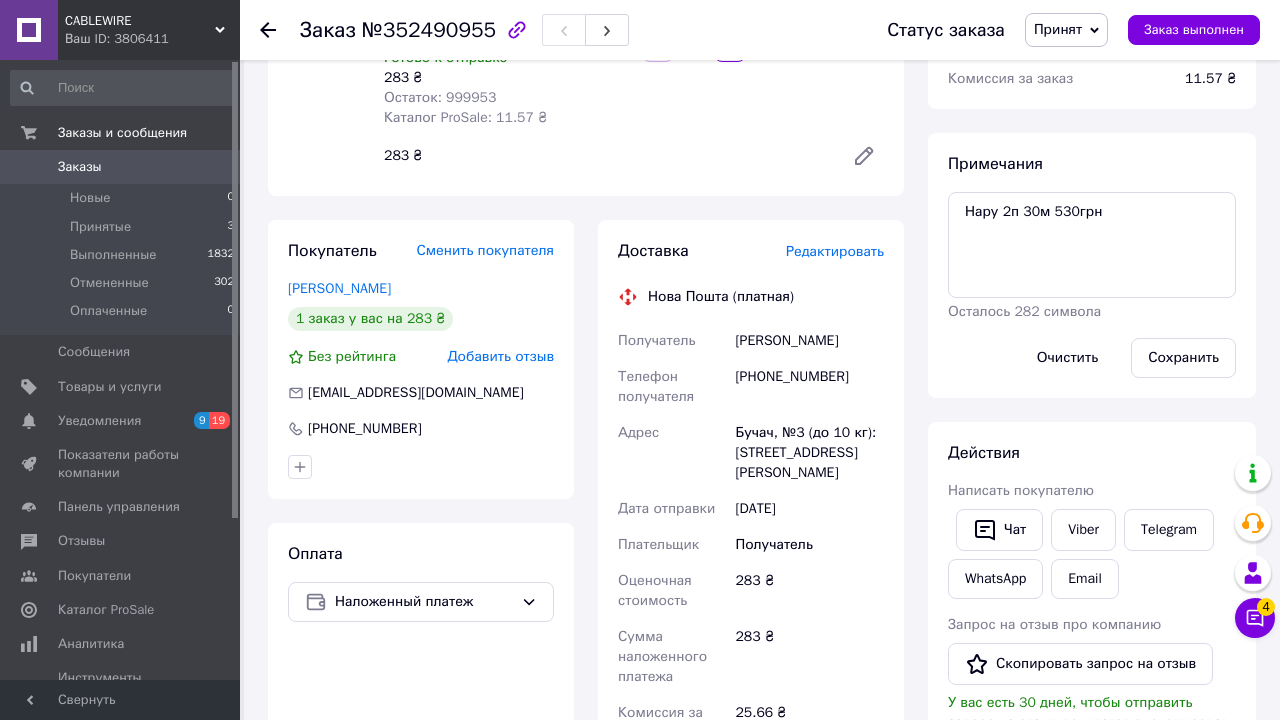 click on "[PHONE_NUMBER]" at bounding box center [809, 387] 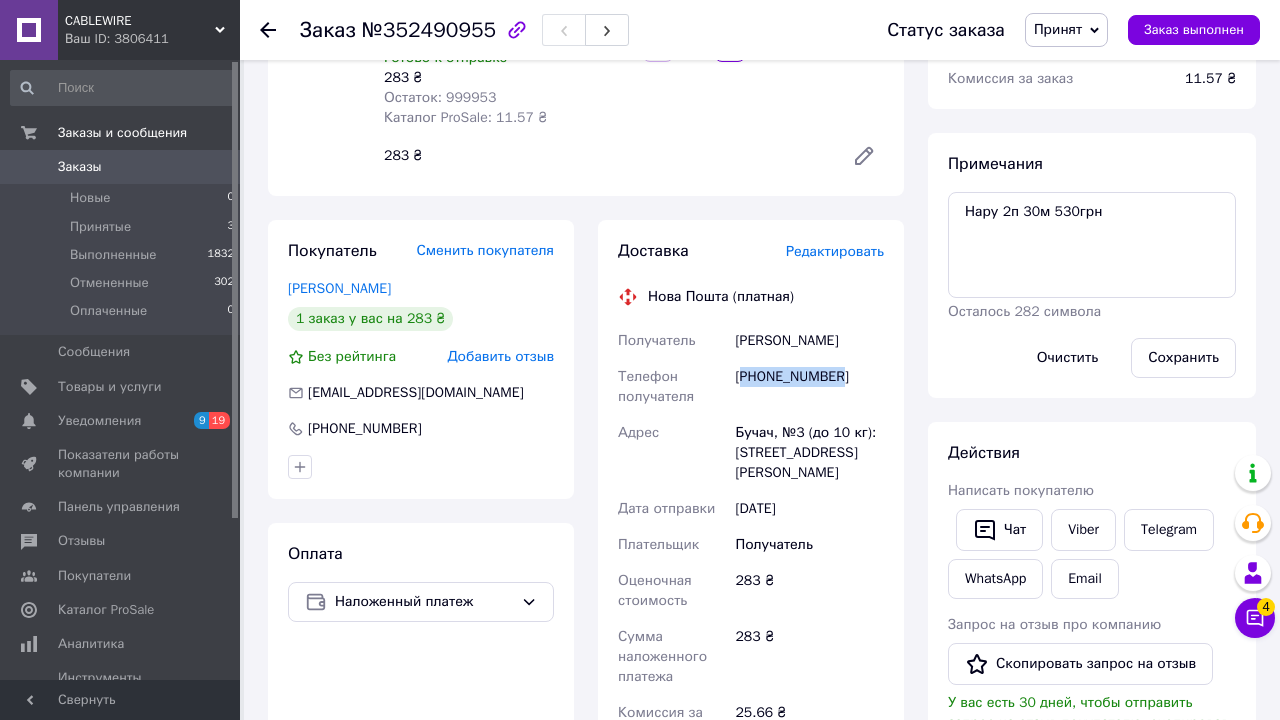 click on "[PHONE_NUMBER]" at bounding box center [809, 387] 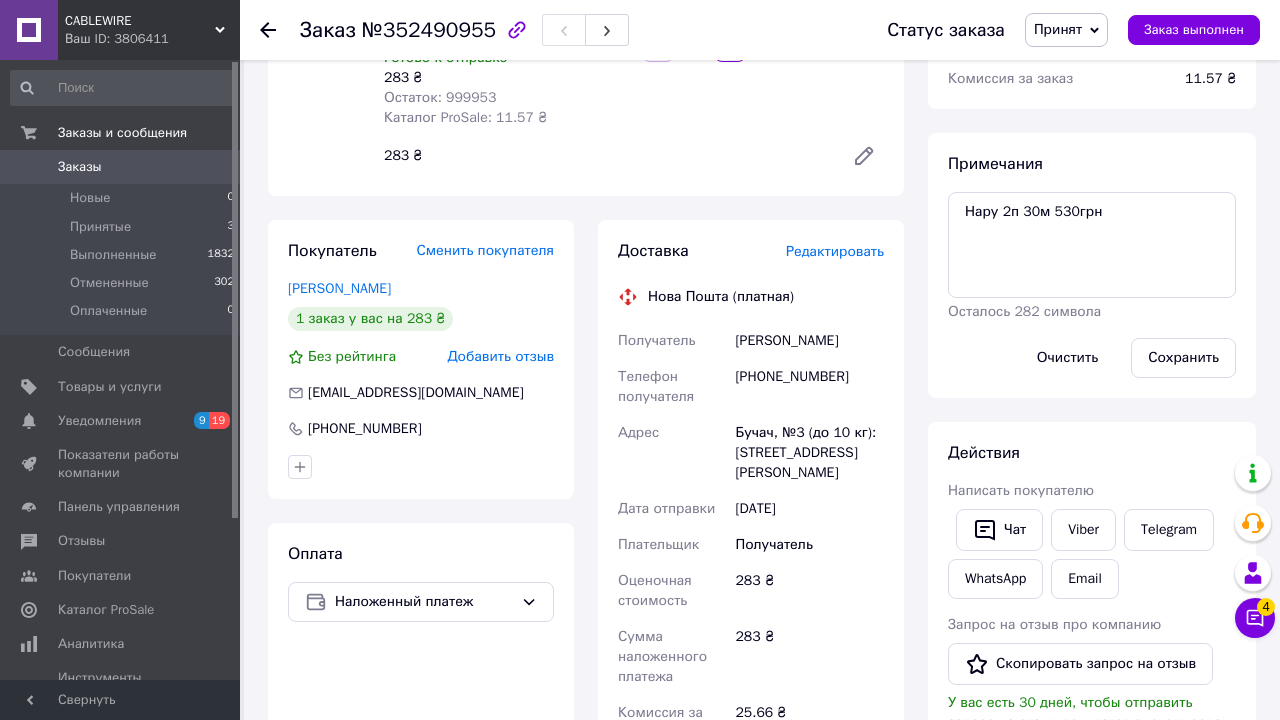 click on "[PERSON_NAME]" at bounding box center (809, 341) 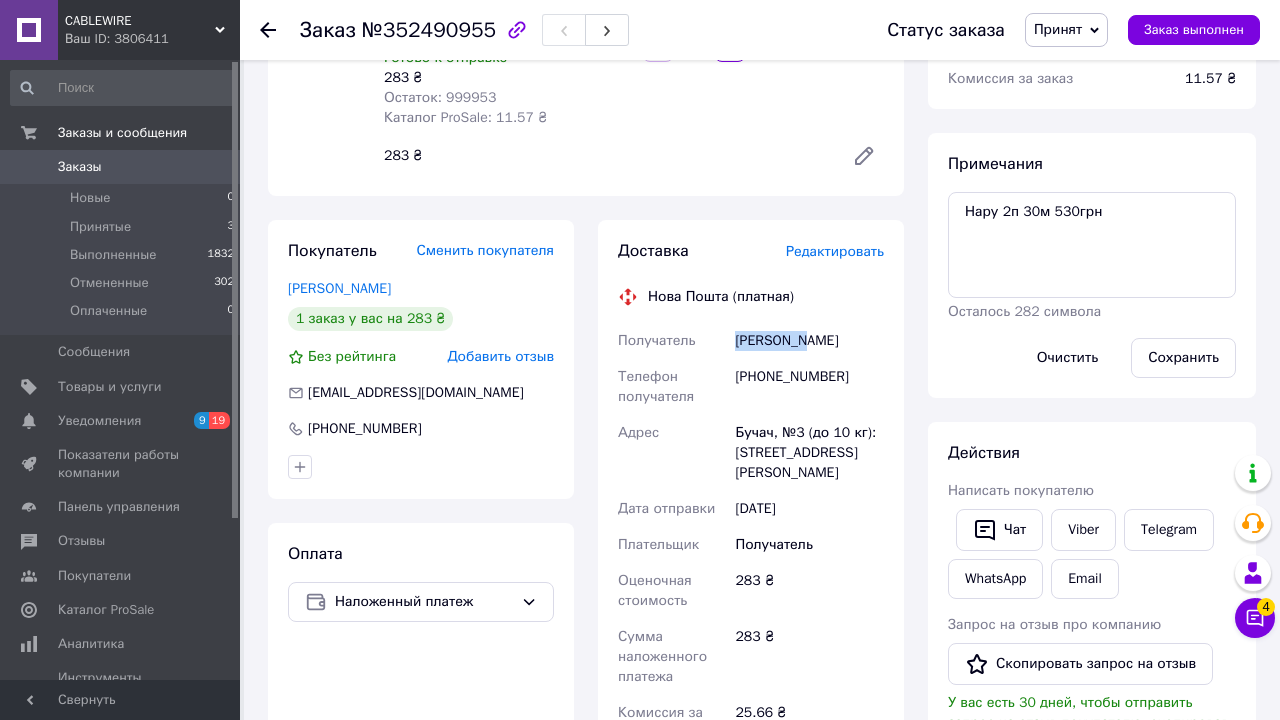 click on "[PERSON_NAME]" at bounding box center [809, 341] 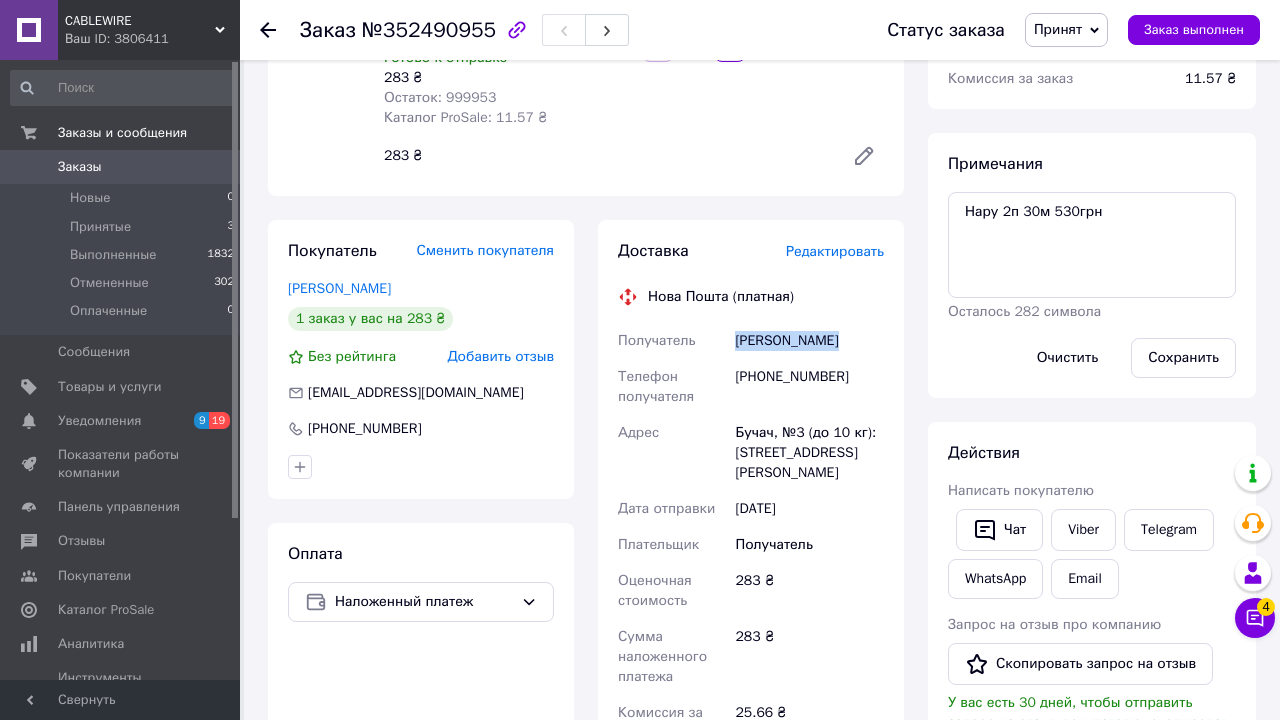 click on "[PERSON_NAME]" at bounding box center (809, 341) 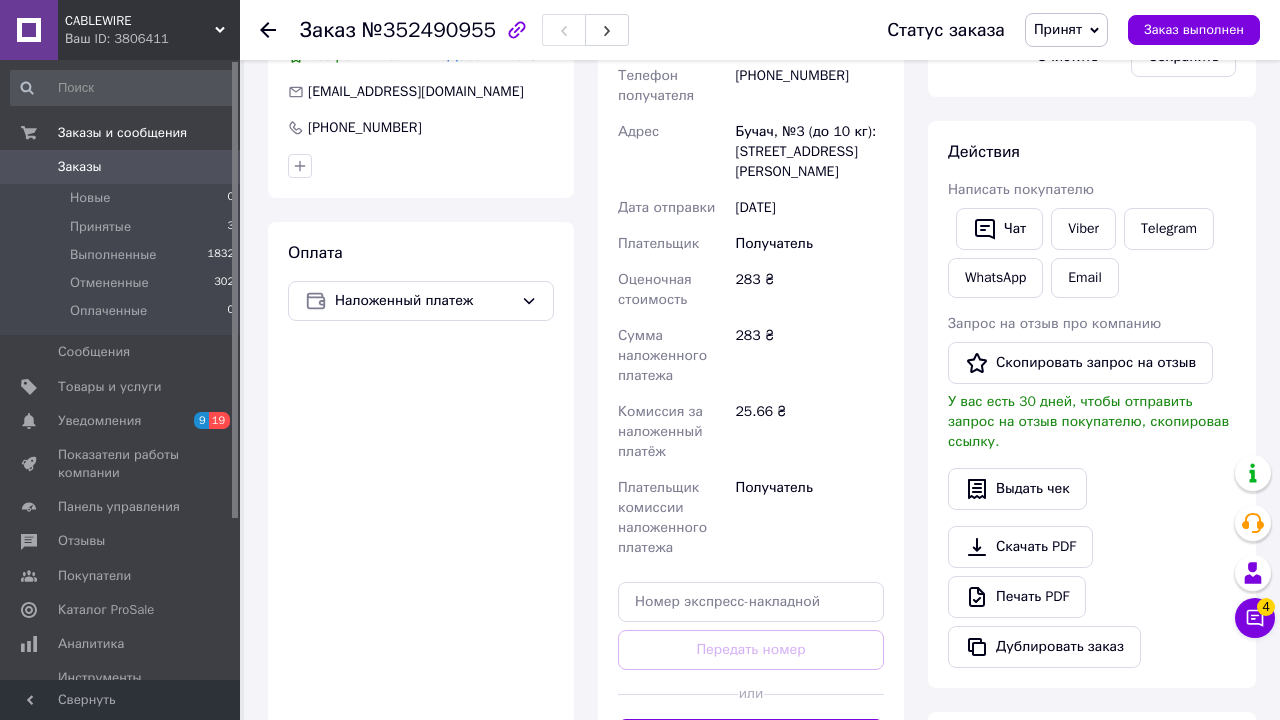 scroll, scrollTop: 580, scrollLeft: 0, axis: vertical 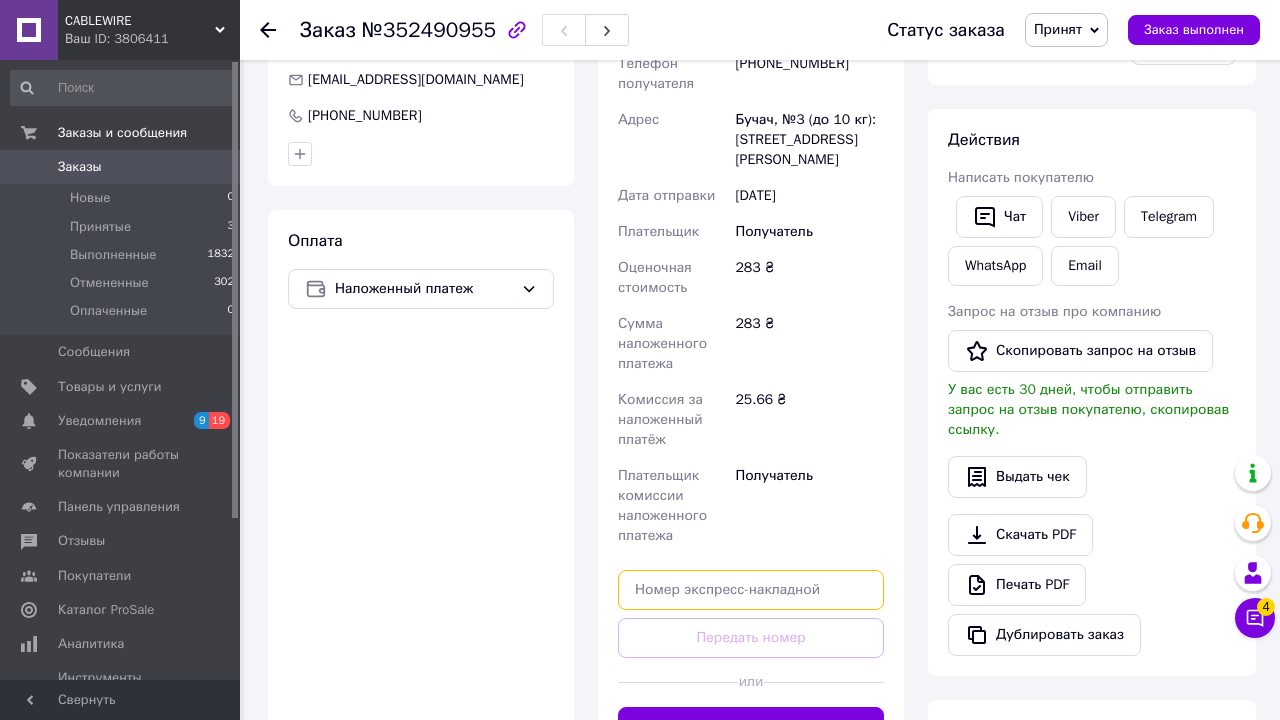 click at bounding box center [751, 590] 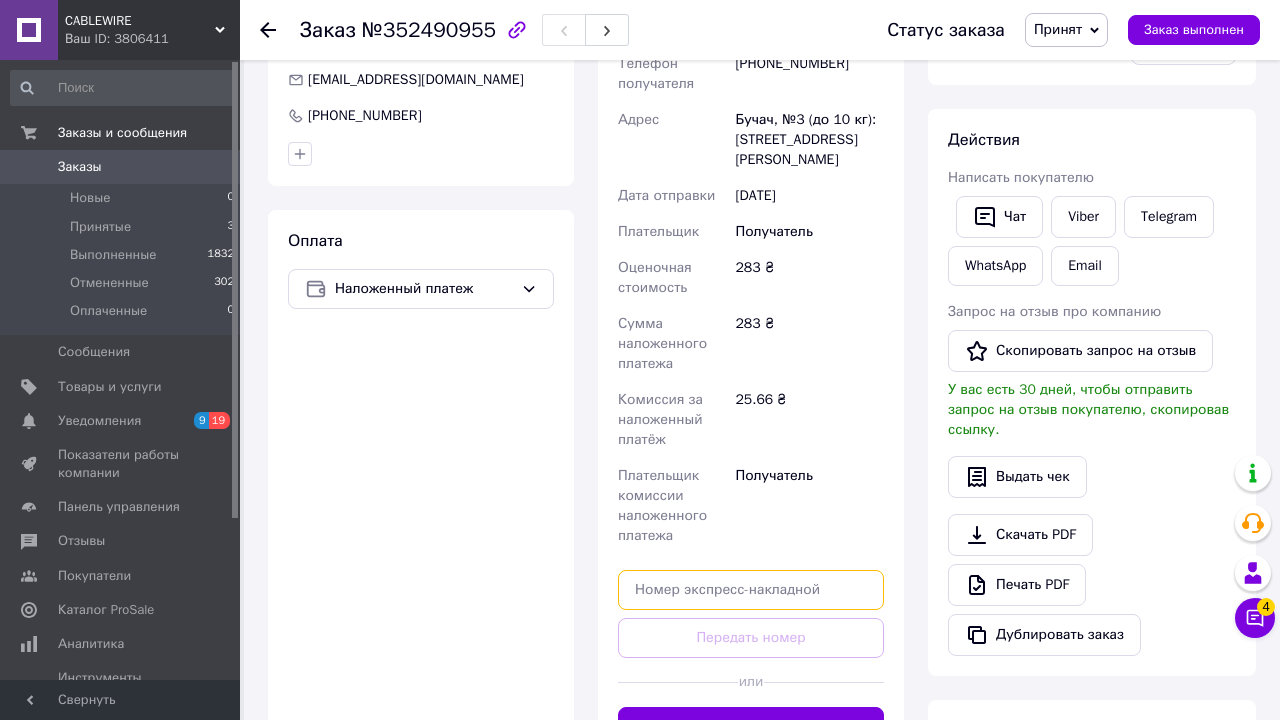paste on "20451204897710" 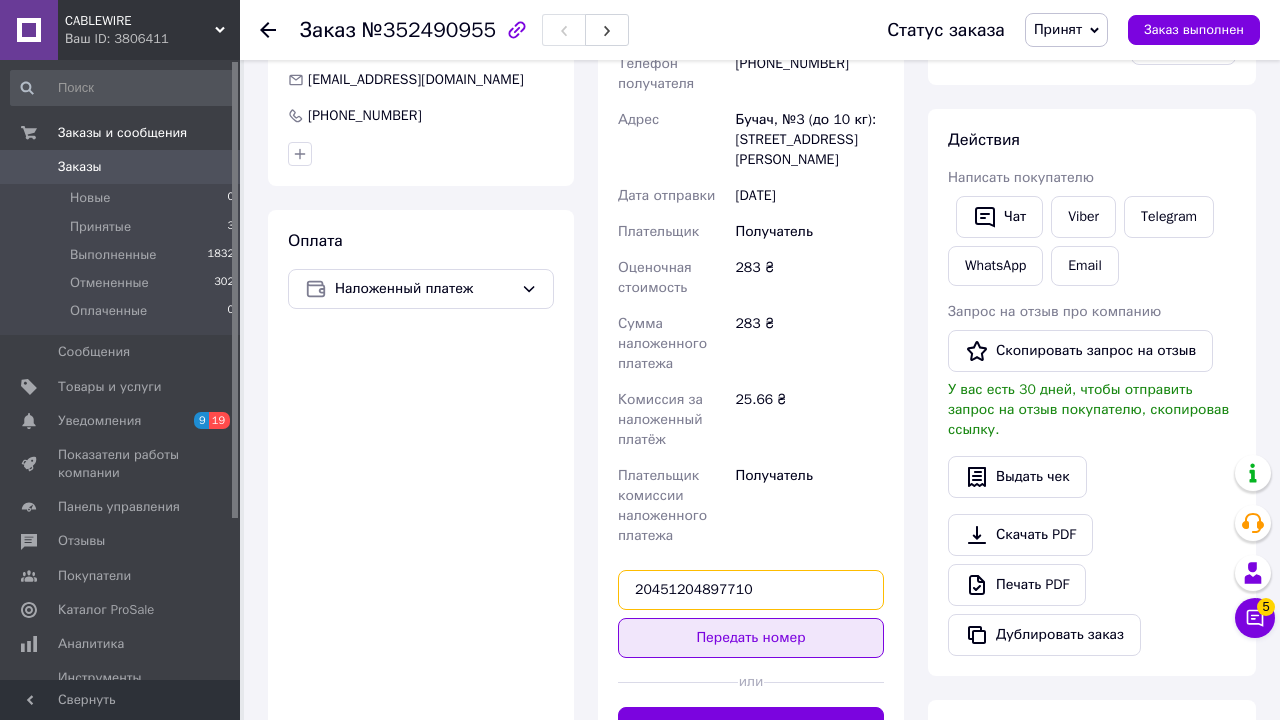 type on "20451204897710" 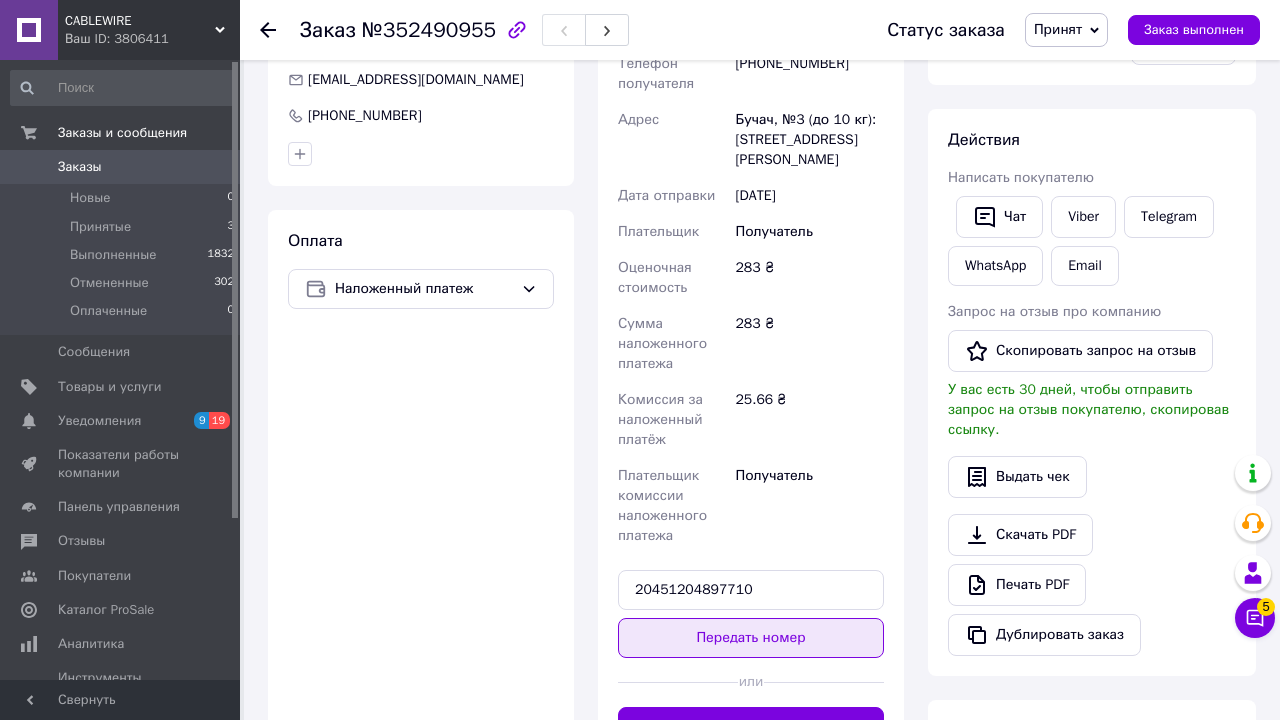 click on "Передать номер" at bounding box center [751, 638] 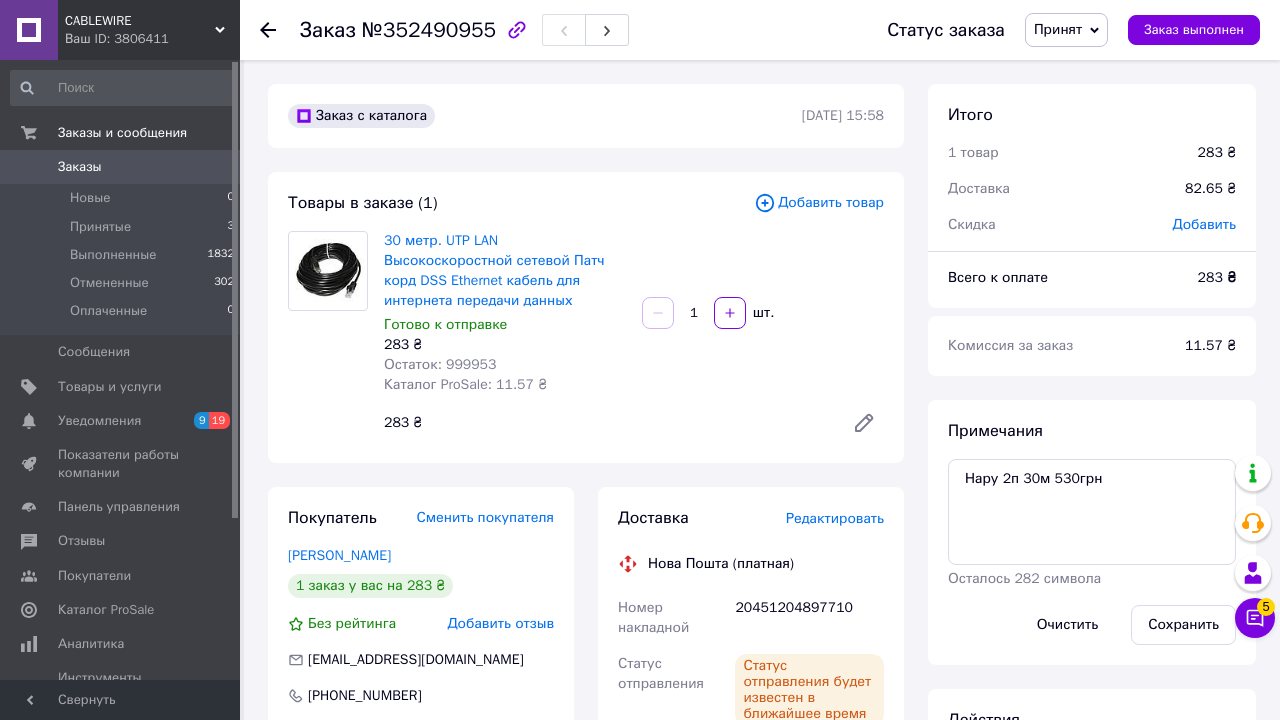 scroll, scrollTop: 0, scrollLeft: 0, axis: both 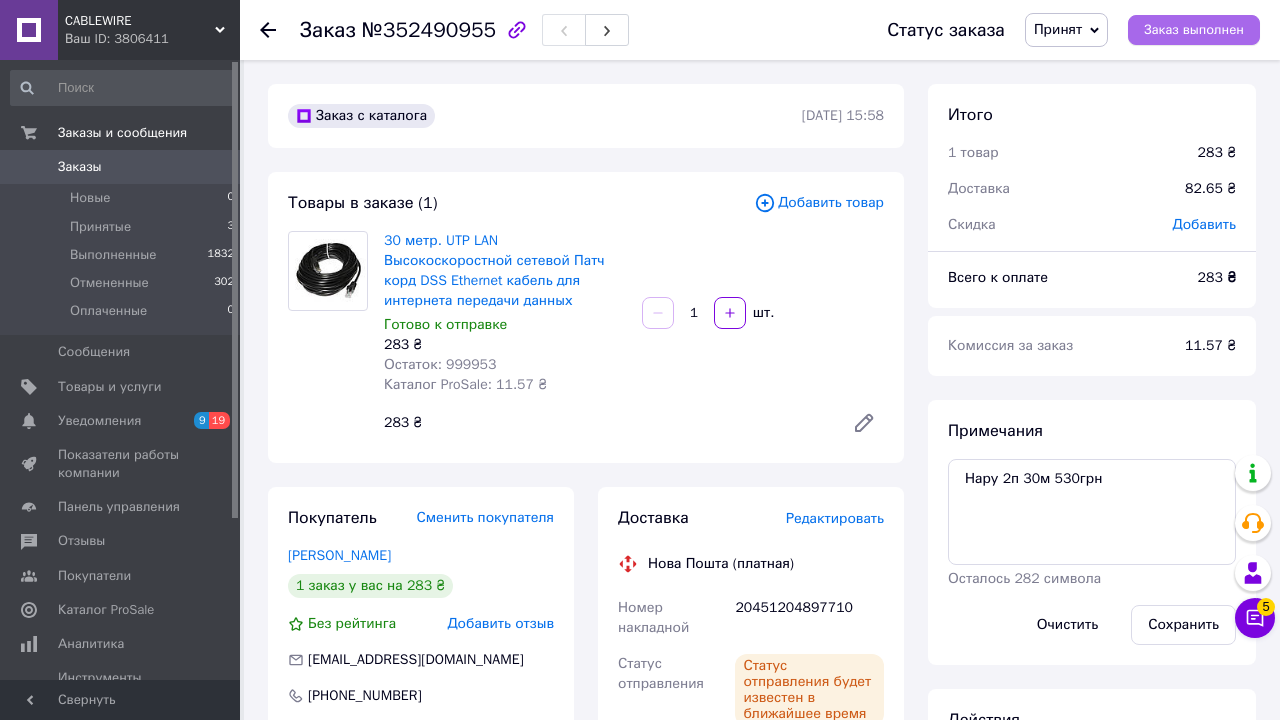 click on "Заказ выполнен" at bounding box center (1194, 30) 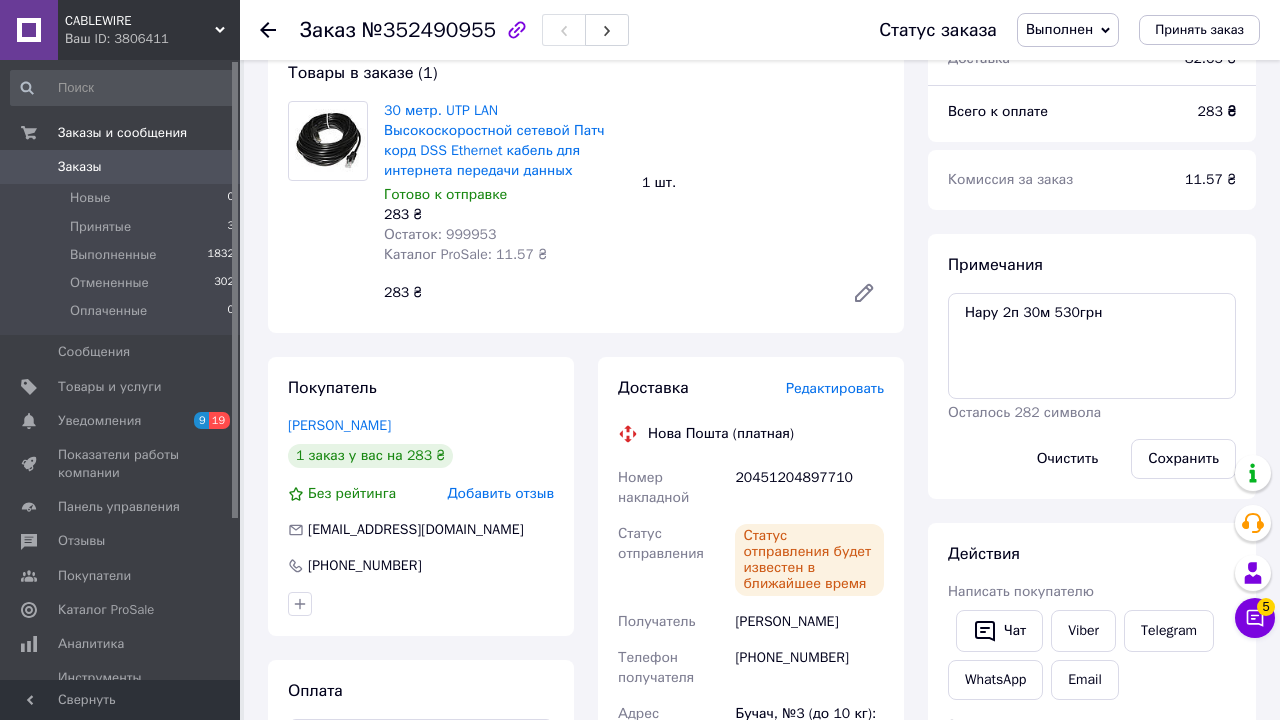 scroll, scrollTop: 130, scrollLeft: 0, axis: vertical 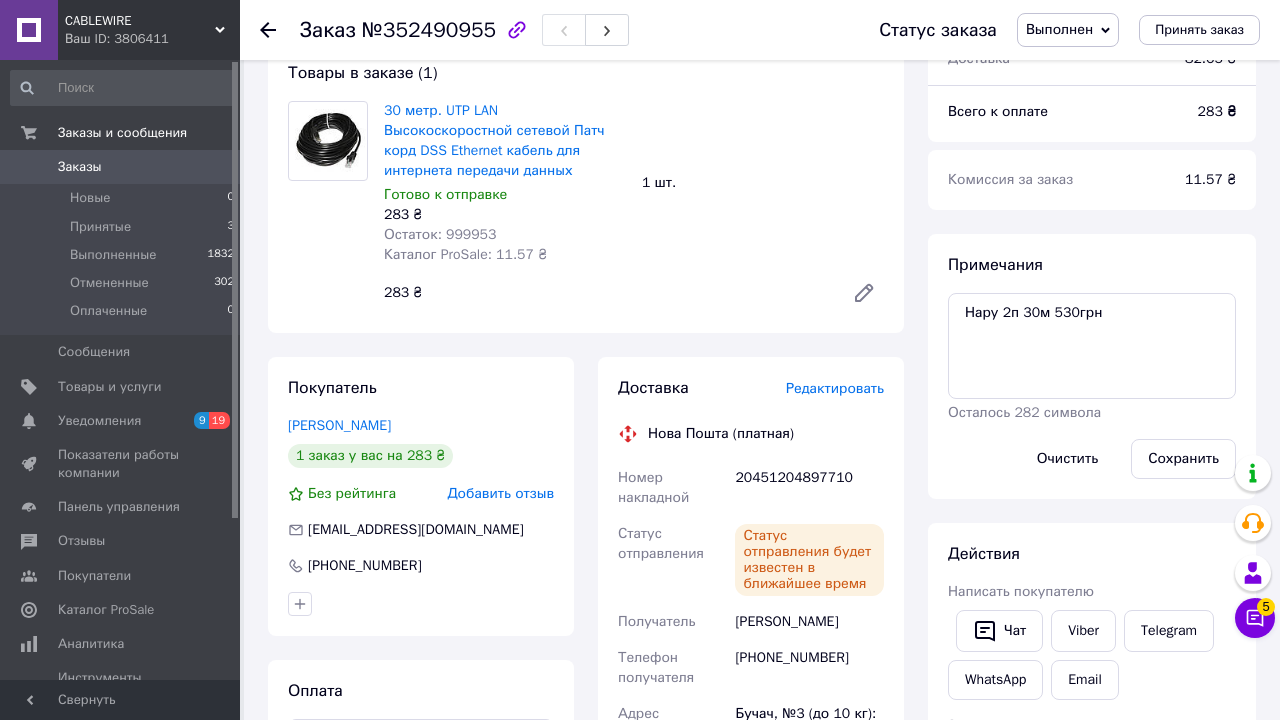 click on "Заказы" at bounding box center [121, 167] 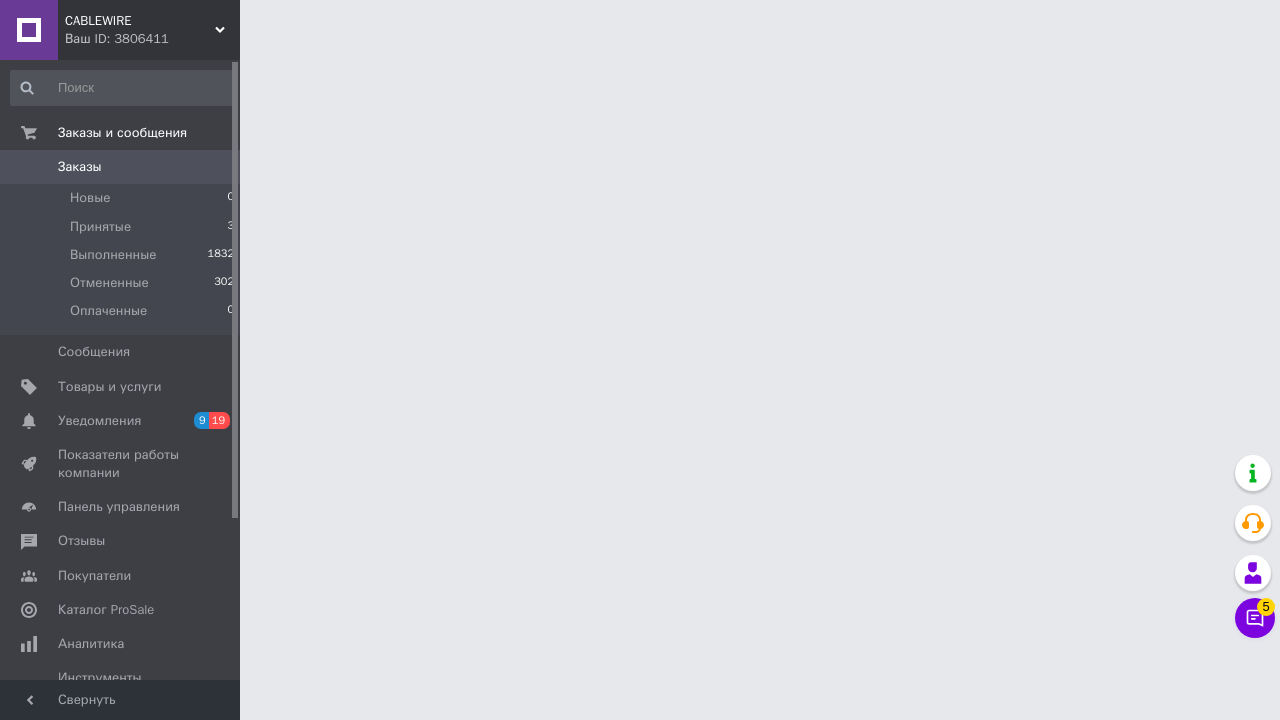 scroll, scrollTop: 0, scrollLeft: 0, axis: both 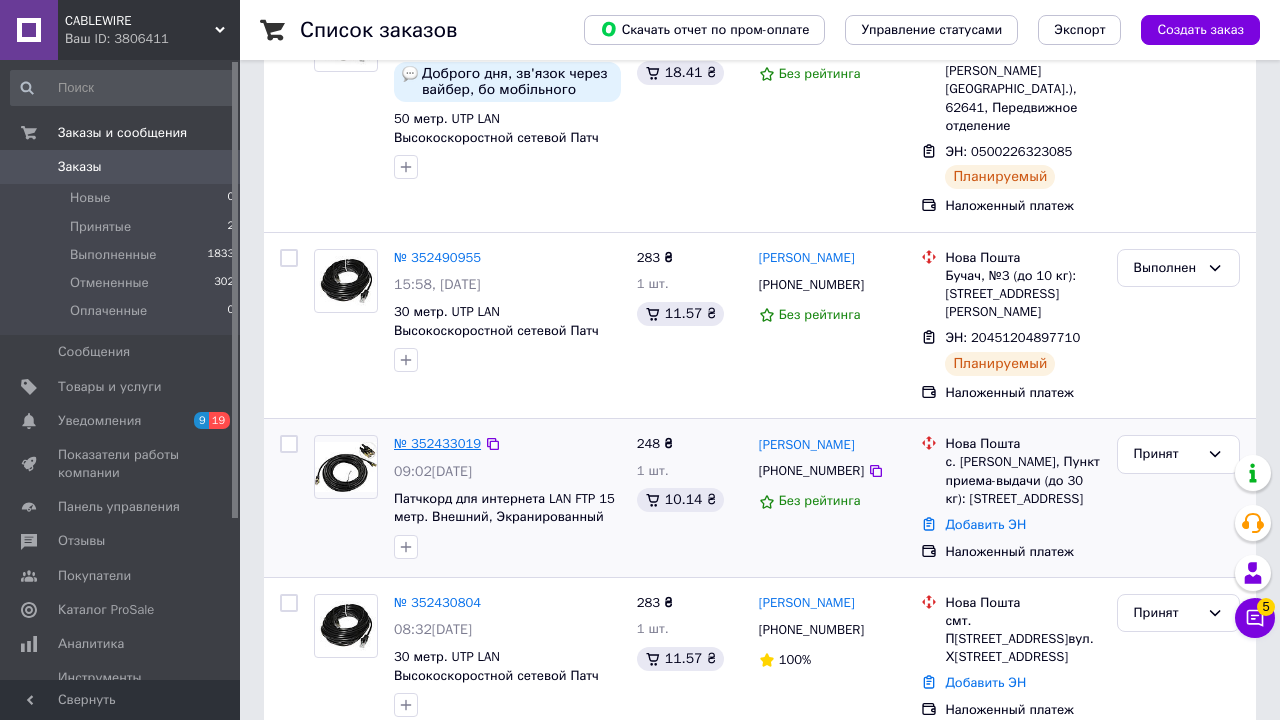 click on "№ 352433019" at bounding box center [437, 443] 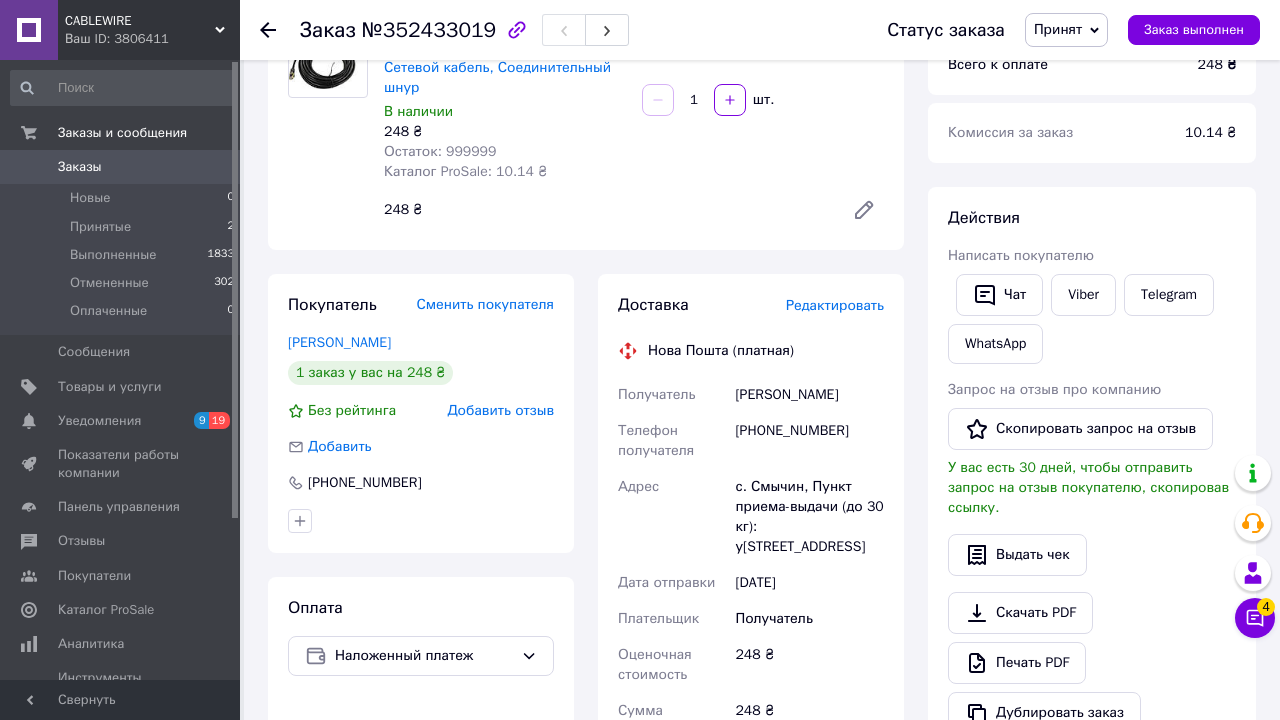 scroll, scrollTop: 217, scrollLeft: 0, axis: vertical 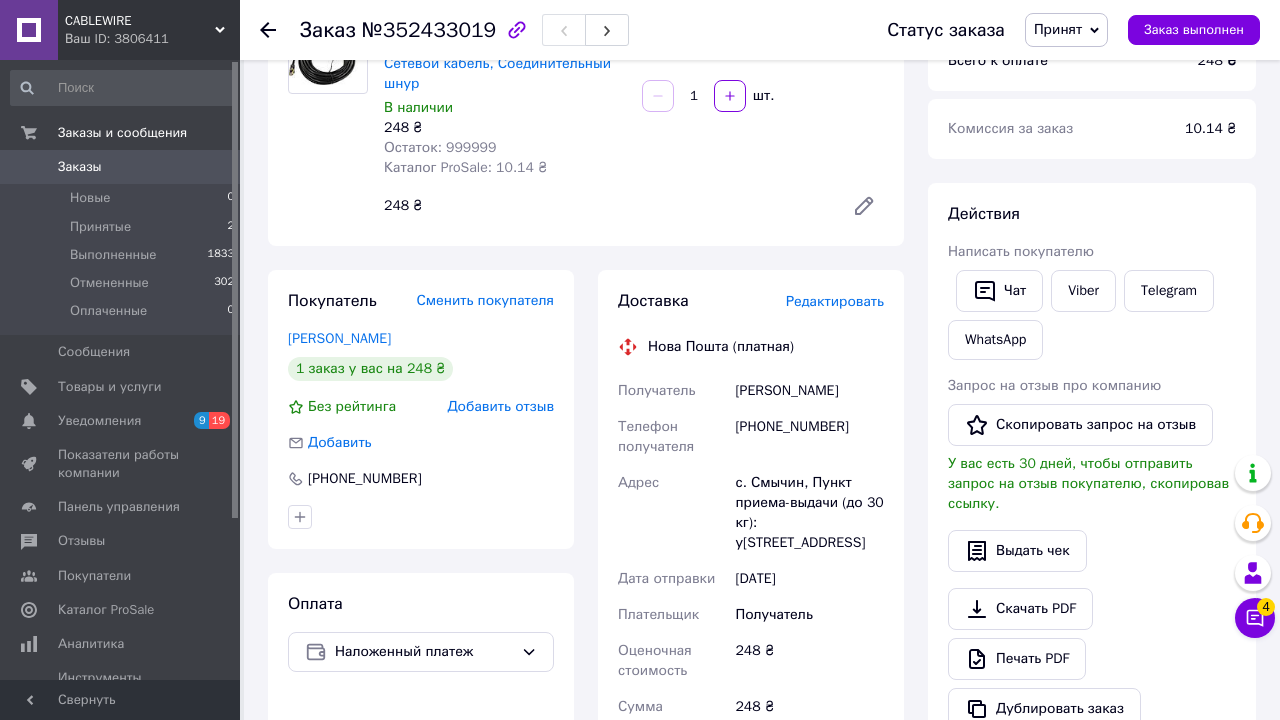 click on "[PHONE_NUMBER]" at bounding box center [809, 437] 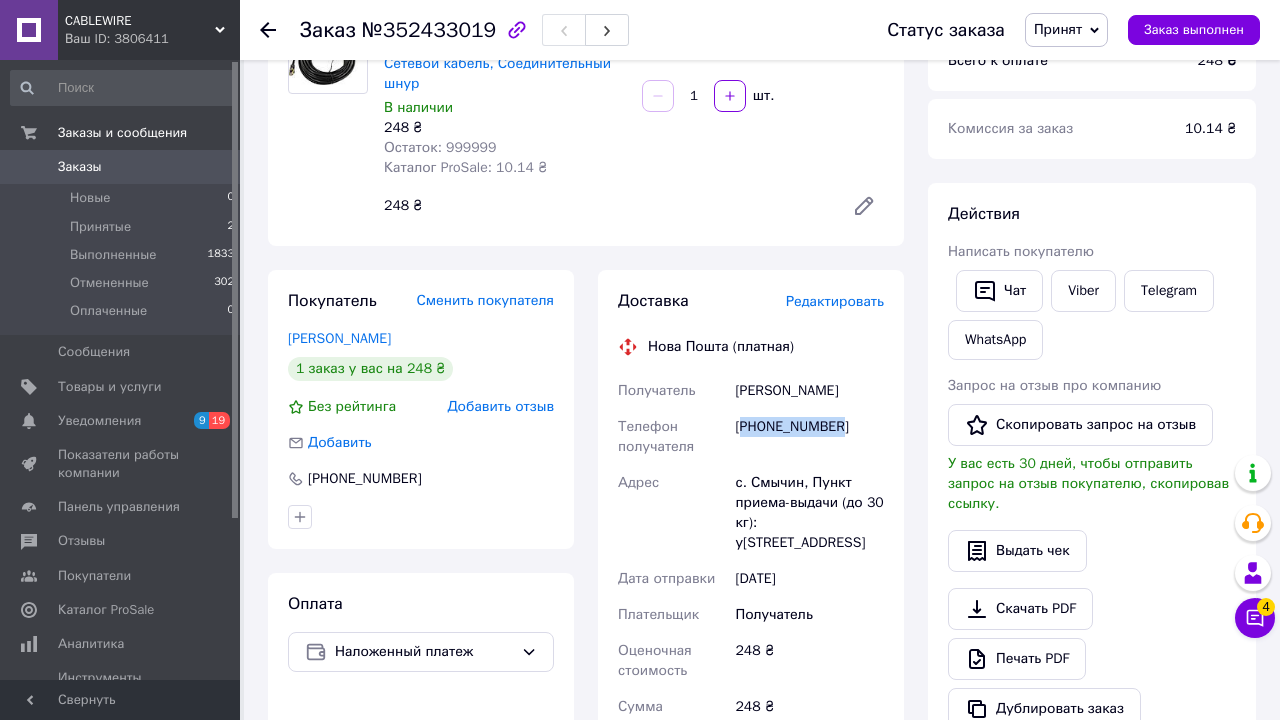 click on "[PHONE_NUMBER]" at bounding box center [809, 437] 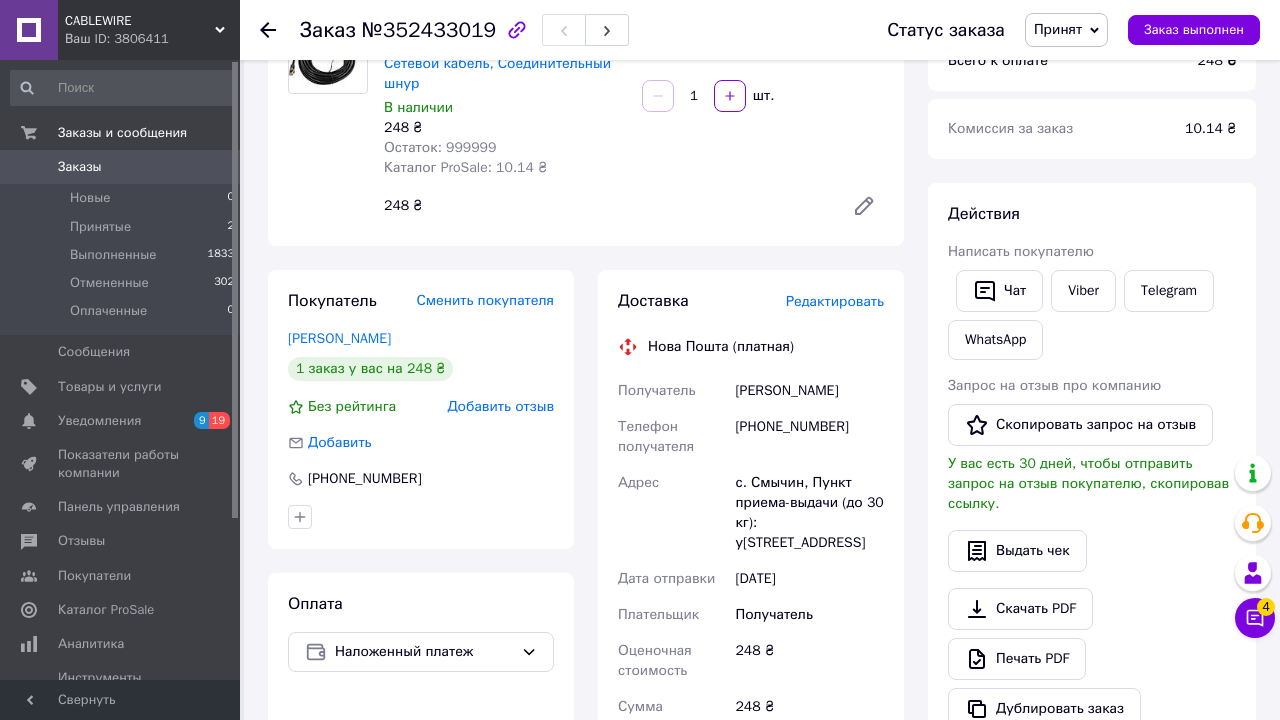 click on "[PERSON_NAME]" at bounding box center (809, 391) 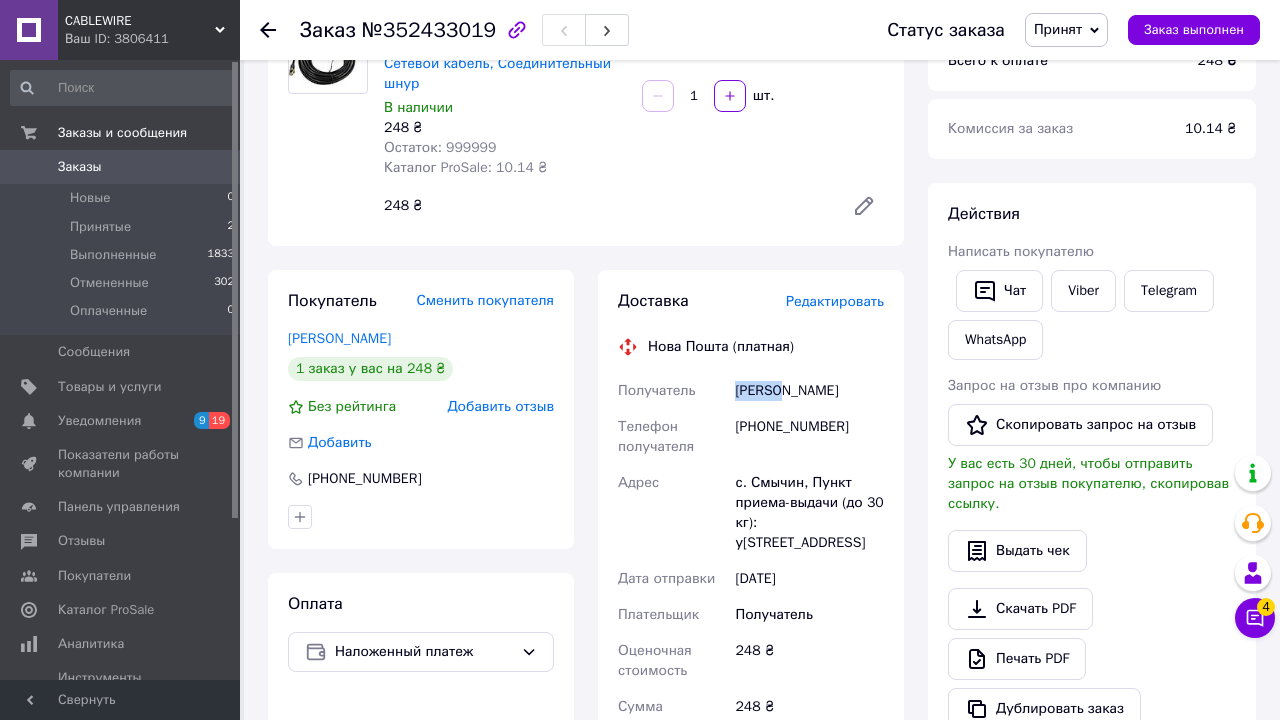 click on "[PERSON_NAME]" at bounding box center [809, 391] 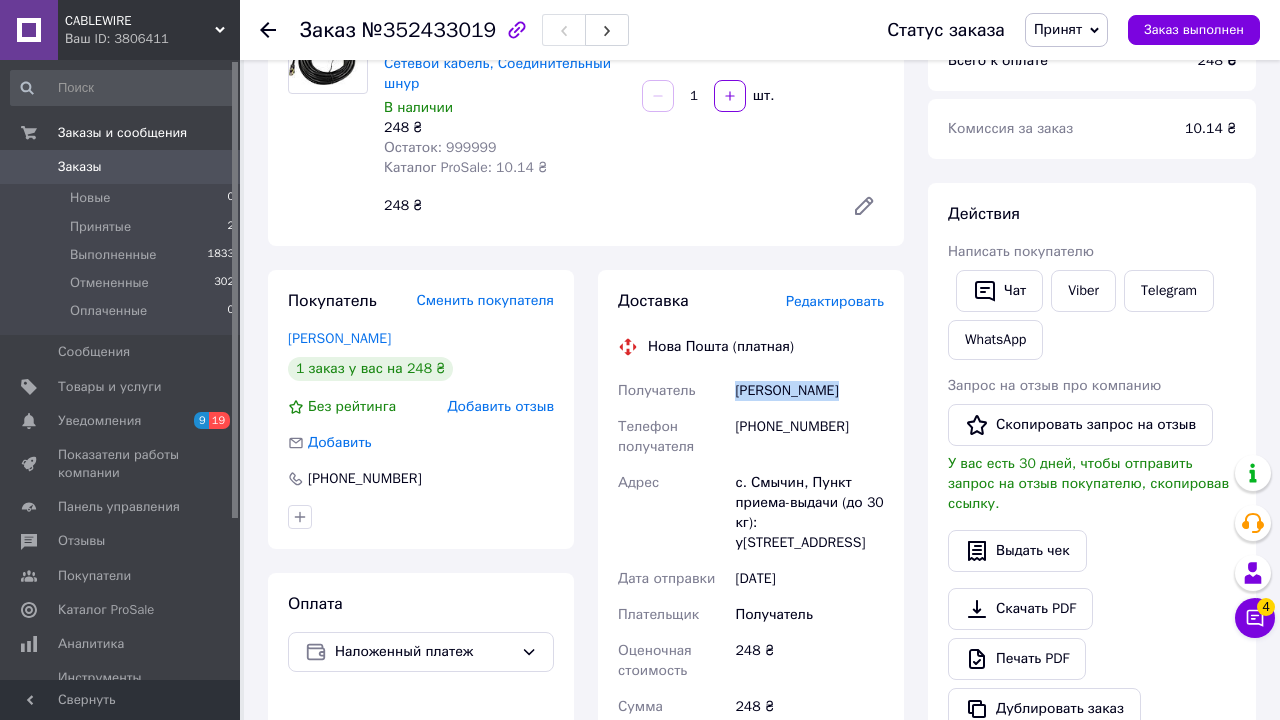 click on "[PERSON_NAME]" at bounding box center [809, 391] 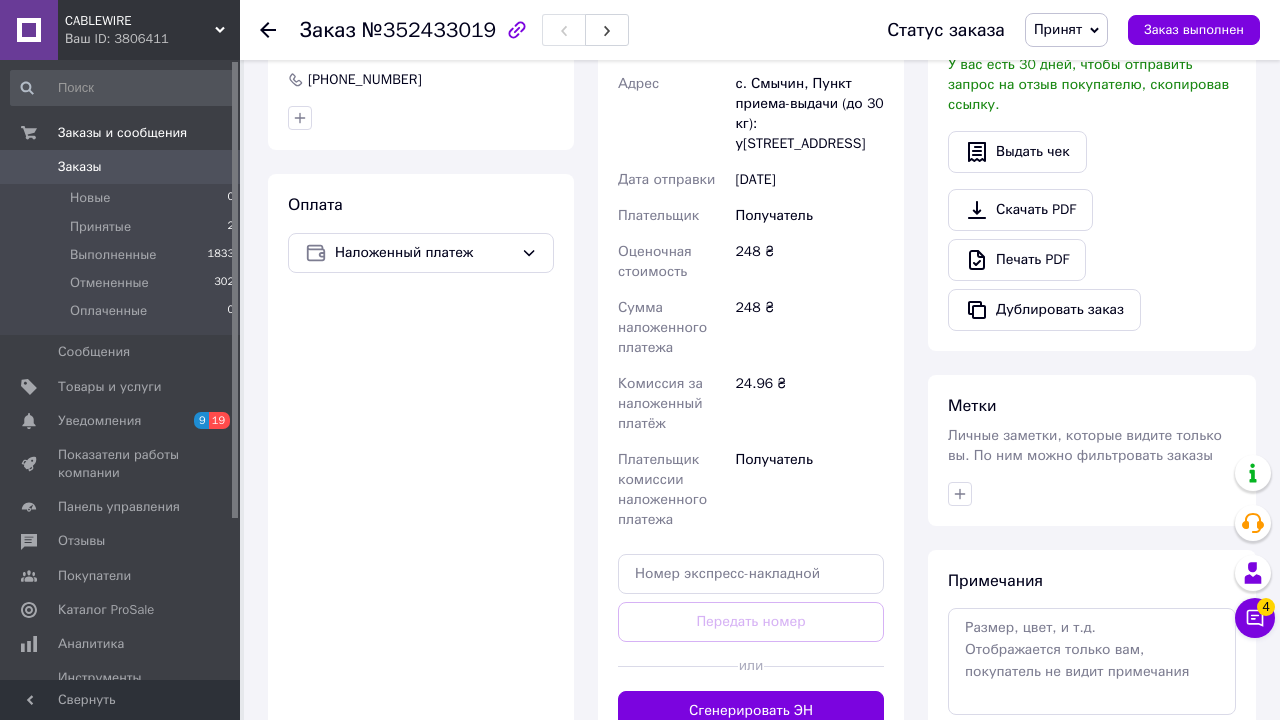 scroll, scrollTop: 616, scrollLeft: 0, axis: vertical 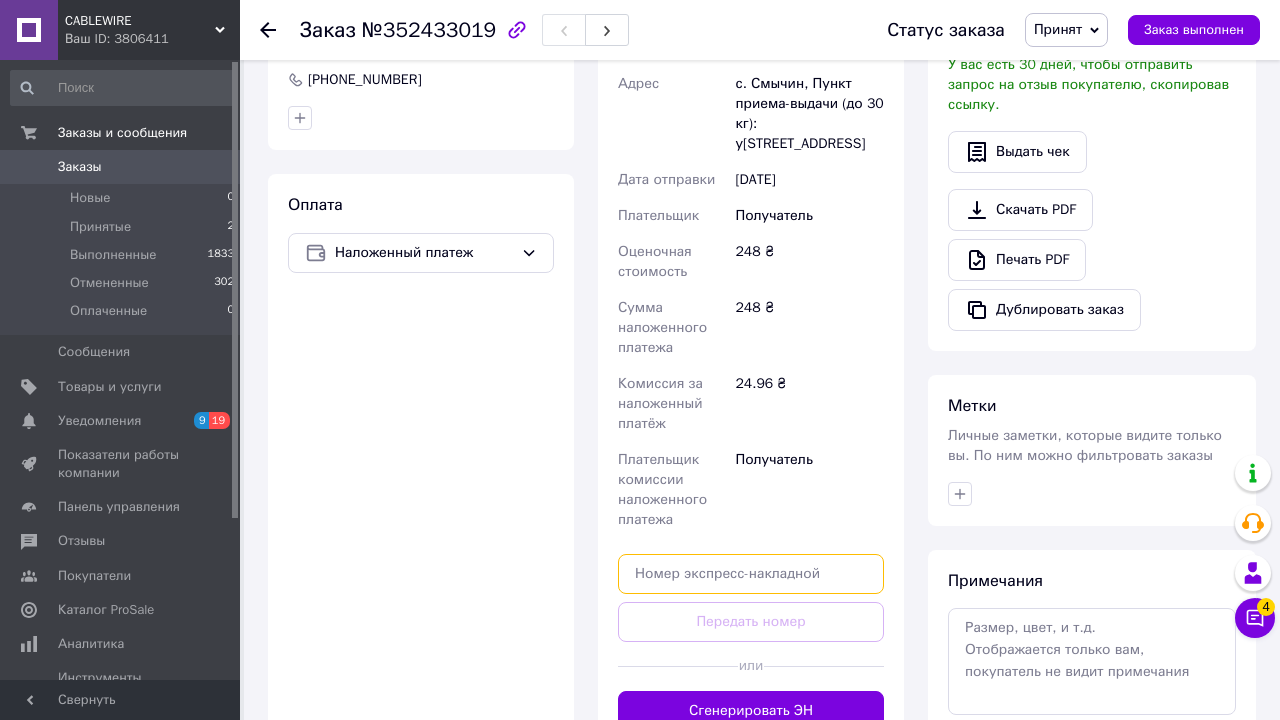 click at bounding box center [751, 574] 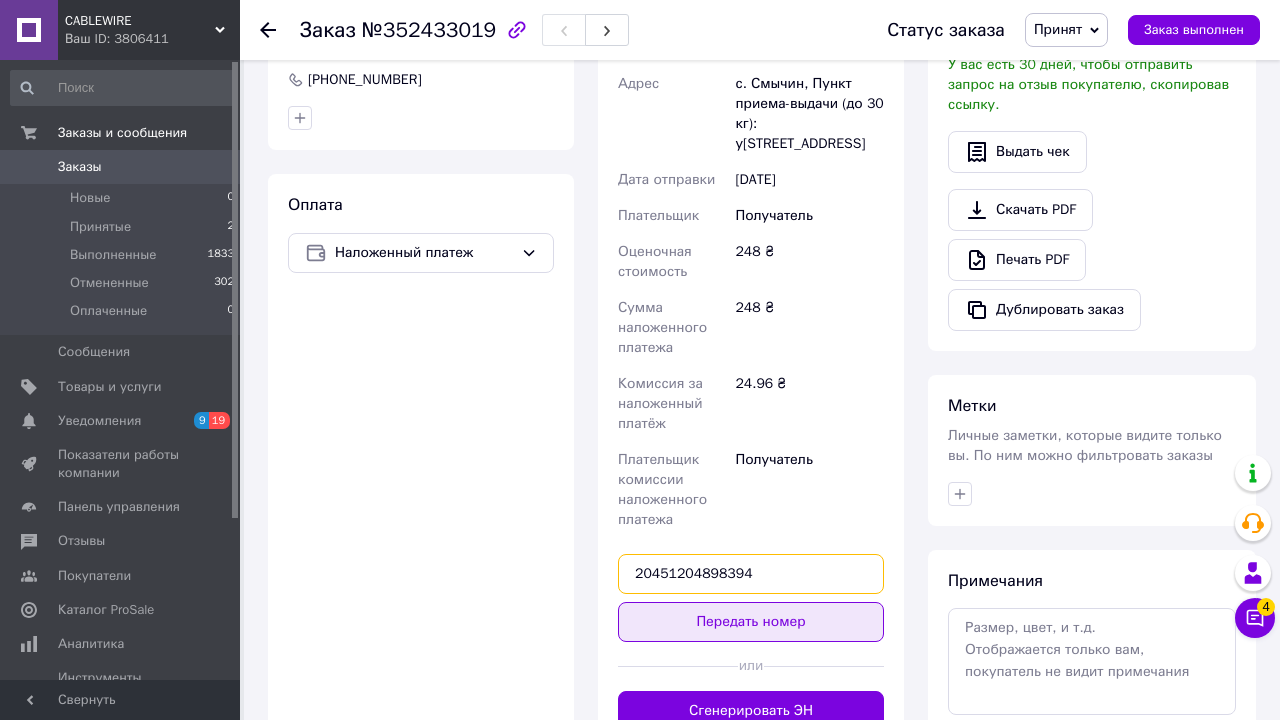 type on "20451204898394" 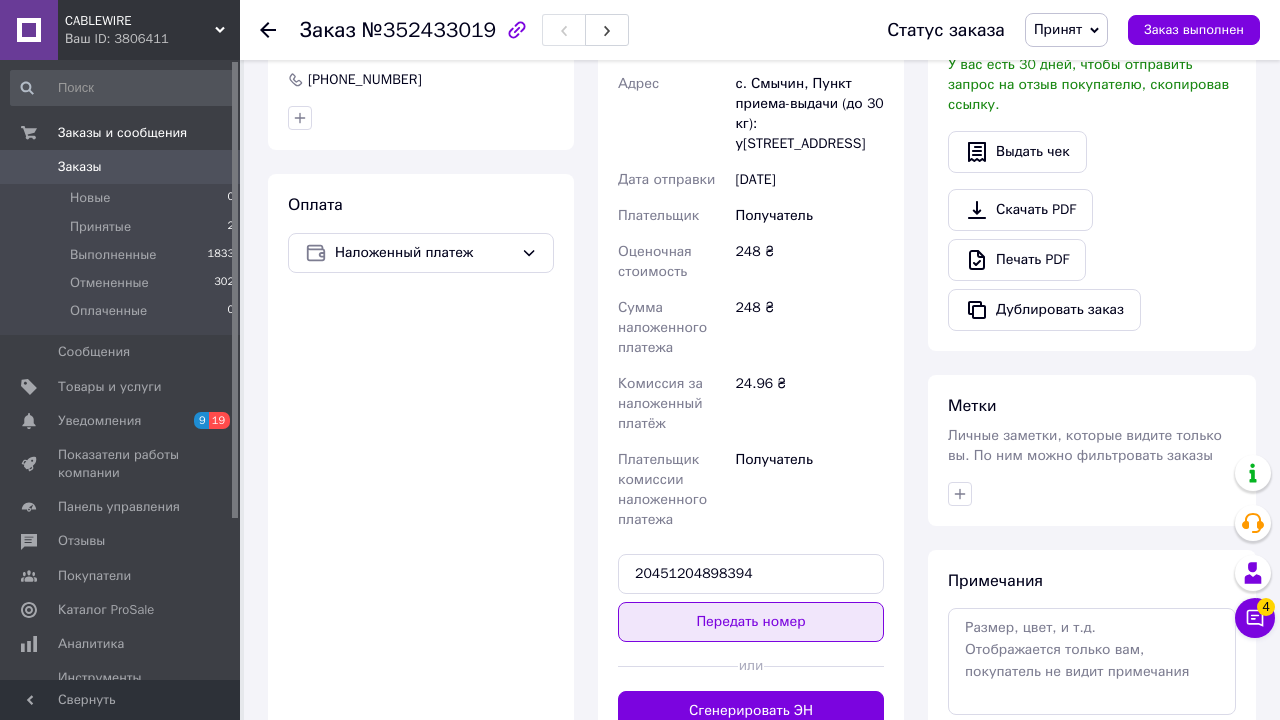 click on "Передать номер" at bounding box center (751, 622) 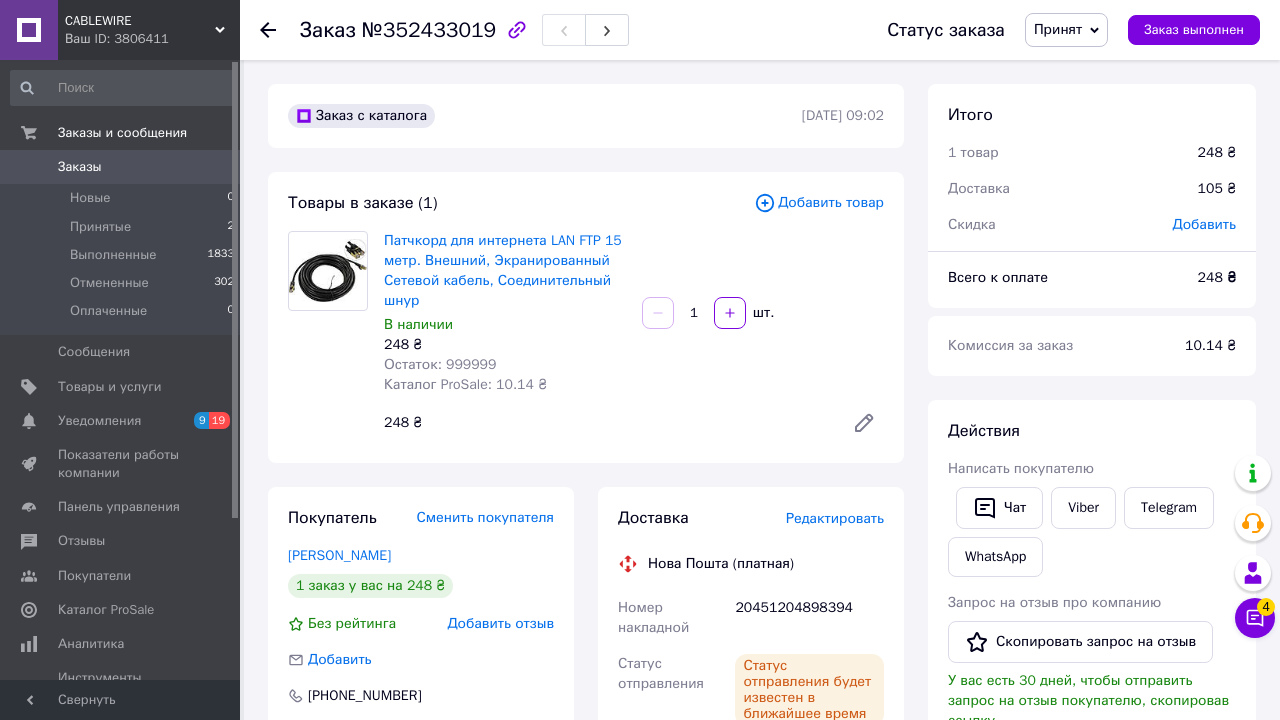 scroll, scrollTop: 0, scrollLeft: 0, axis: both 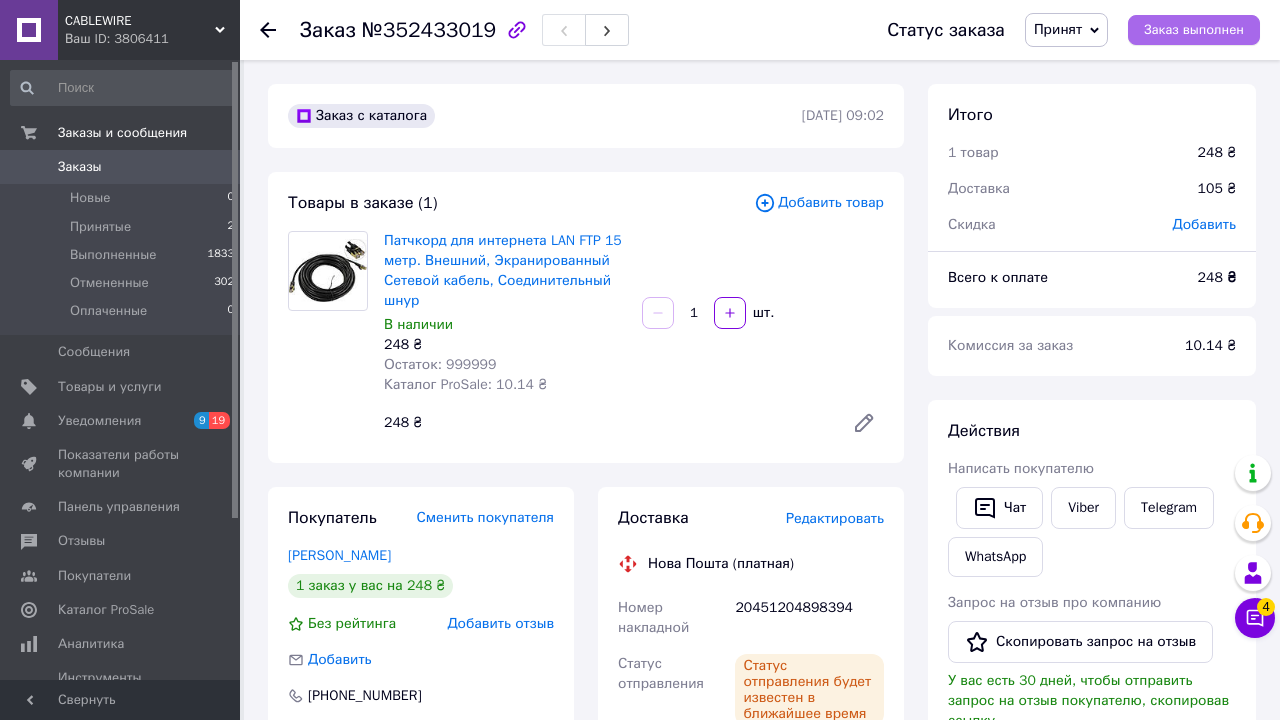 click on "Заказ выполнен" at bounding box center (1194, 30) 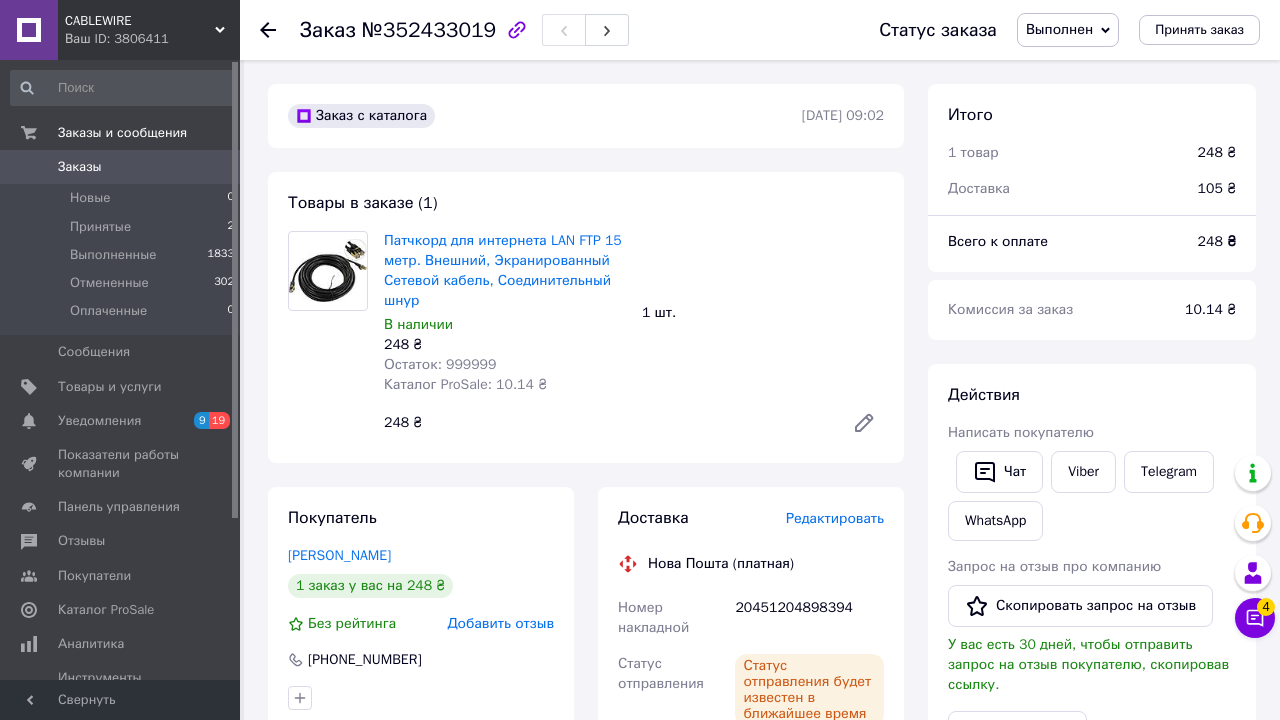 click on "Заказы" at bounding box center (121, 167) 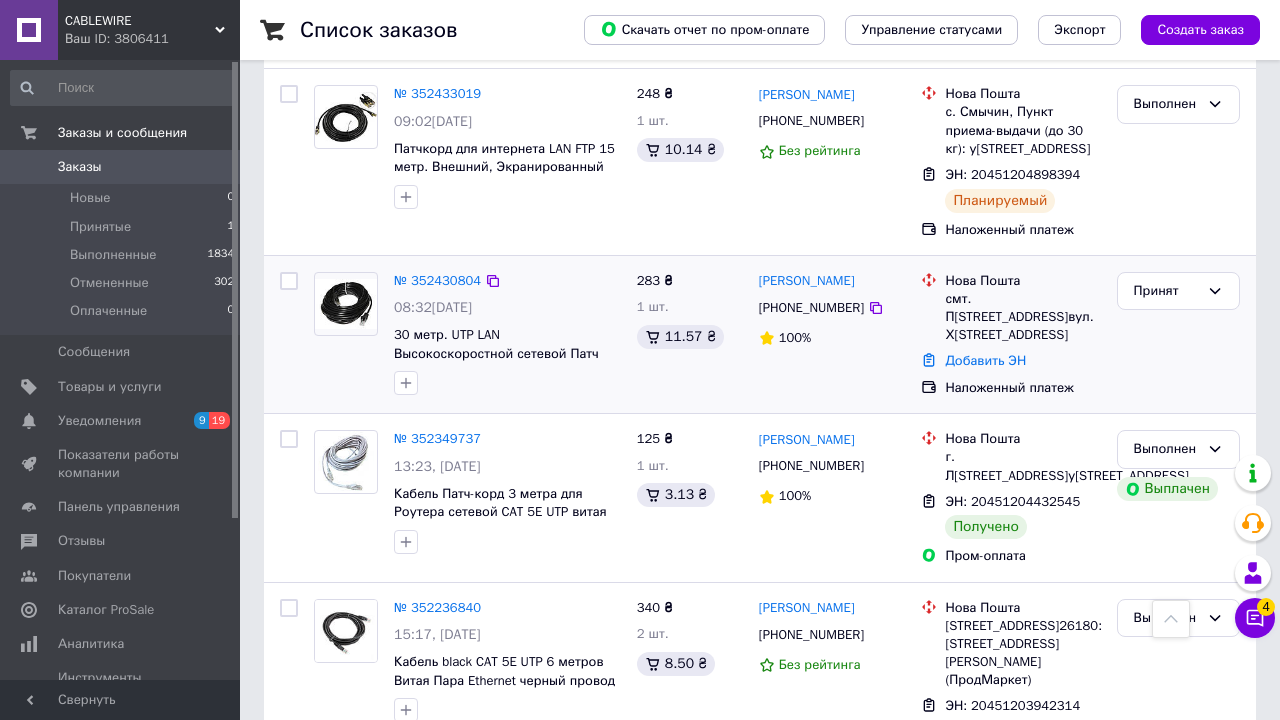 scroll, scrollTop: 574, scrollLeft: 0, axis: vertical 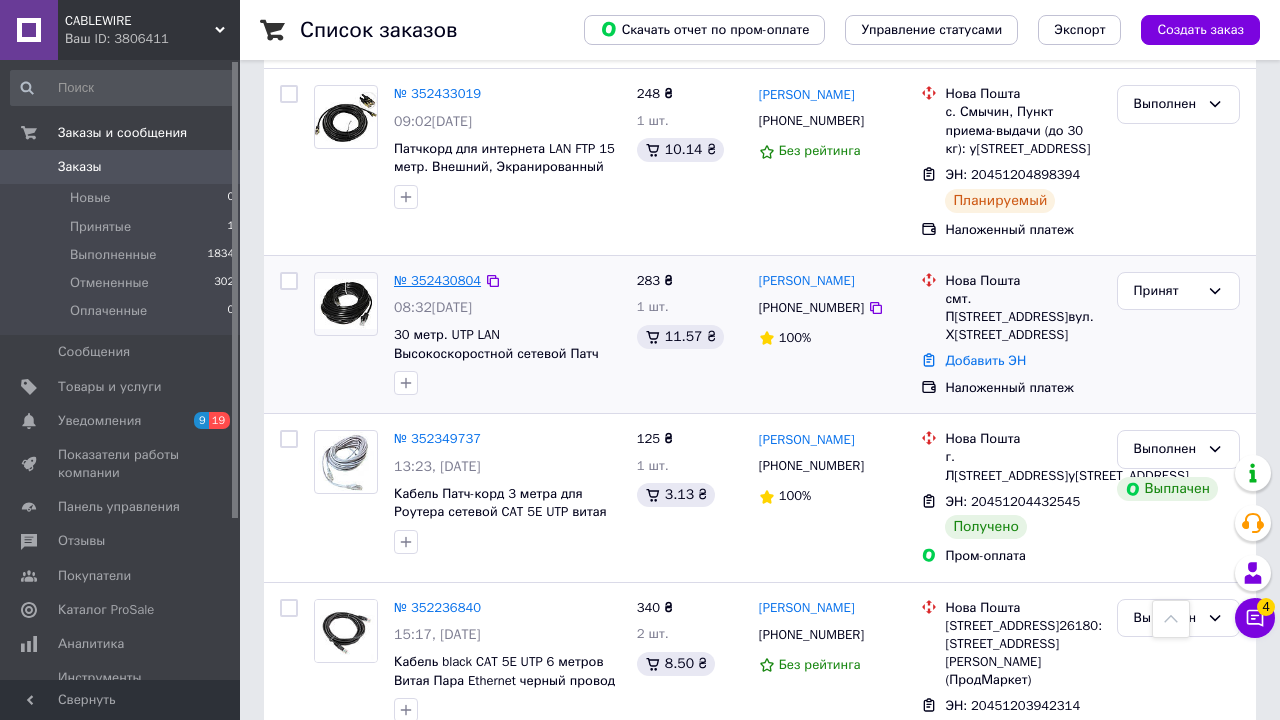 click on "№ 352430804" at bounding box center [437, 280] 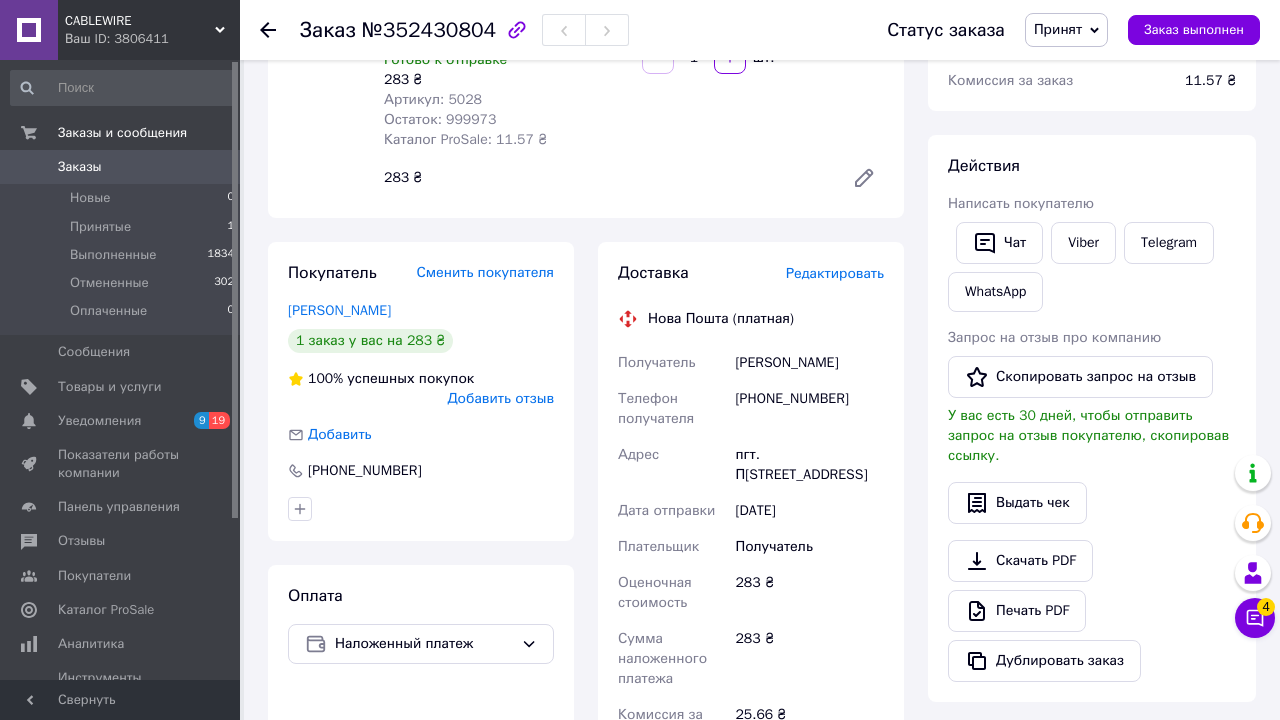 scroll, scrollTop: 265, scrollLeft: 0, axis: vertical 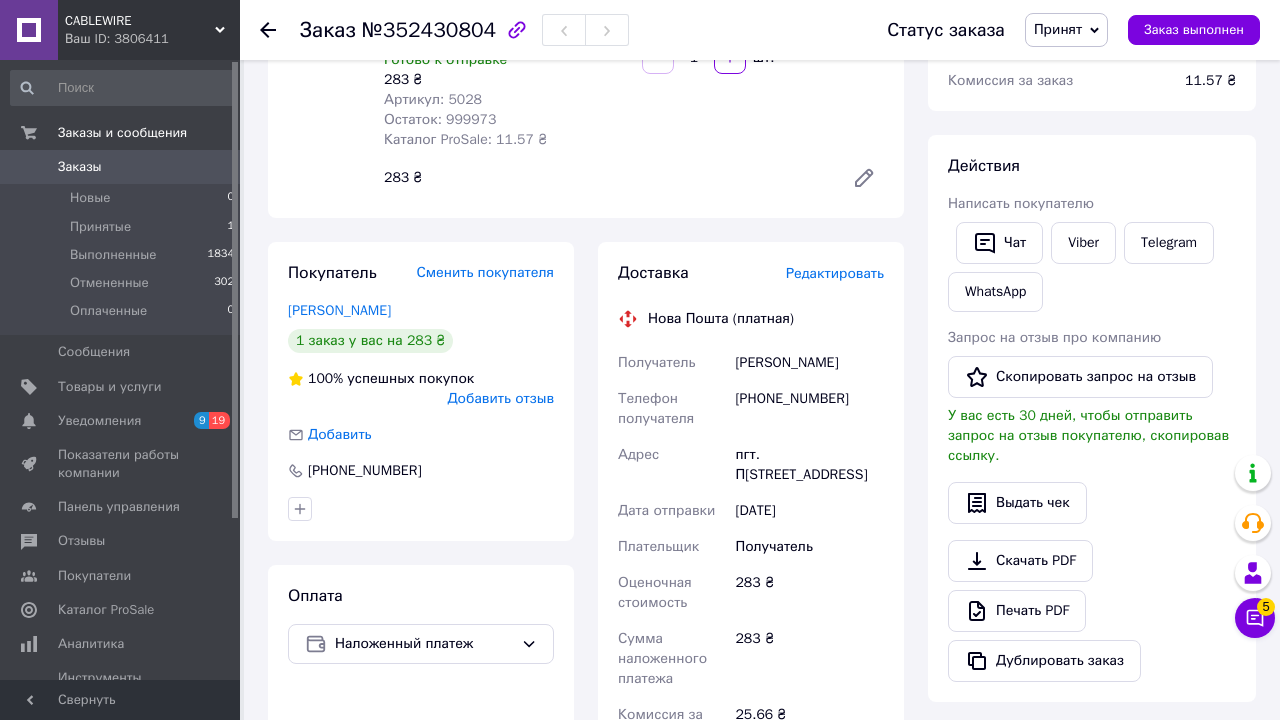 click on "[PHONE_NUMBER]" at bounding box center (809, 409) 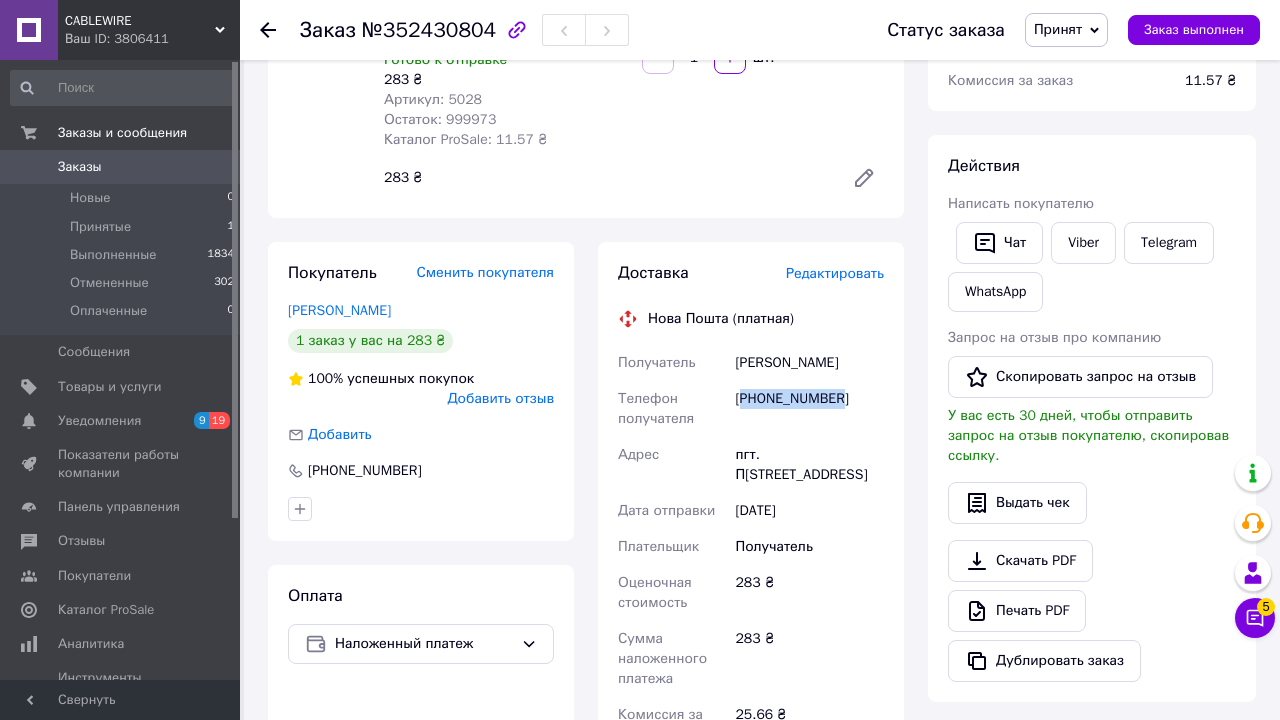 click on "[PHONE_NUMBER]" at bounding box center [809, 409] 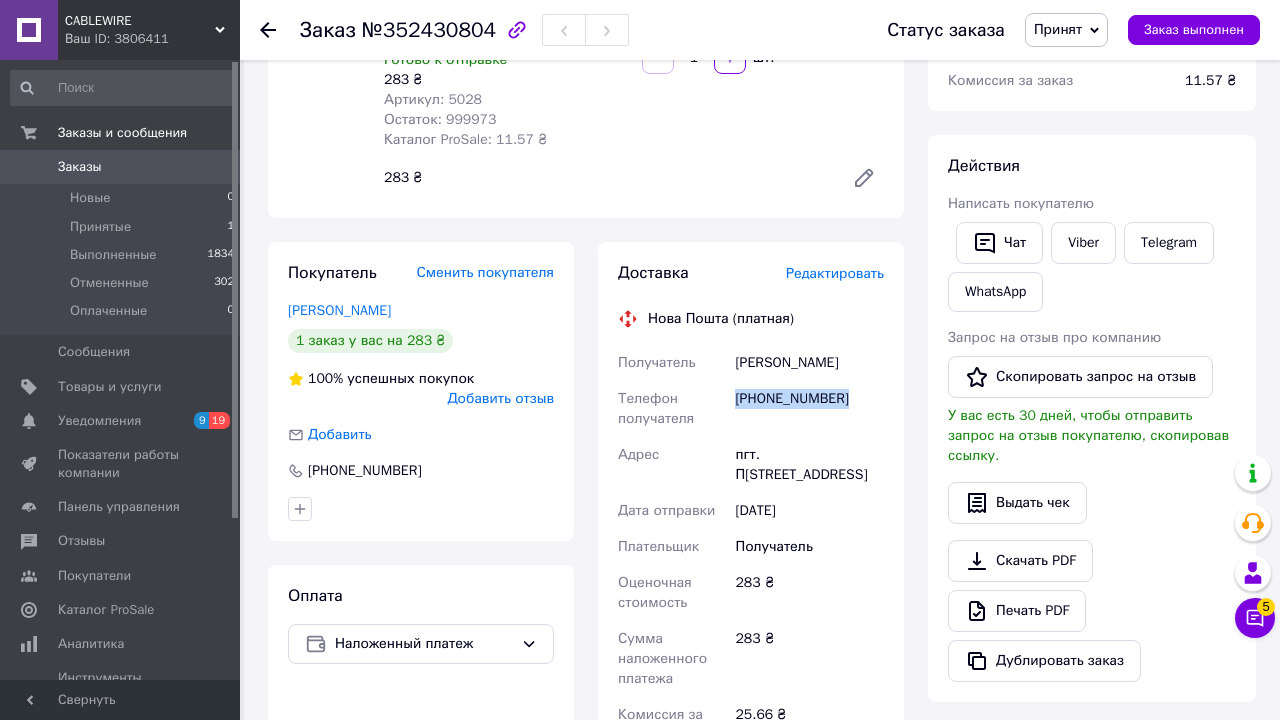 click on "[PHONE_NUMBER]" at bounding box center [809, 409] 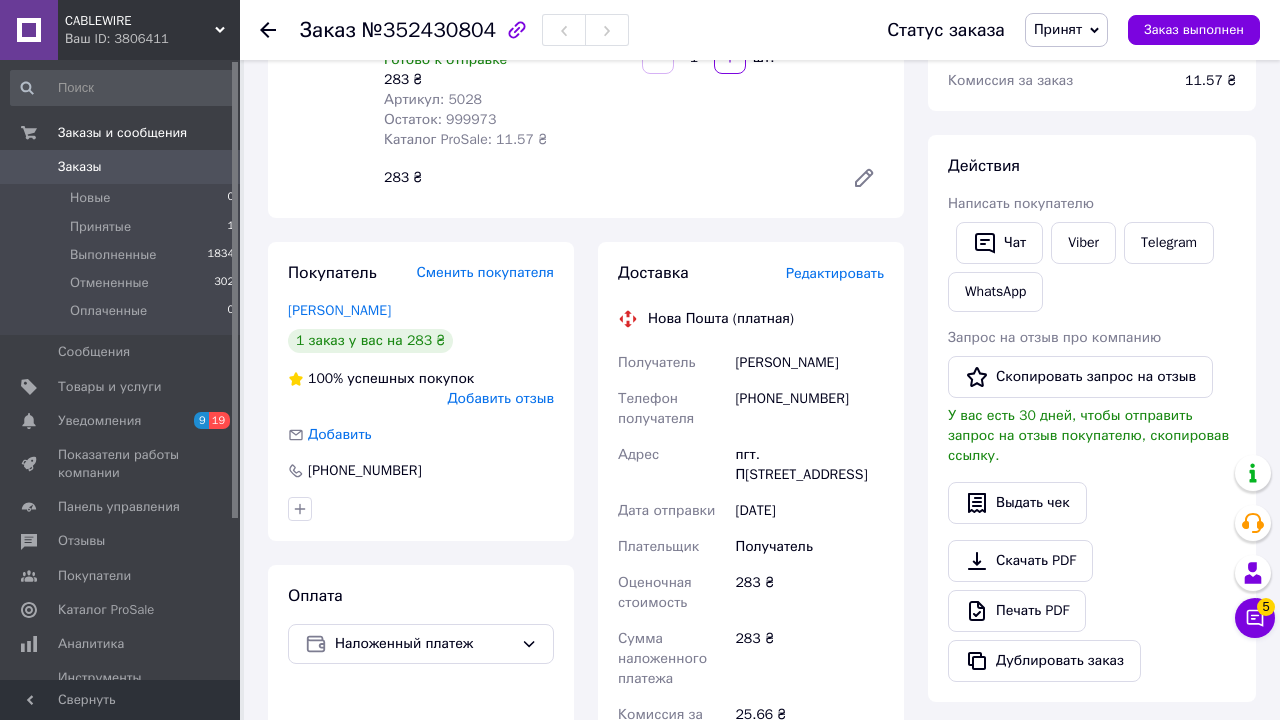 click on "[PERSON_NAME]" at bounding box center [809, 363] 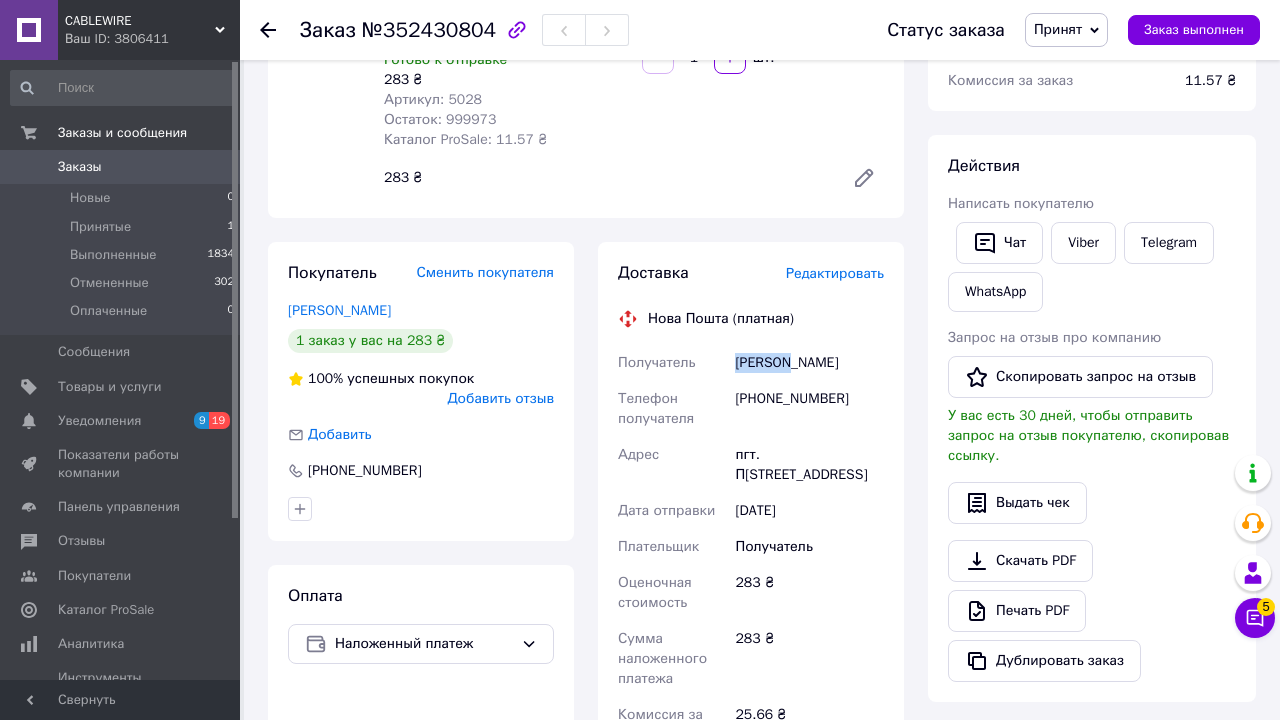 click on "[PERSON_NAME]" at bounding box center [809, 363] 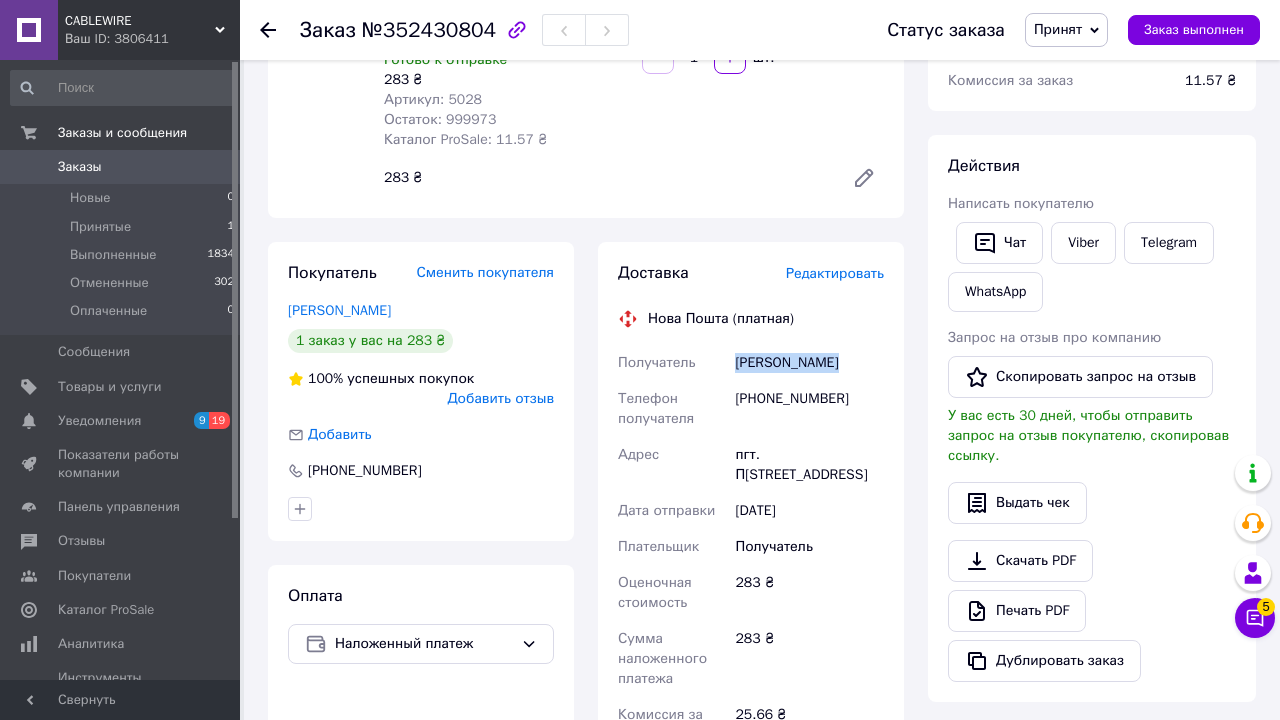 copy on "[PERSON_NAME]" 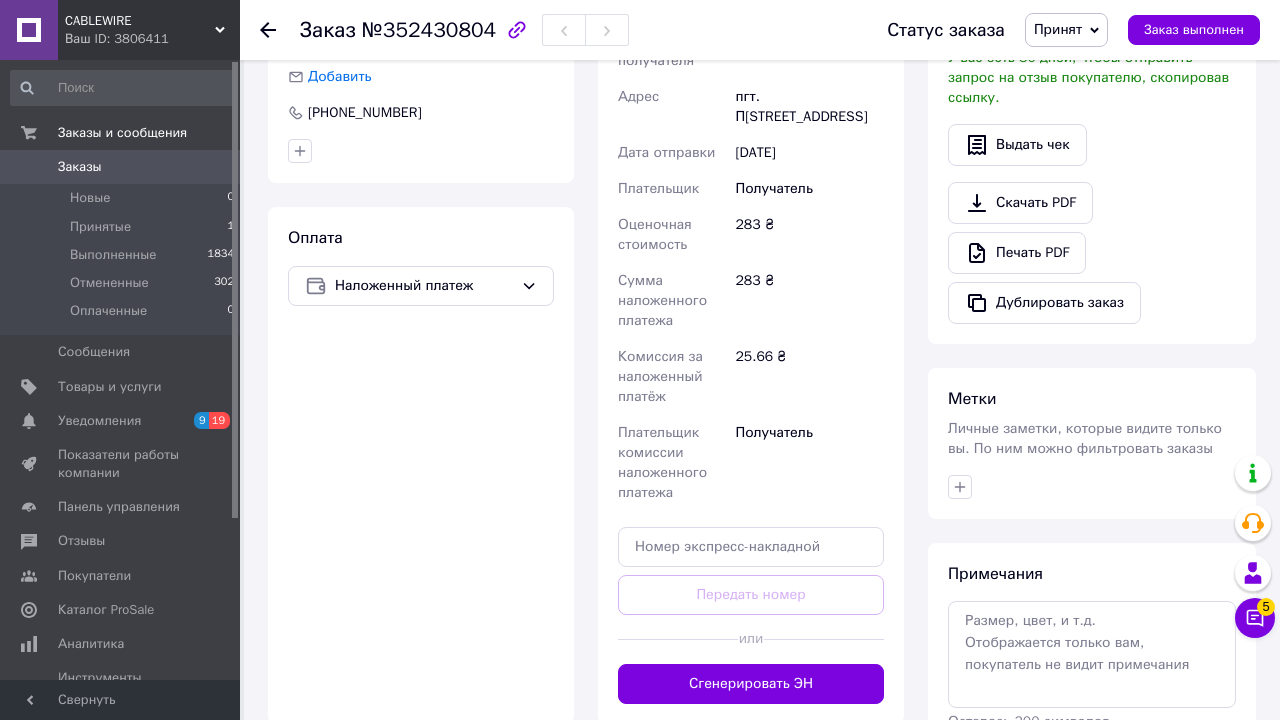scroll, scrollTop: 639, scrollLeft: 0, axis: vertical 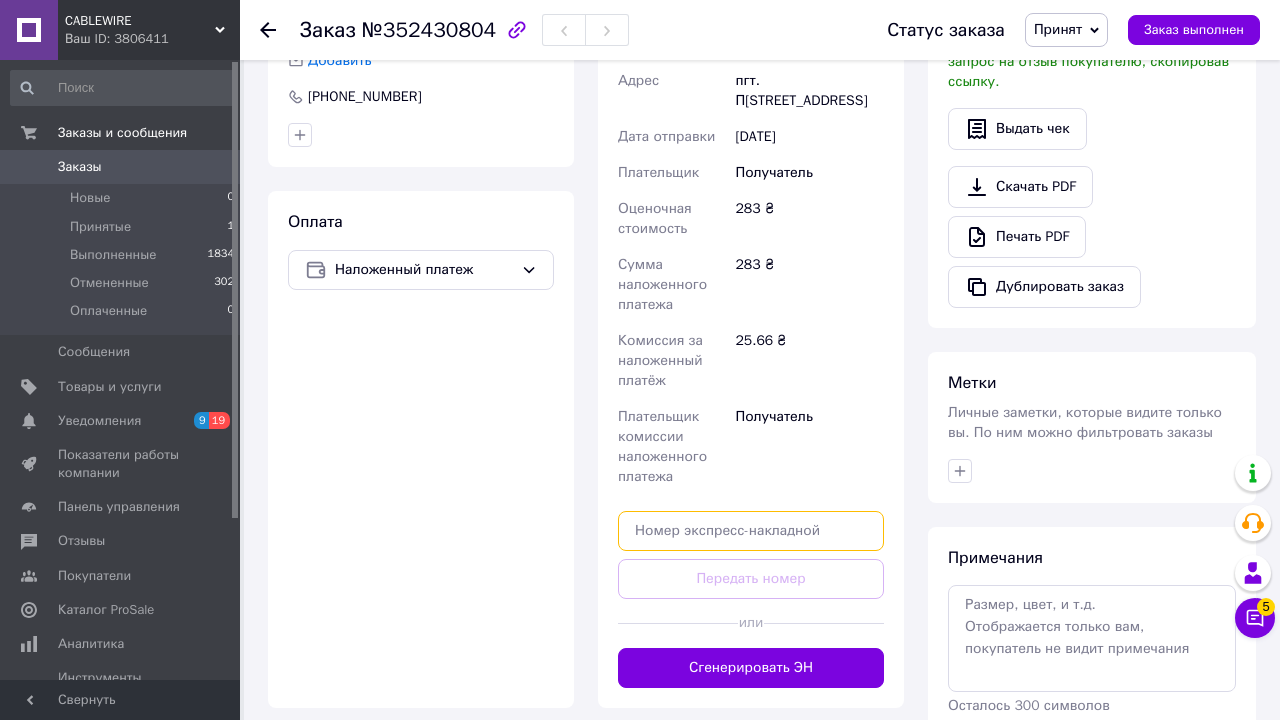 click at bounding box center (751, 531) 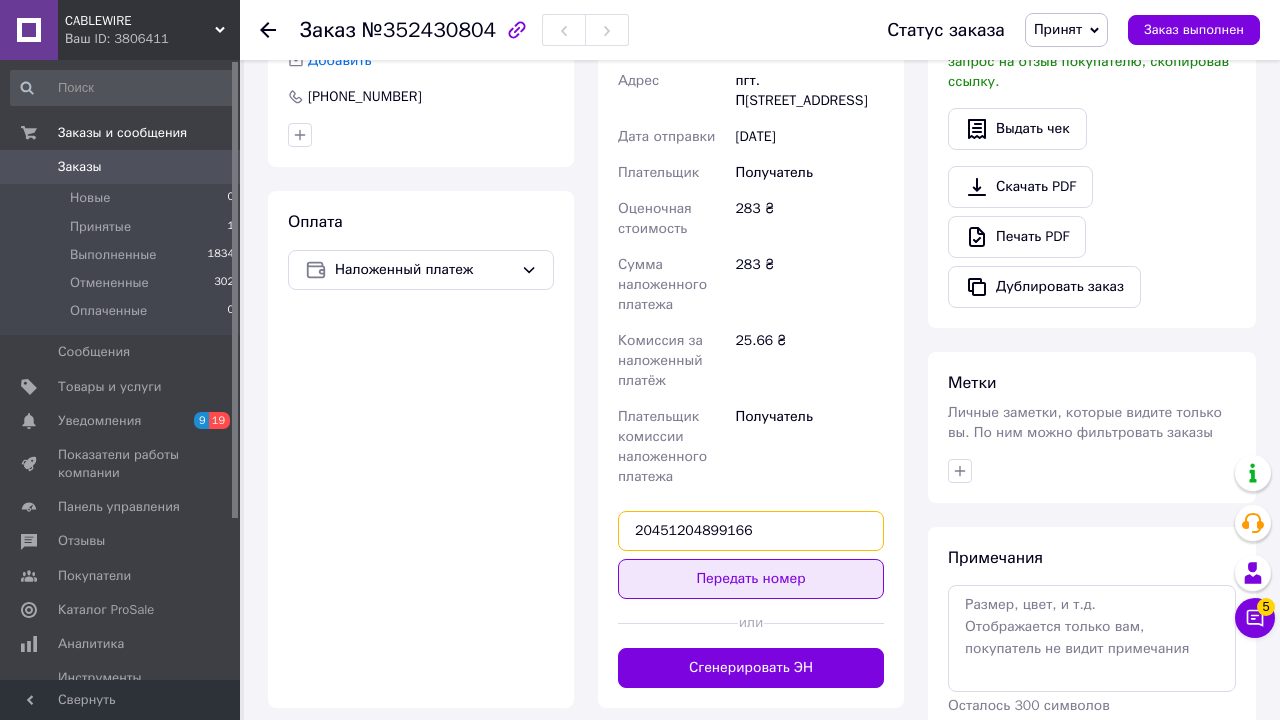 type on "20451204899166" 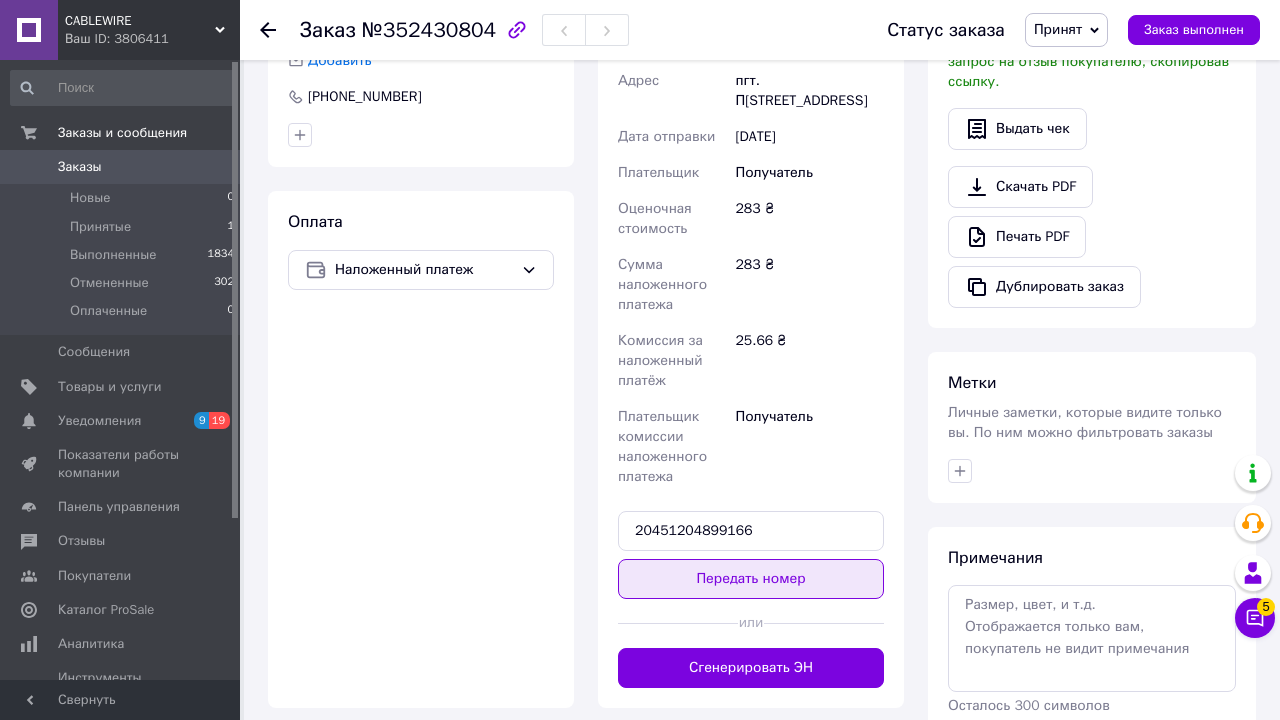 click on "Передать номер" at bounding box center [751, 579] 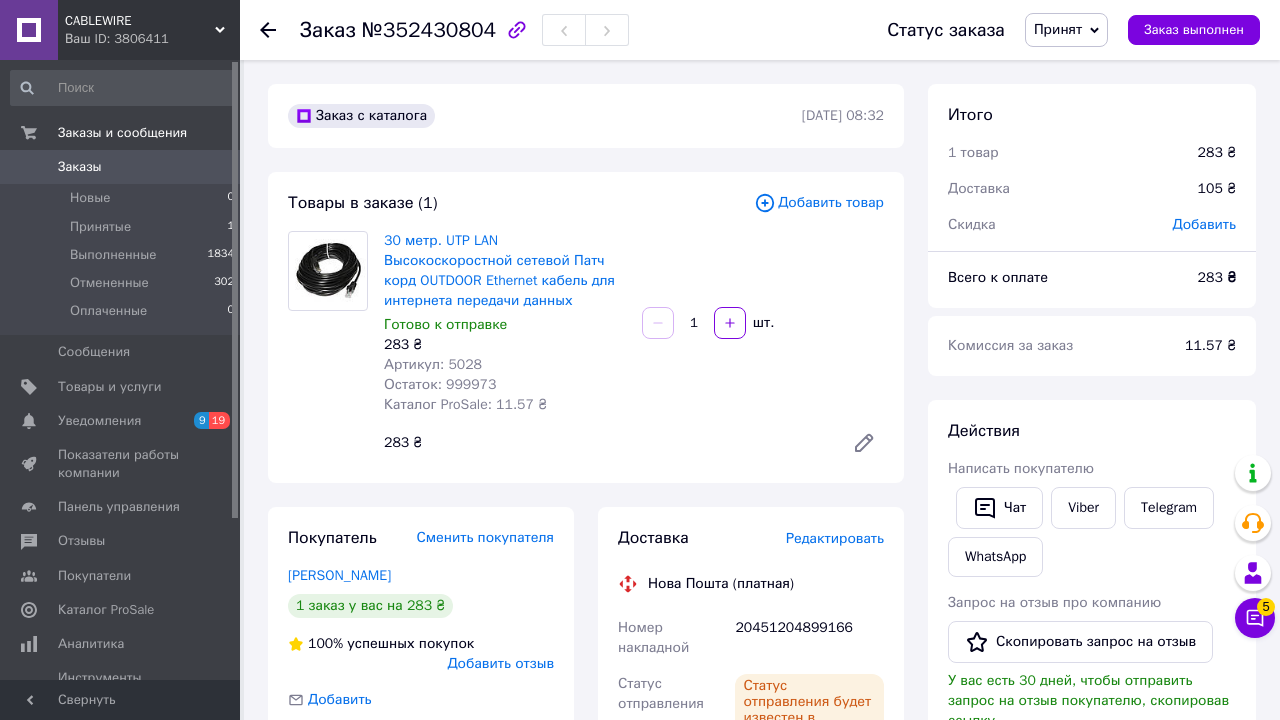 scroll, scrollTop: 0, scrollLeft: 0, axis: both 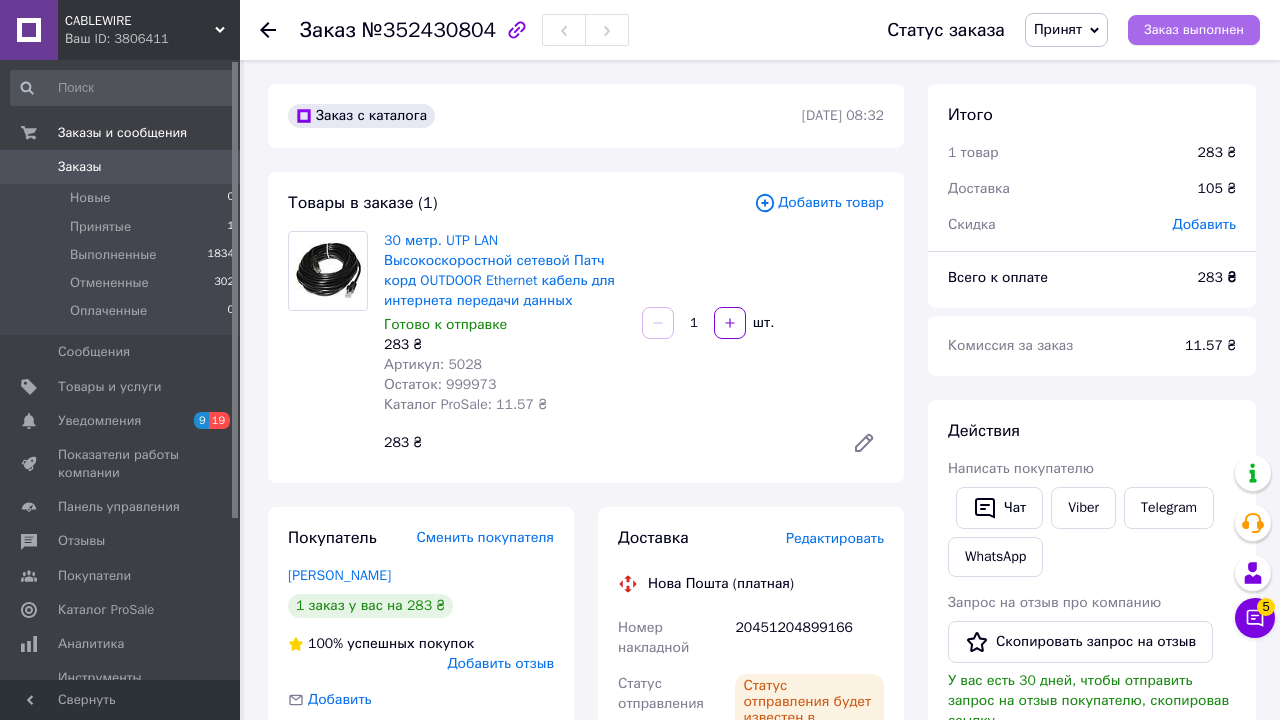 click on "Заказ выполнен" at bounding box center [1194, 30] 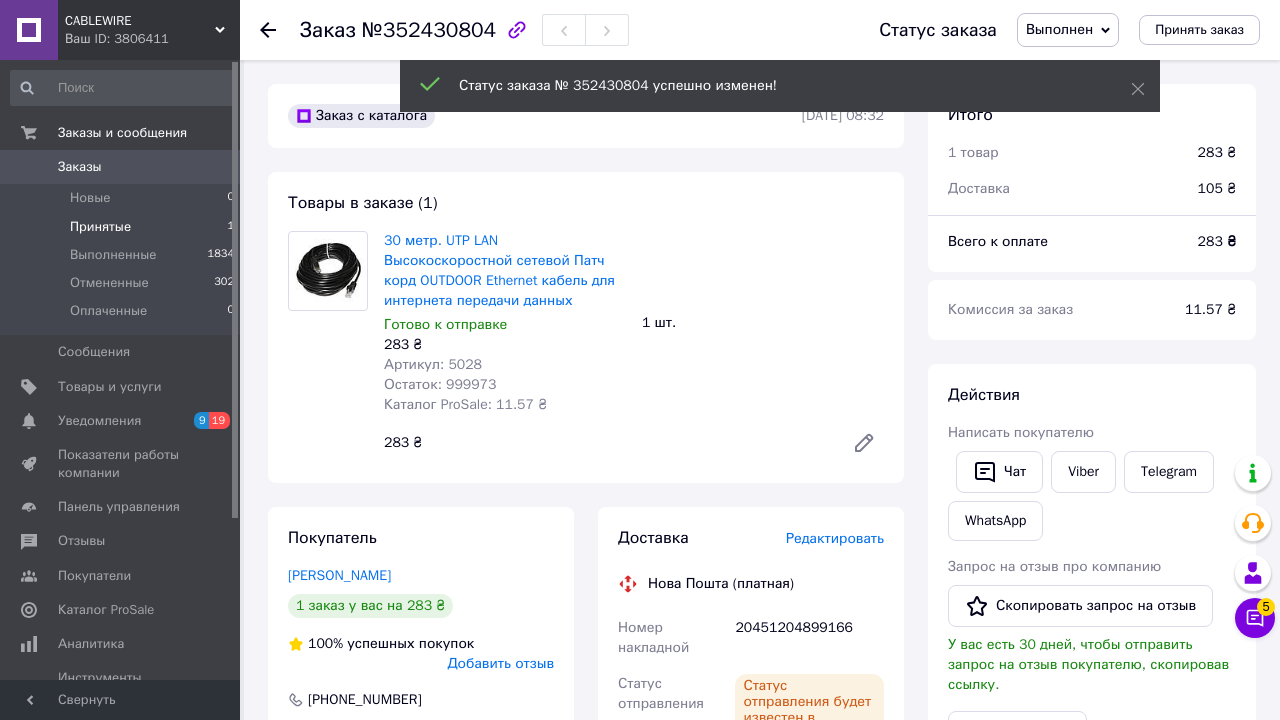 scroll, scrollTop: 0, scrollLeft: 0, axis: both 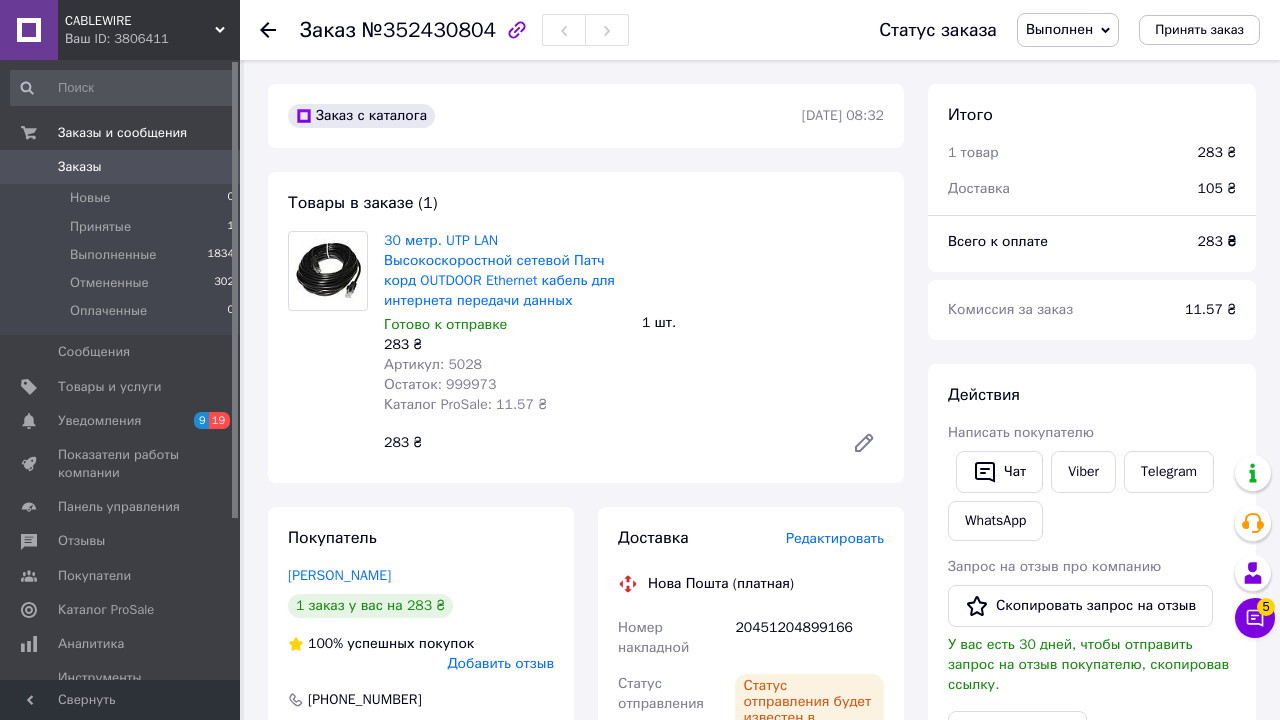 click on "Заказы" at bounding box center [121, 167] 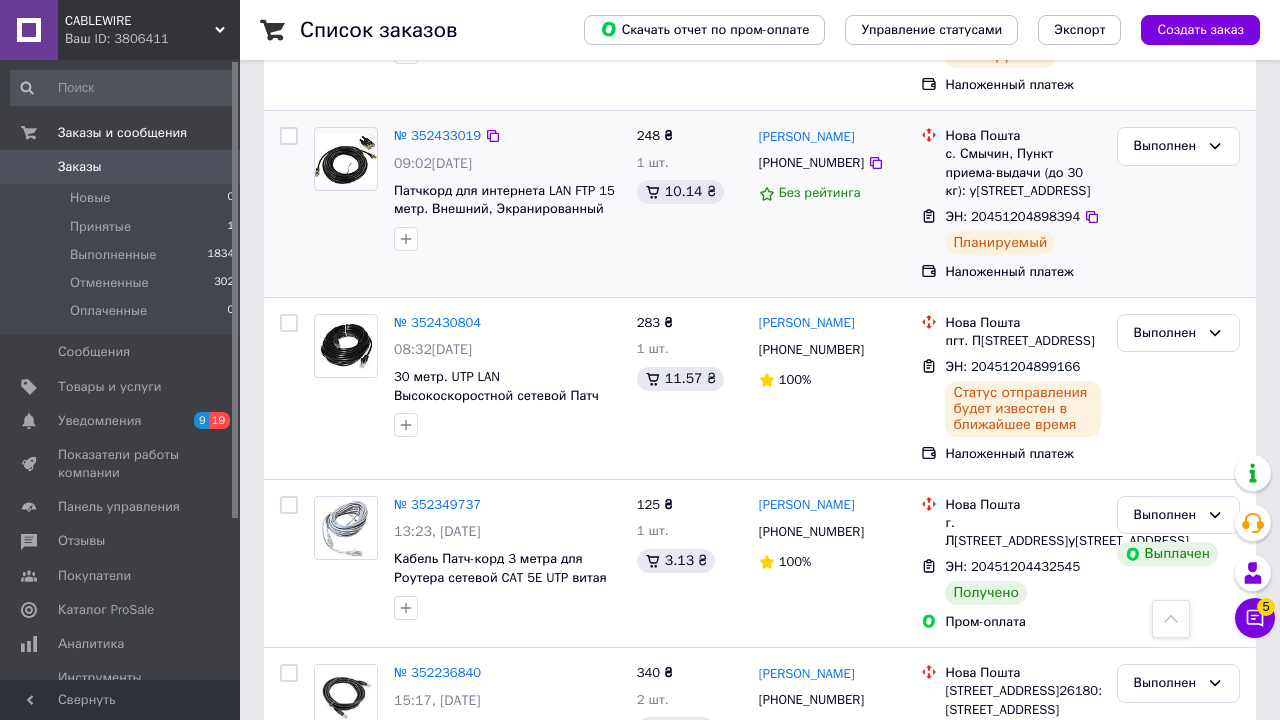 scroll, scrollTop: 536, scrollLeft: 0, axis: vertical 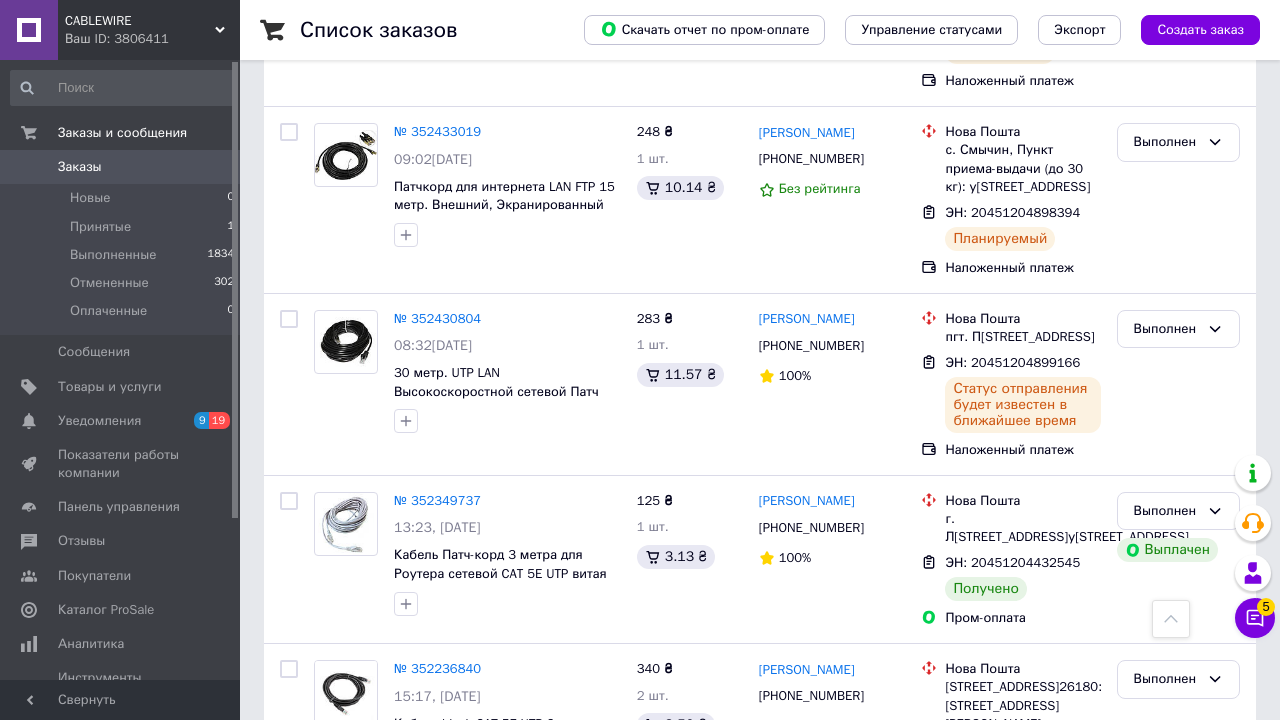 click on "Заказы" at bounding box center (121, 167) 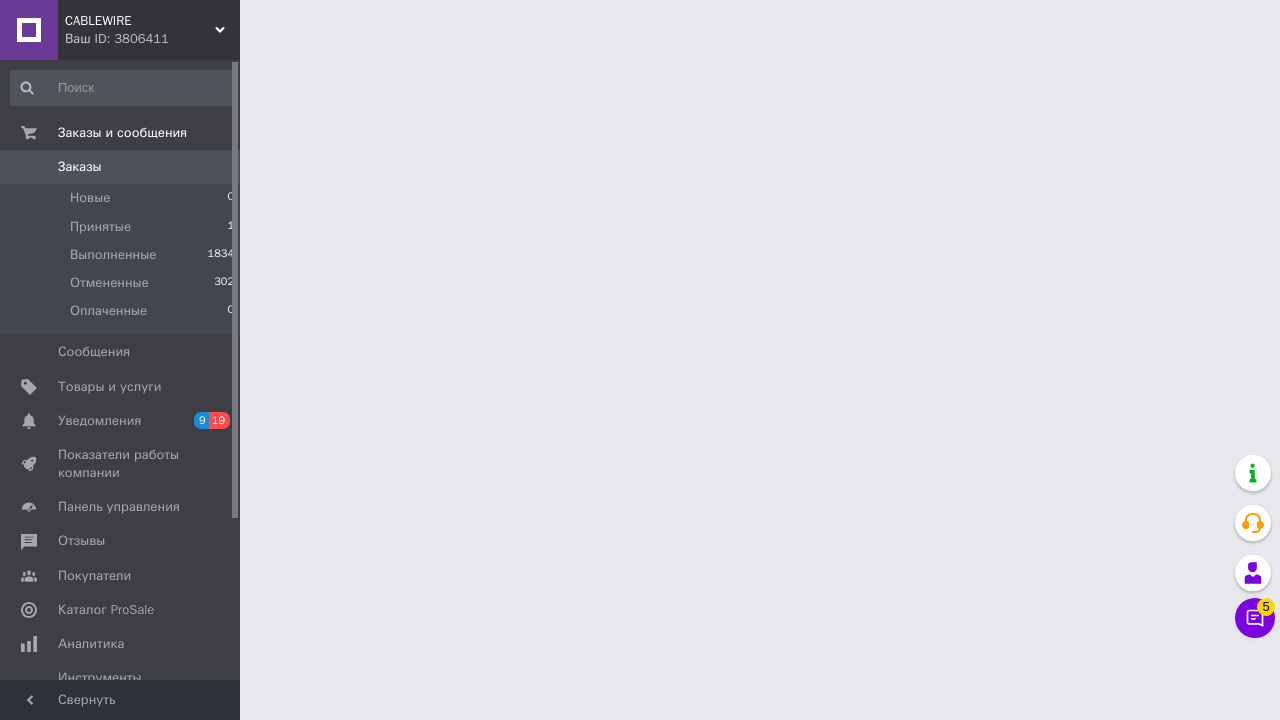 scroll, scrollTop: 0, scrollLeft: 0, axis: both 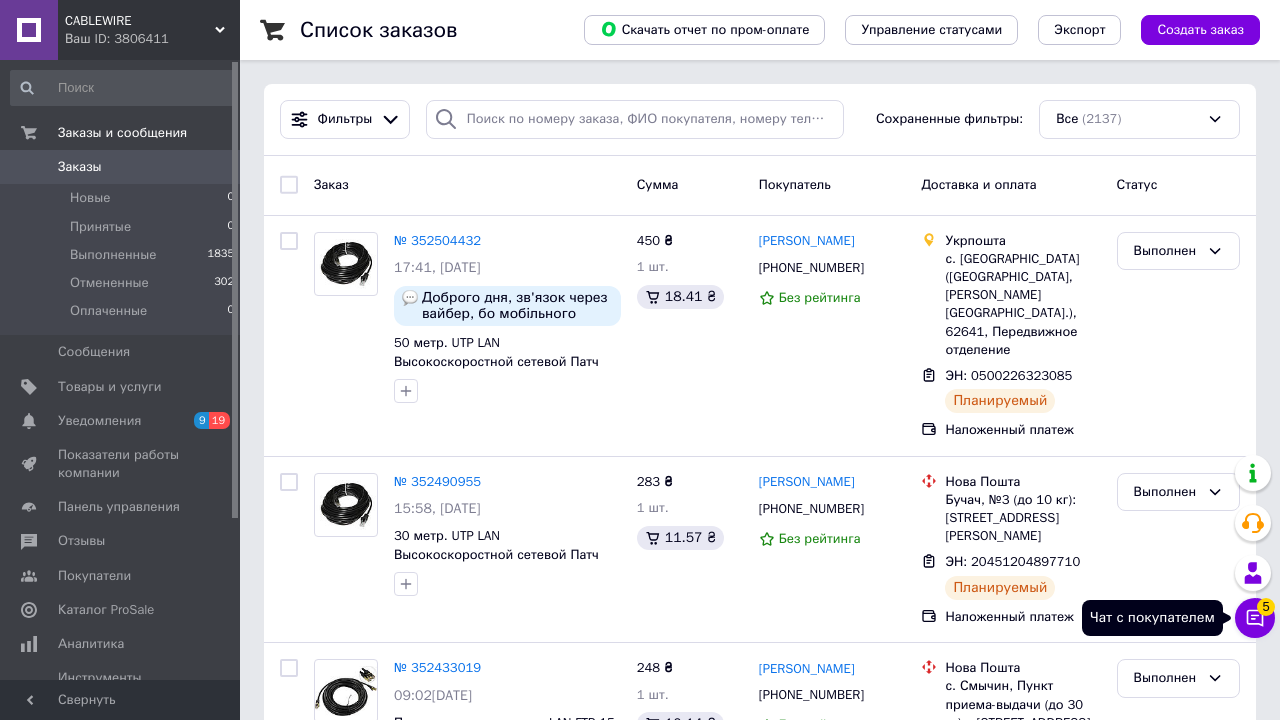 click on "Чат с покупателем 5" at bounding box center (1255, 618) 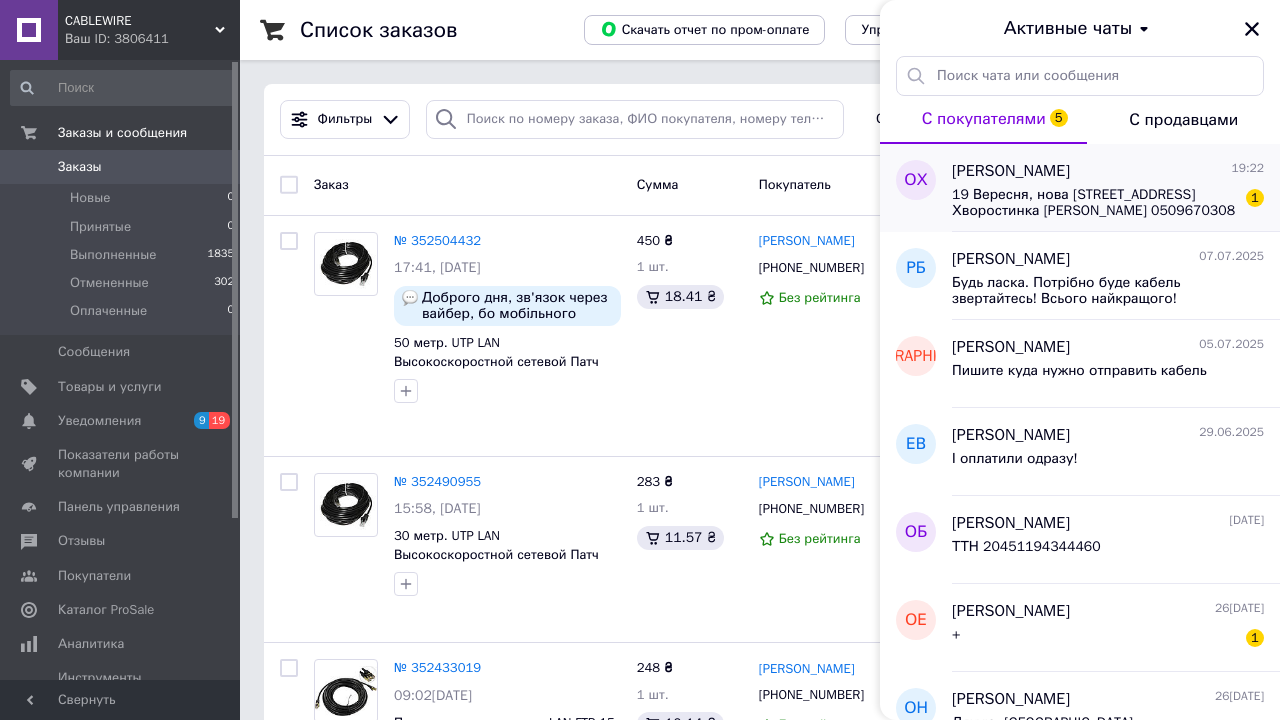click on "19 Вересня, нова [STREET_ADDRESS]
Хворостинка [PERSON_NAME]
0509670308" at bounding box center (1094, 203) 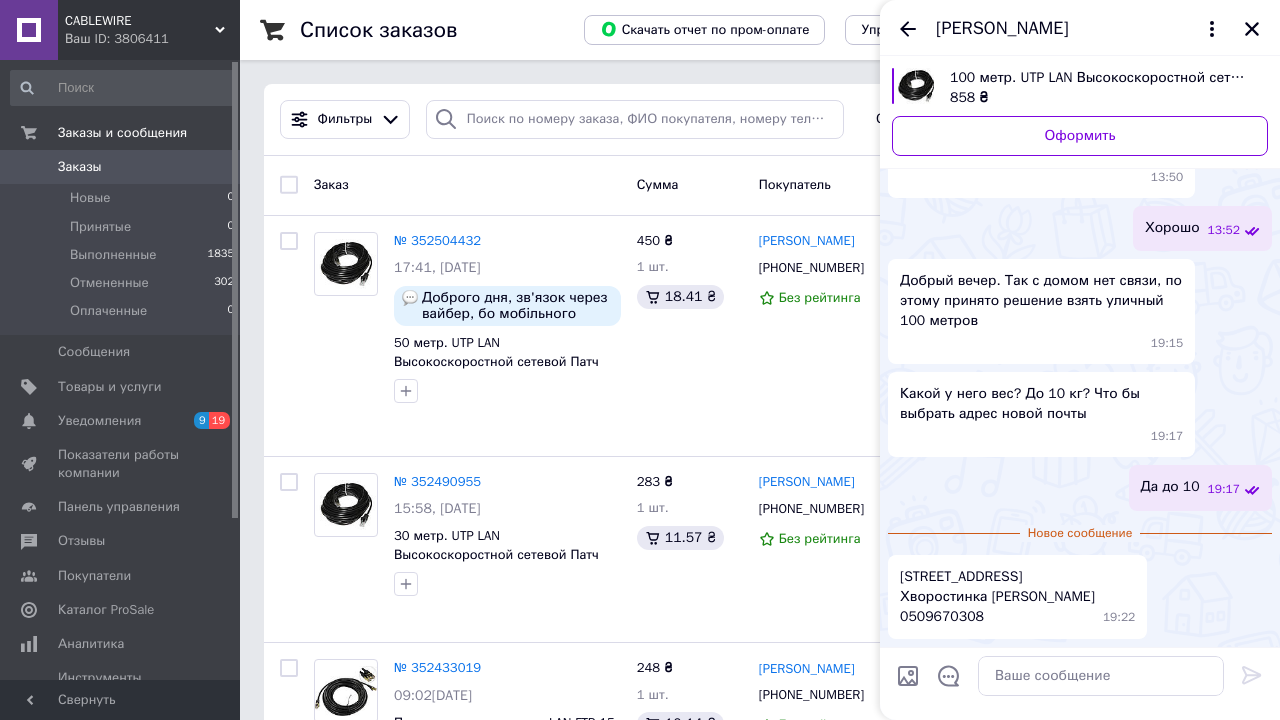 scroll, scrollTop: 3203, scrollLeft: 0, axis: vertical 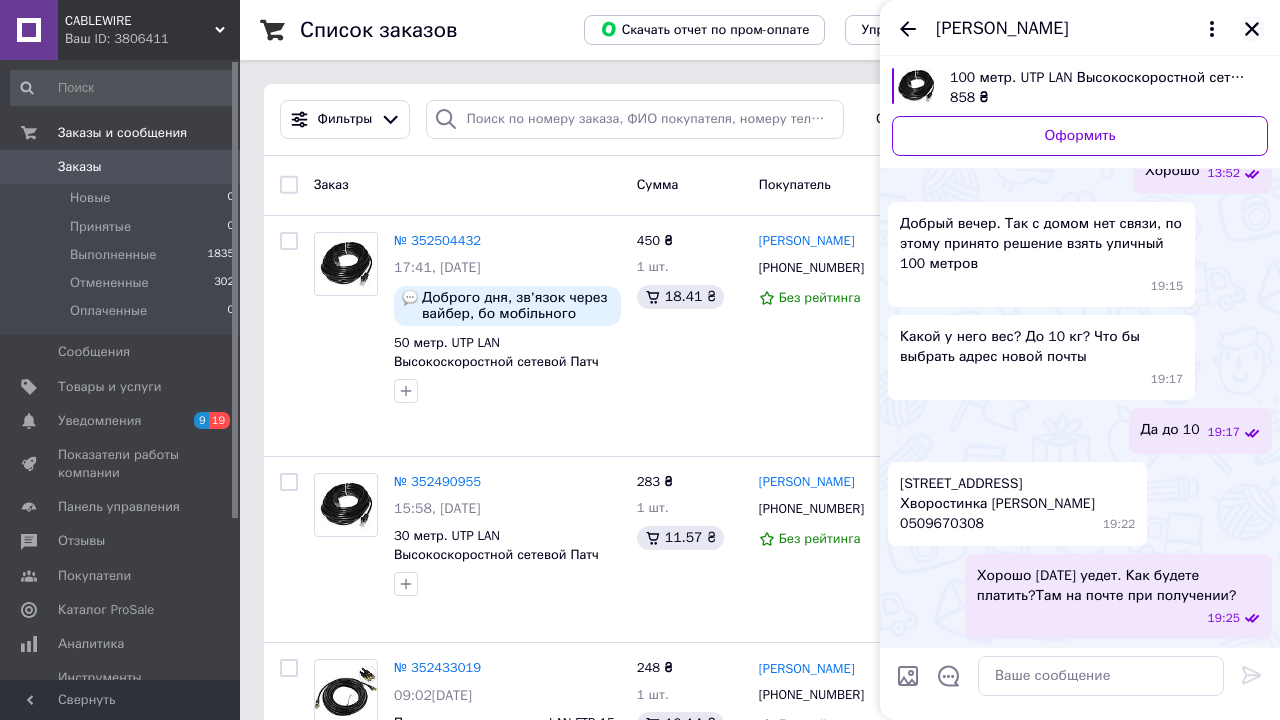 click 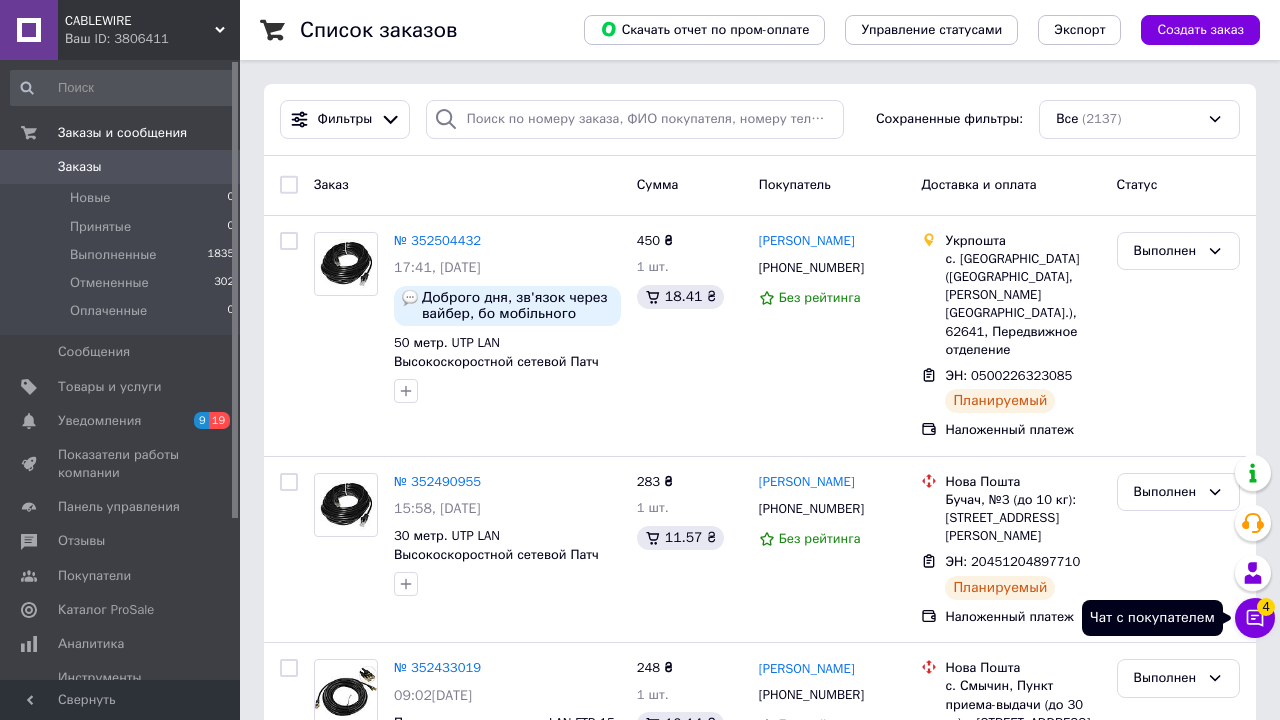 click 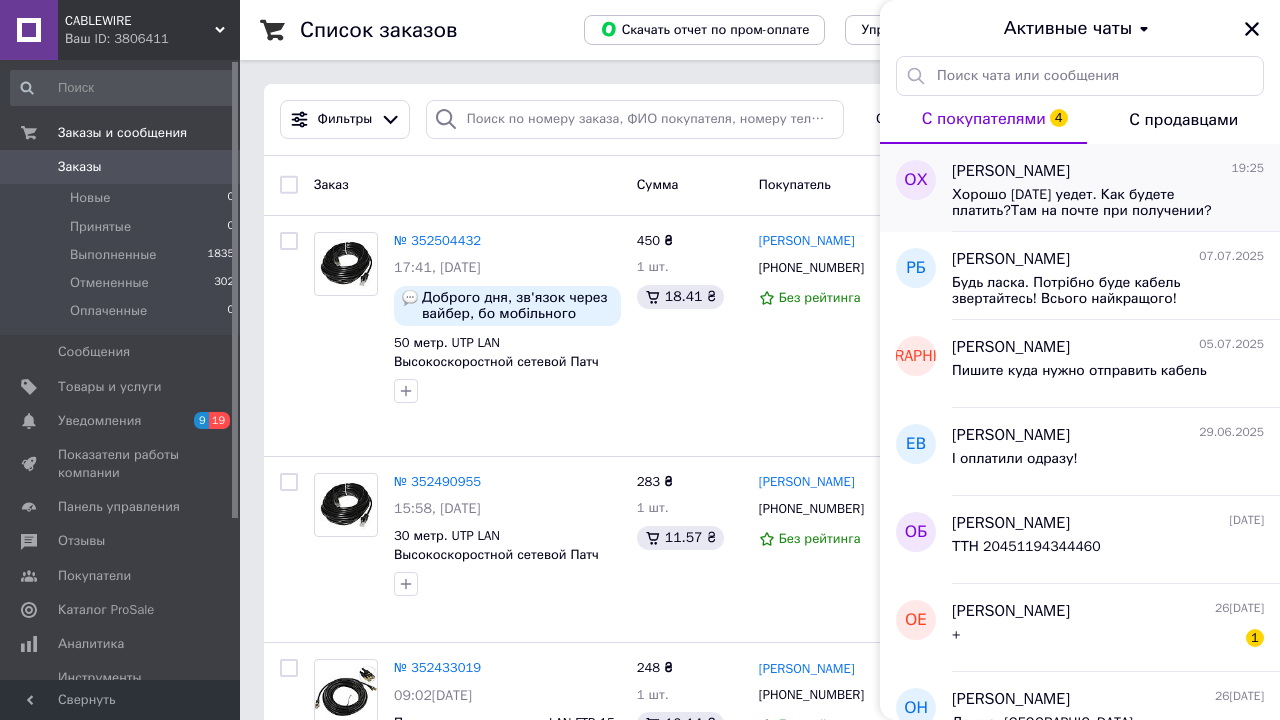 click on "Хорошо [DATE] уедет. Как будете платить?Там на почте при получении?" at bounding box center (1094, 203) 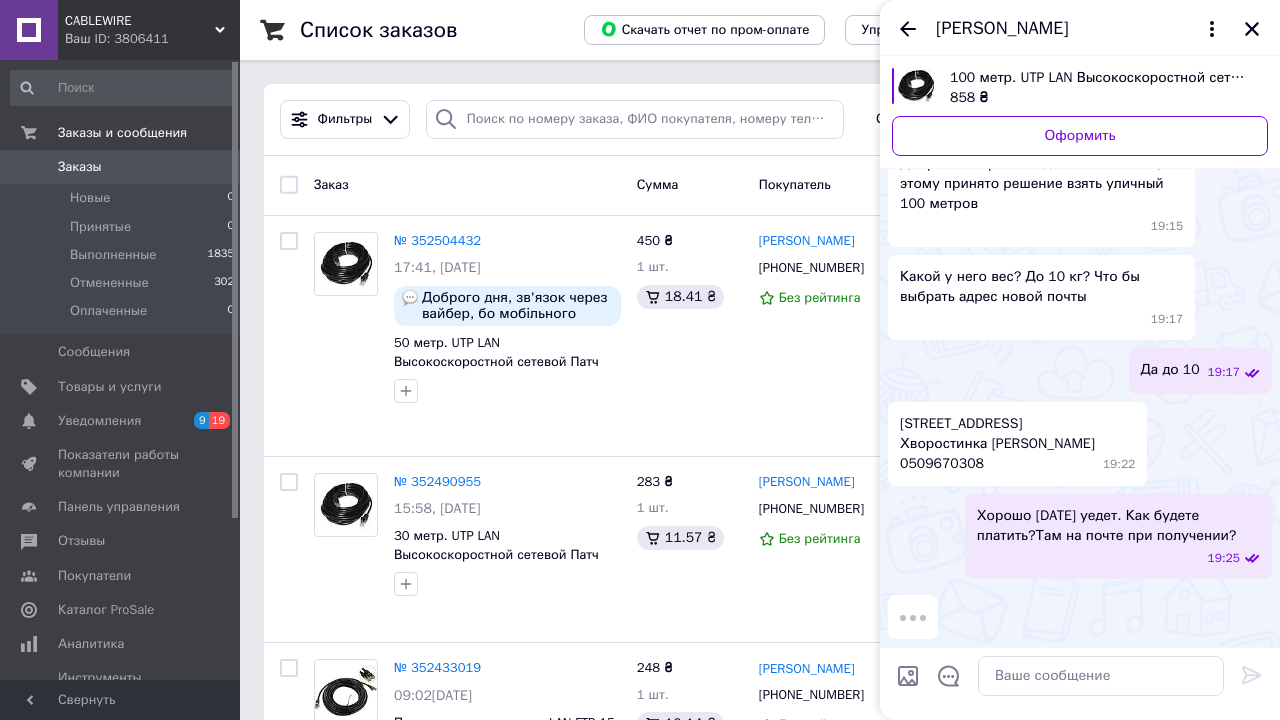 scroll, scrollTop: 3320, scrollLeft: 0, axis: vertical 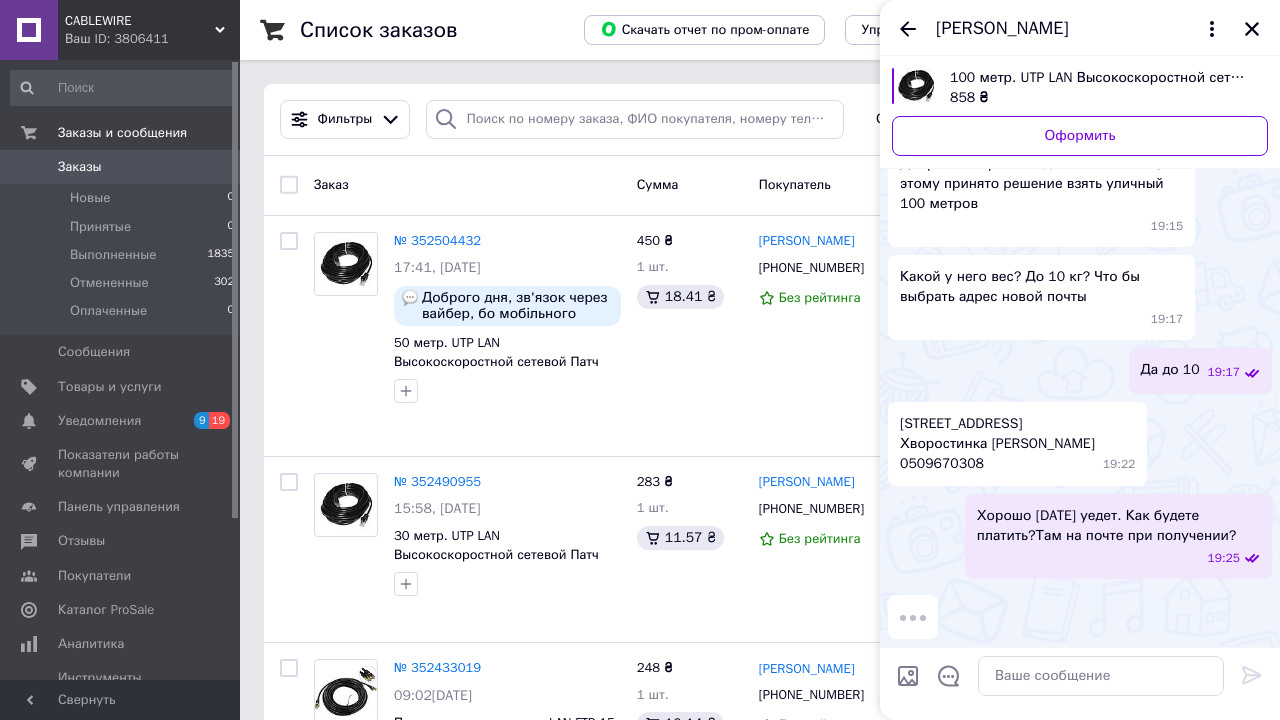 click on "19 Вересня, нова [STREET_ADDRESS] Хворостинка [PERSON_NAME]  0509670308" at bounding box center [997, 444] 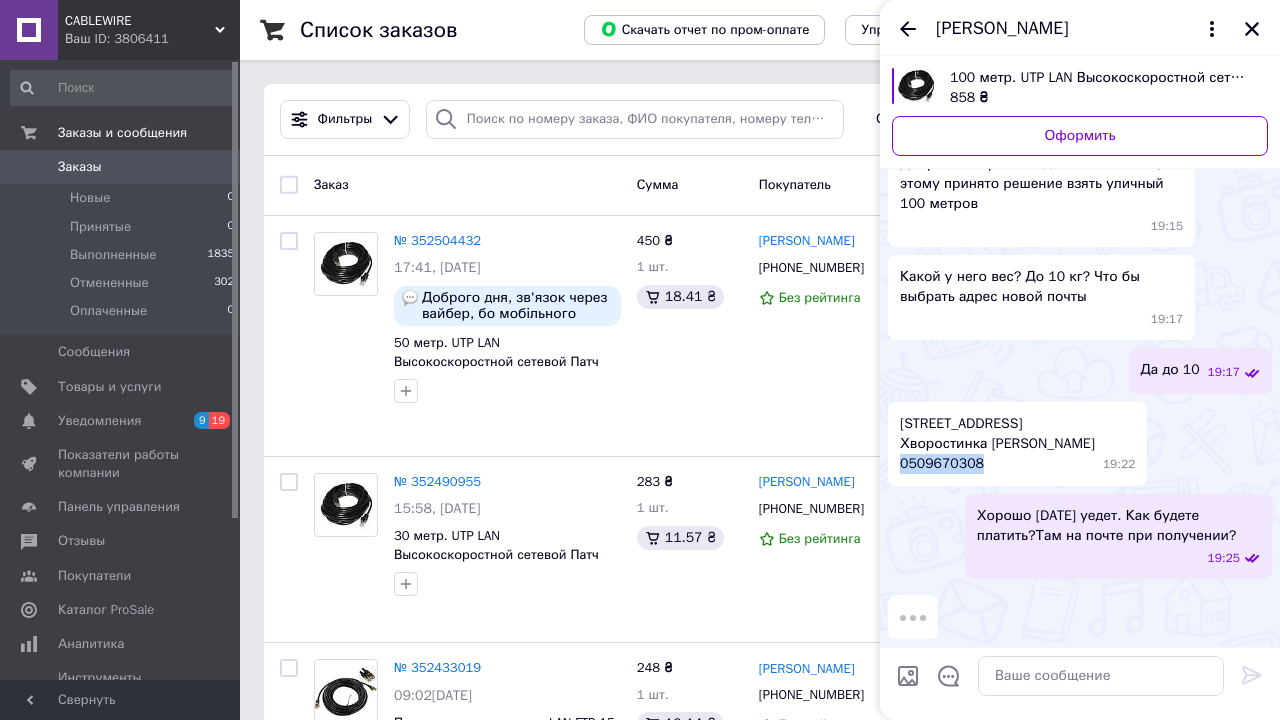click on "19 Вересня, нова [STREET_ADDRESS] Хворостинка [PERSON_NAME]  0509670308" at bounding box center (997, 444) 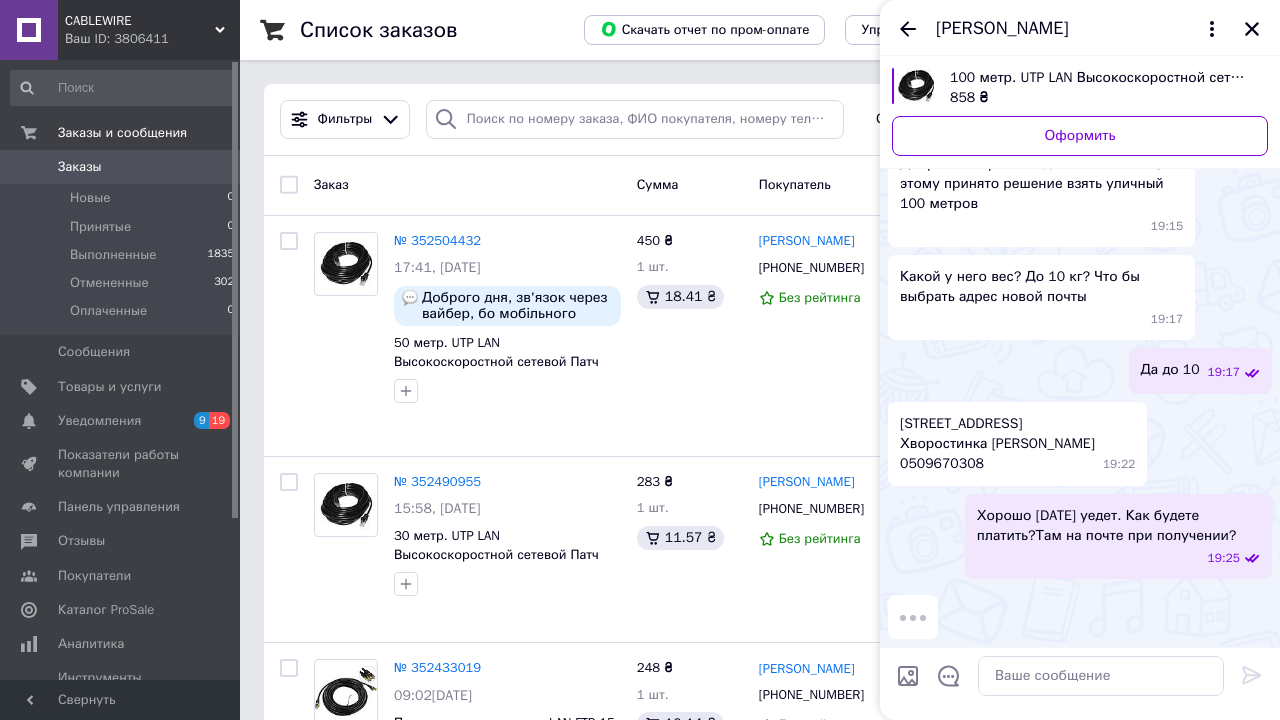 click on "19 Вересня, нова [STREET_ADDRESS] Хворостинка [PERSON_NAME]  0509670308" at bounding box center (997, 444) 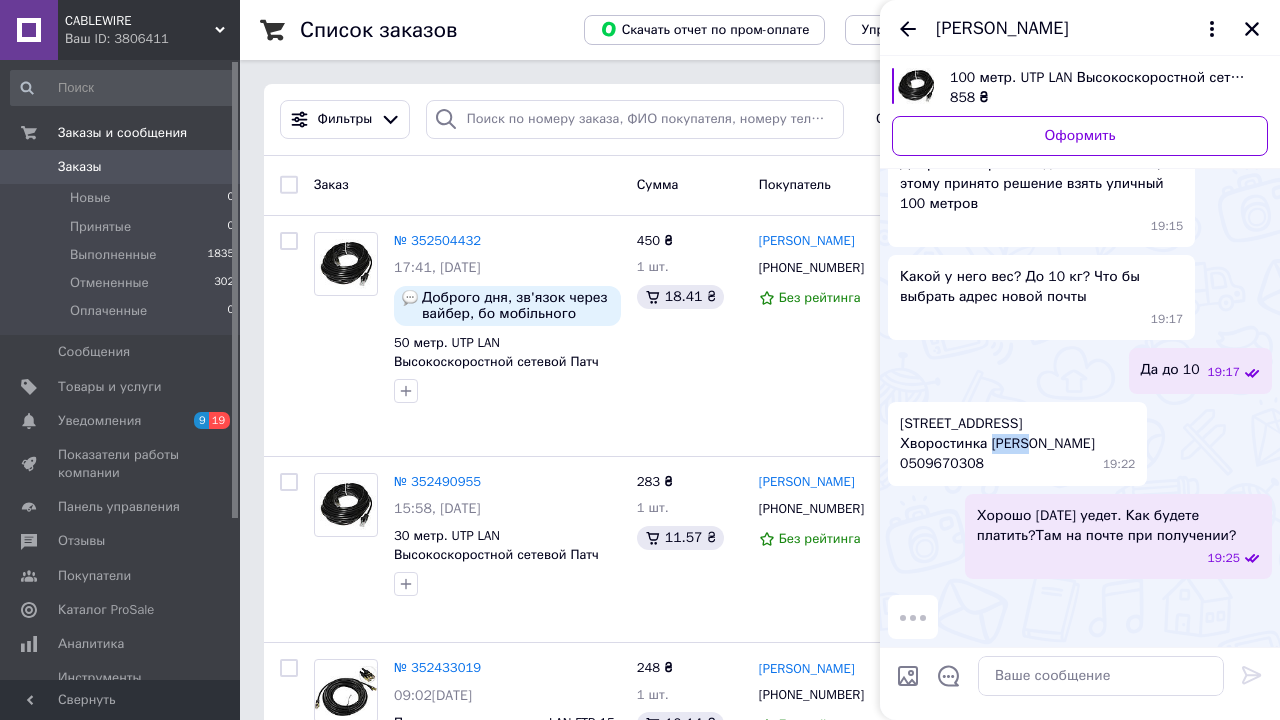 click on "19 Вересня, нова [STREET_ADDRESS] Хворостинка [PERSON_NAME]  0509670308" at bounding box center (997, 444) 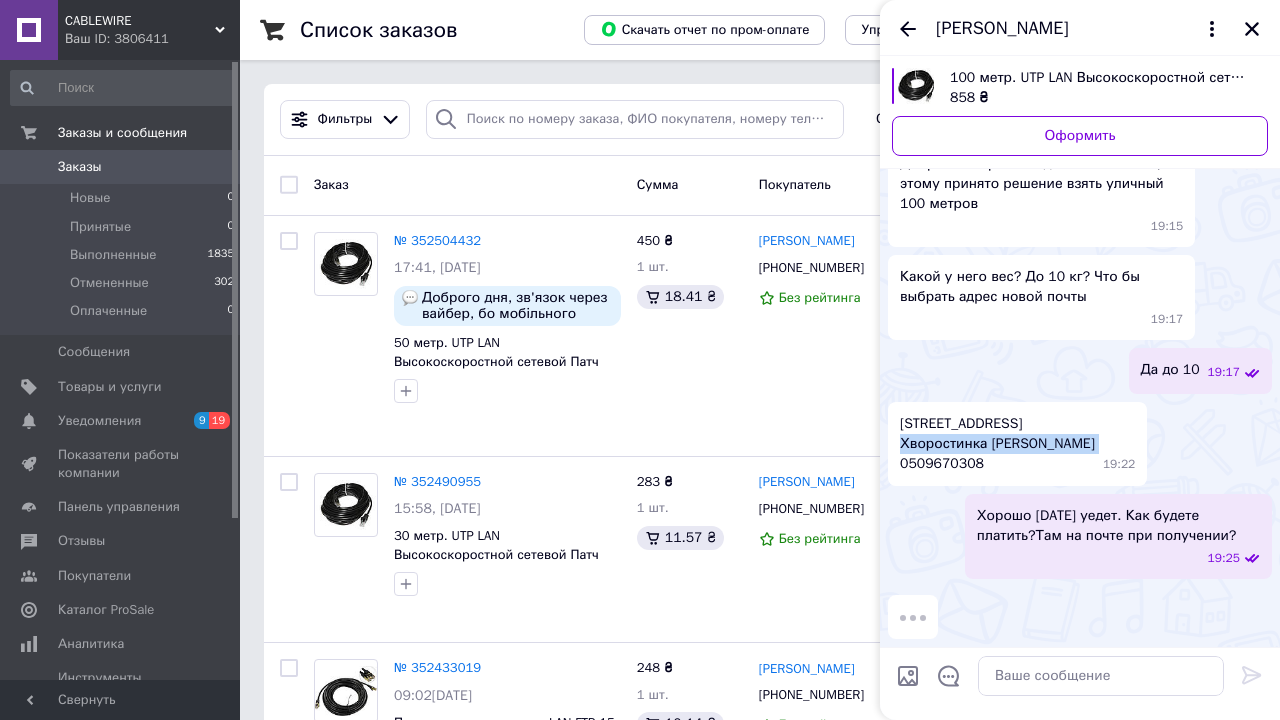 click on "19 Вересня, нова [STREET_ADDRESS] Хворостинка [PERSON_NAME]  0509670308" at bounding box center (997, 444) 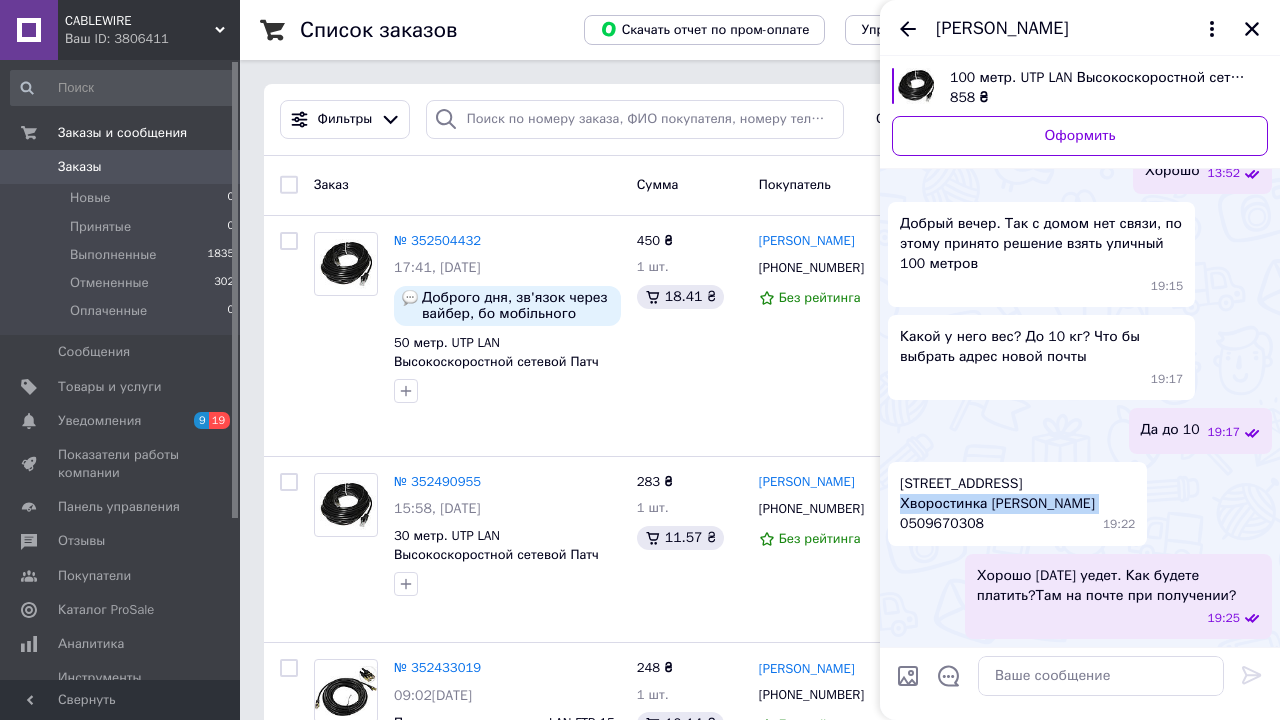scroll, scrollTop: 3260, scrollLeft: 0, axis: vertical 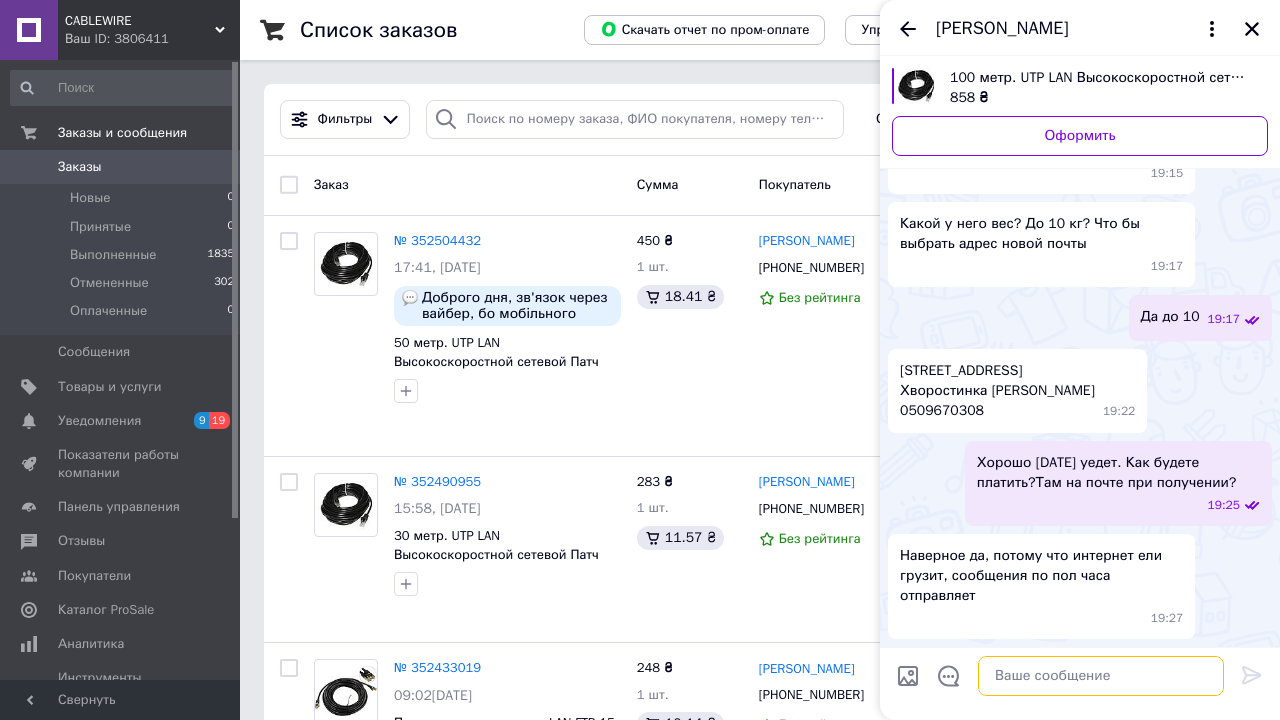 click at bounding box center [1101, 676] 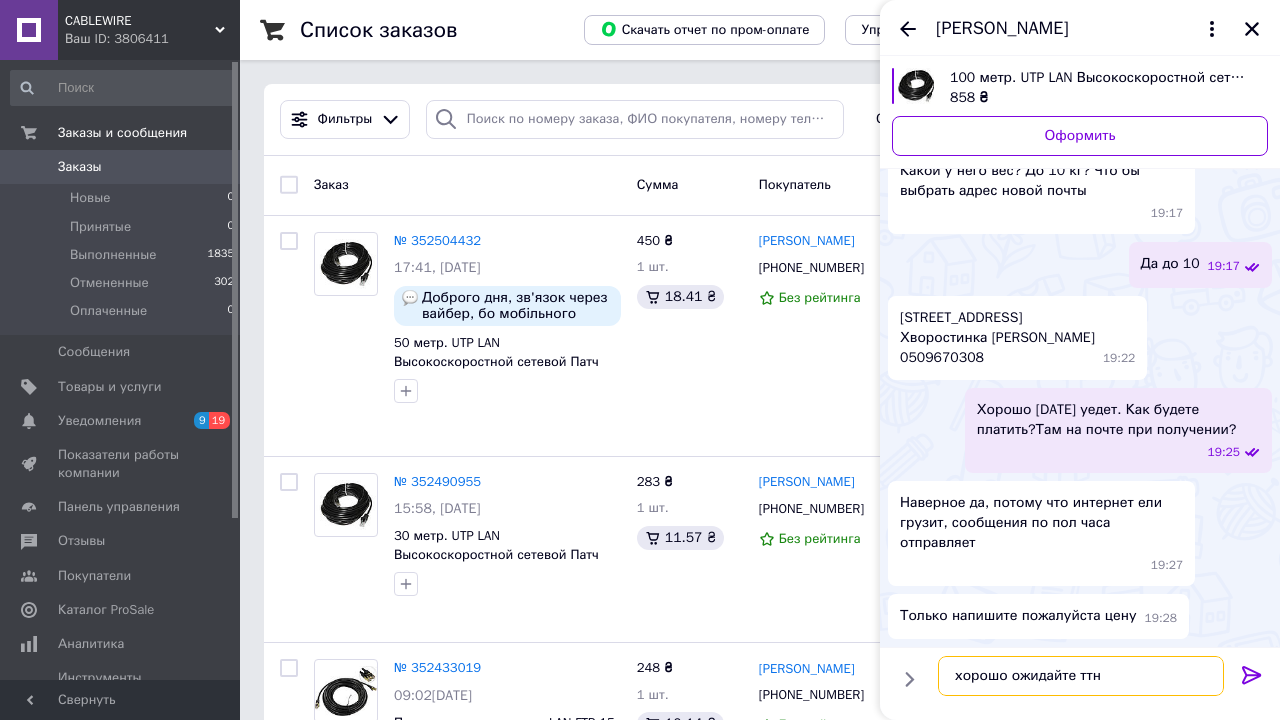 type on "хорошо ожидайте ттн" 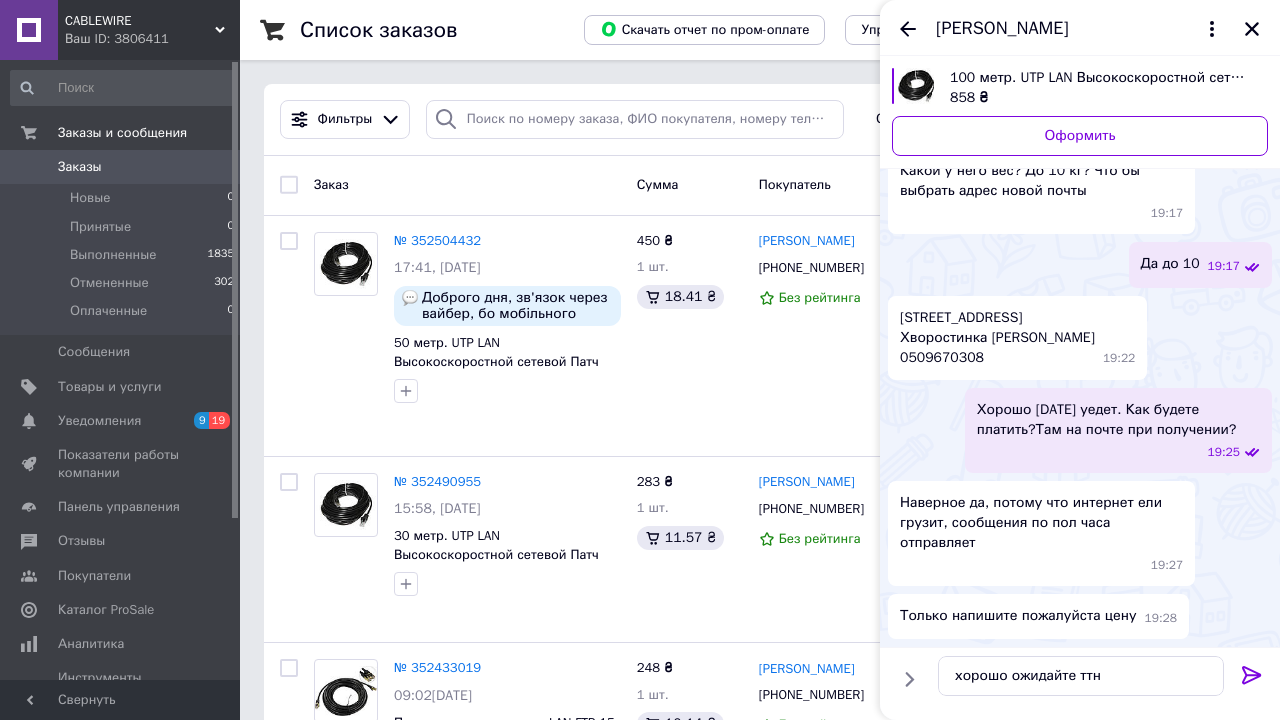 click 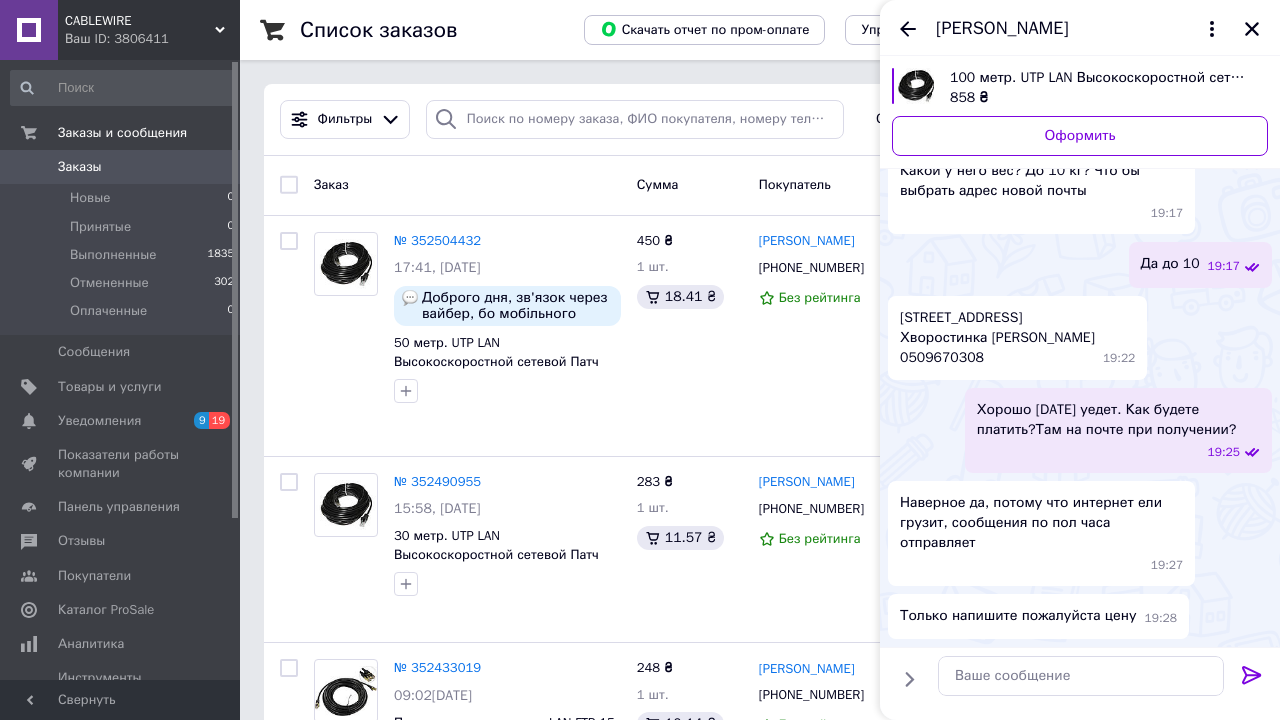 scroll, scrollTop: 3479, scrollLeft: 0, axis: vertical 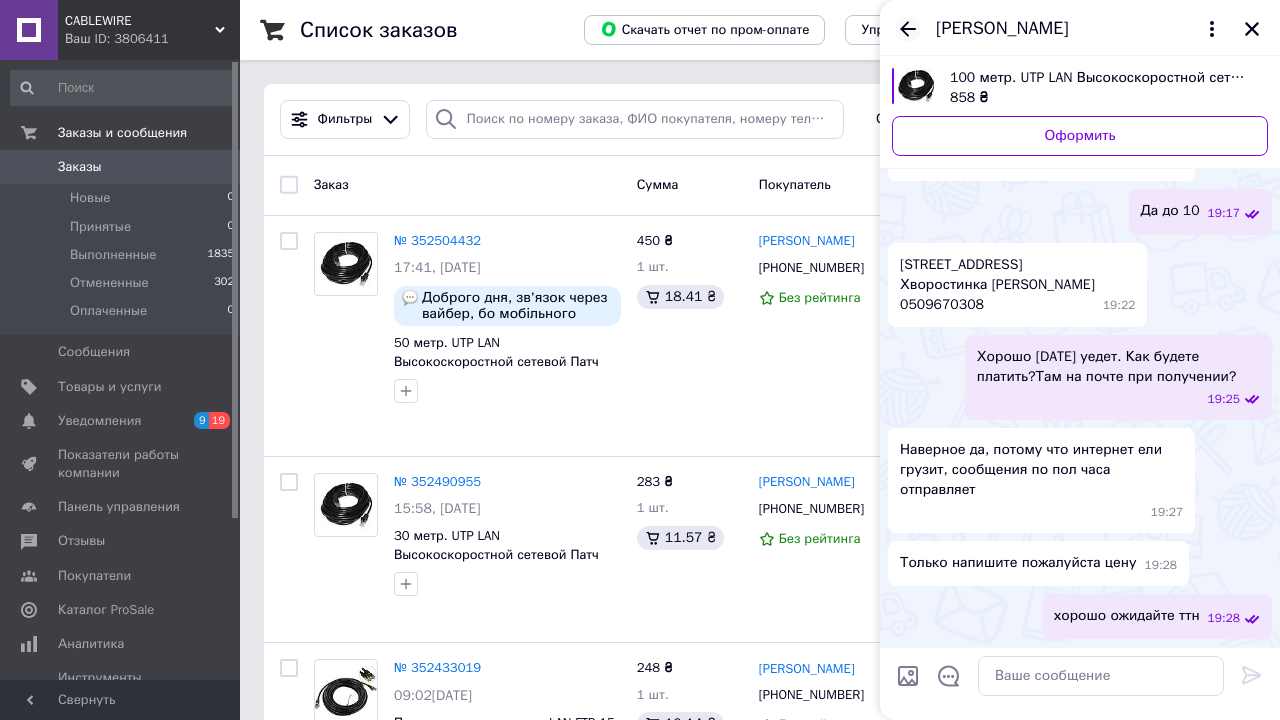 click 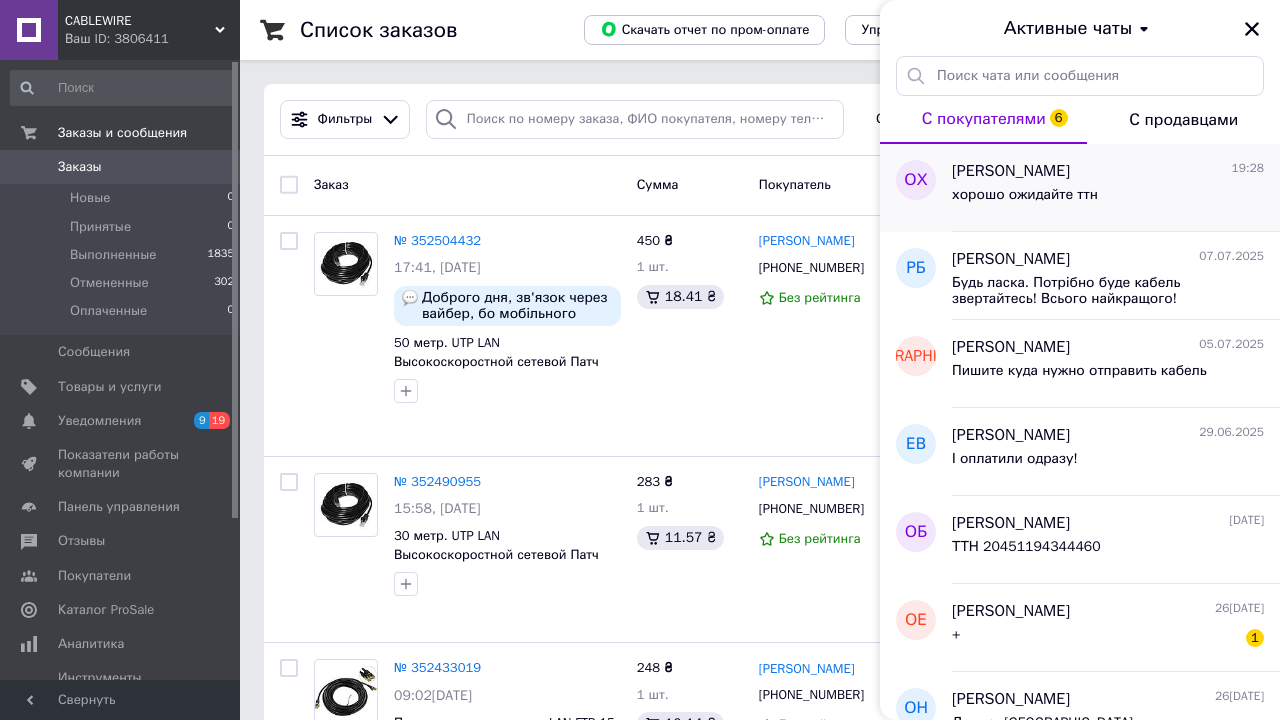 click on "[PERSON_NAME]" at bounding box center (1011, 171) 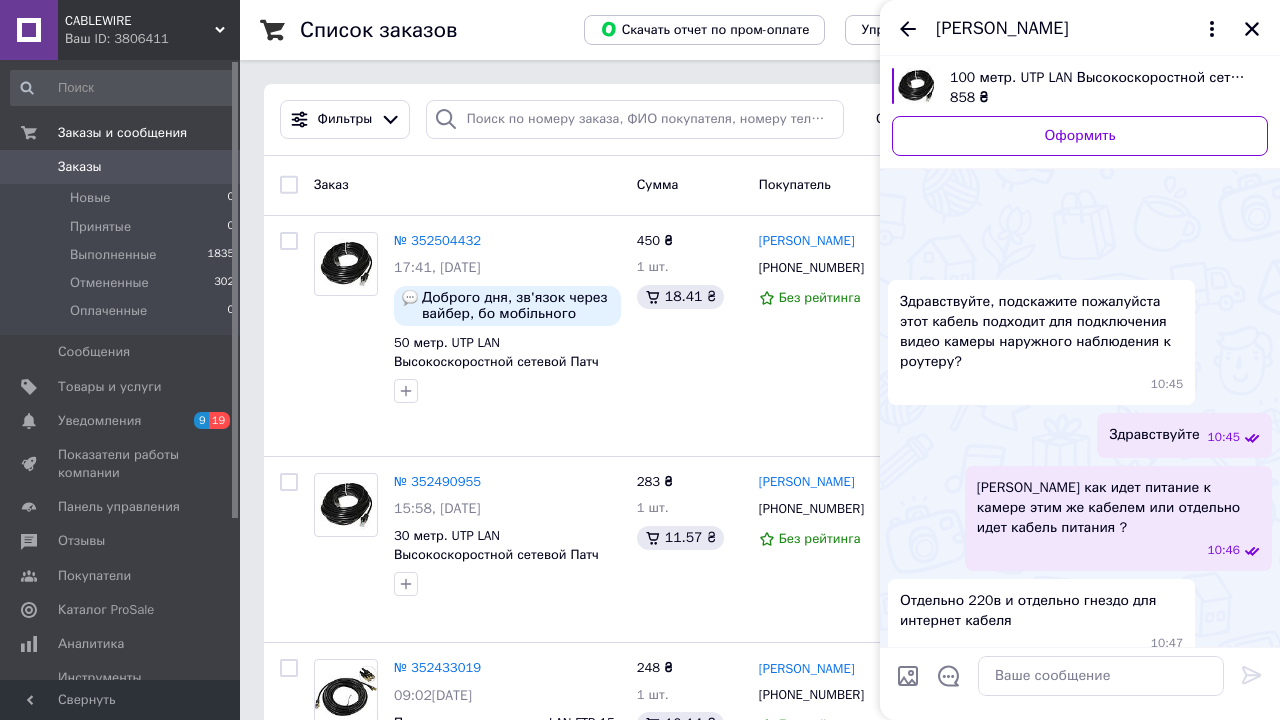 scroll, scrollTop: 3439, scrollLeft: 0, axis: vertical 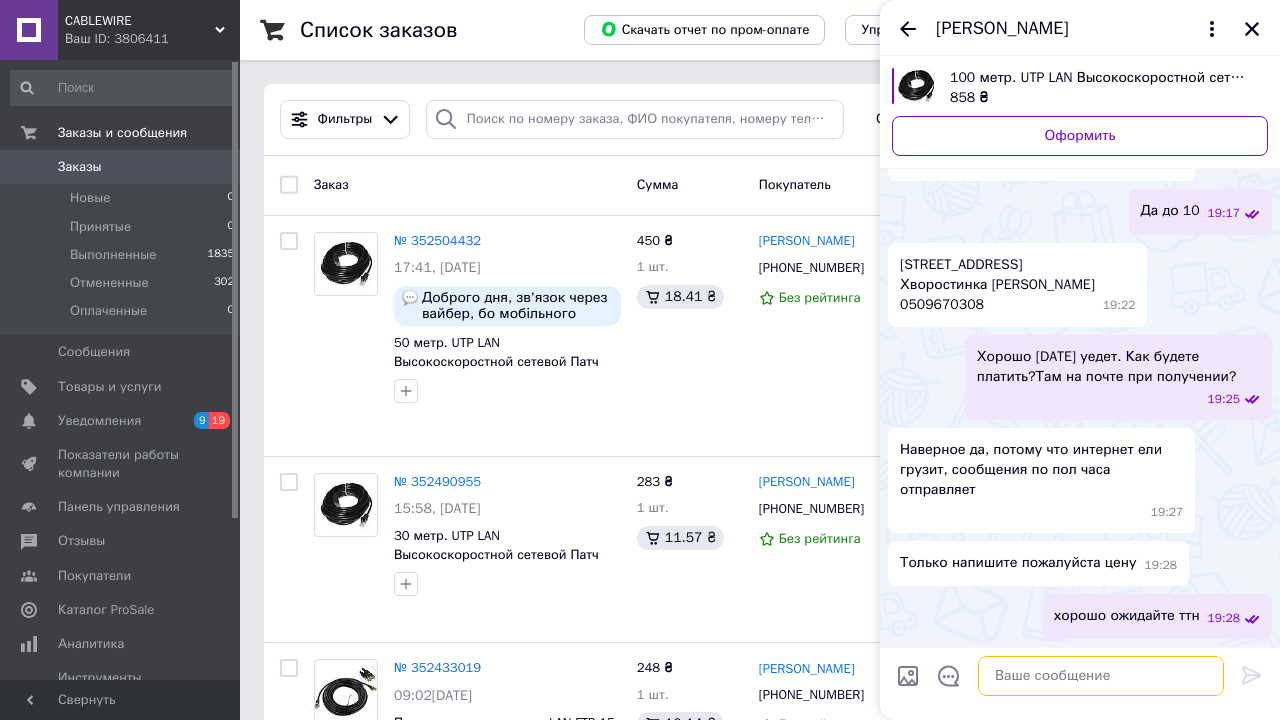 click at bounding box center (1101, 676) 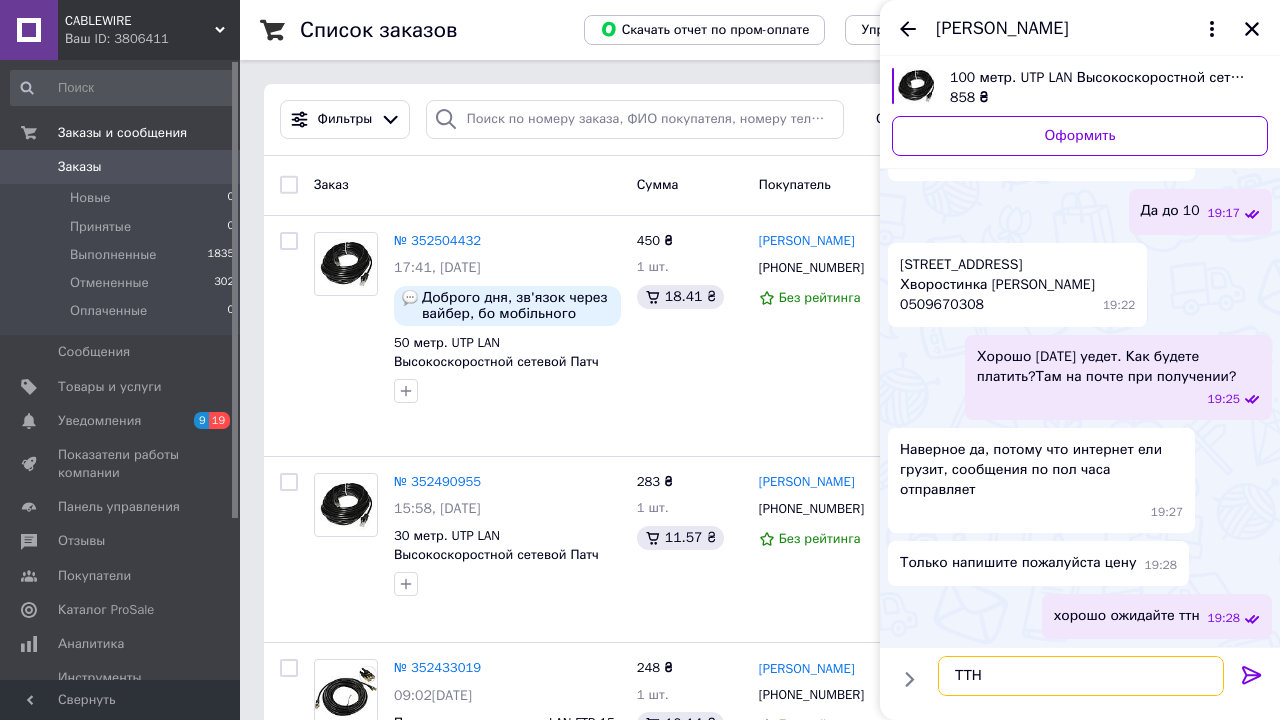 paste on "20451204900310" 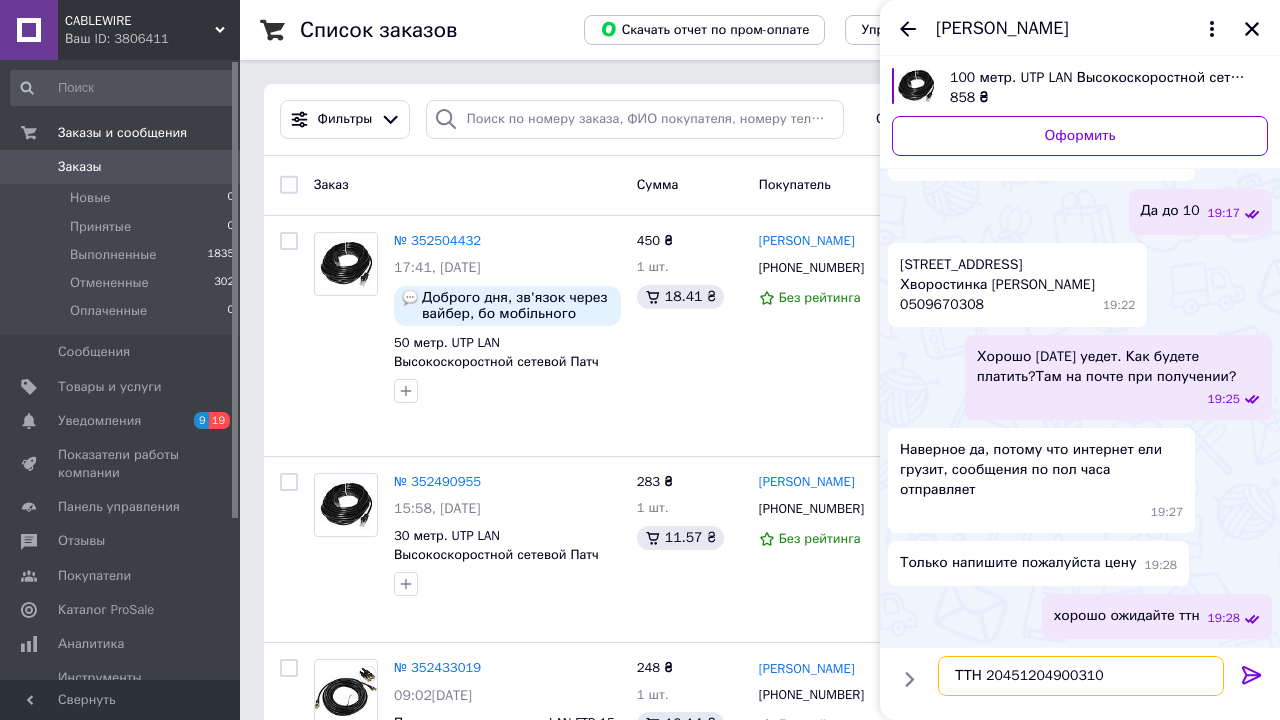 type on "ТТН 20451204900310" 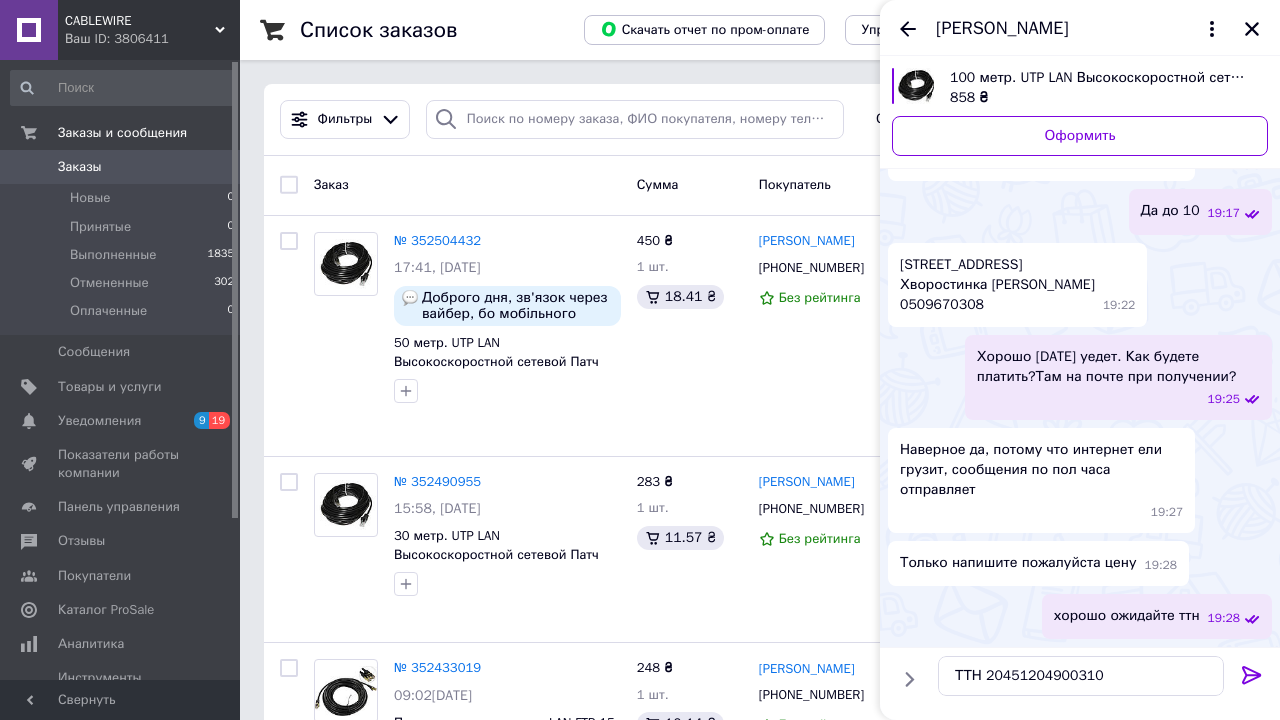 click 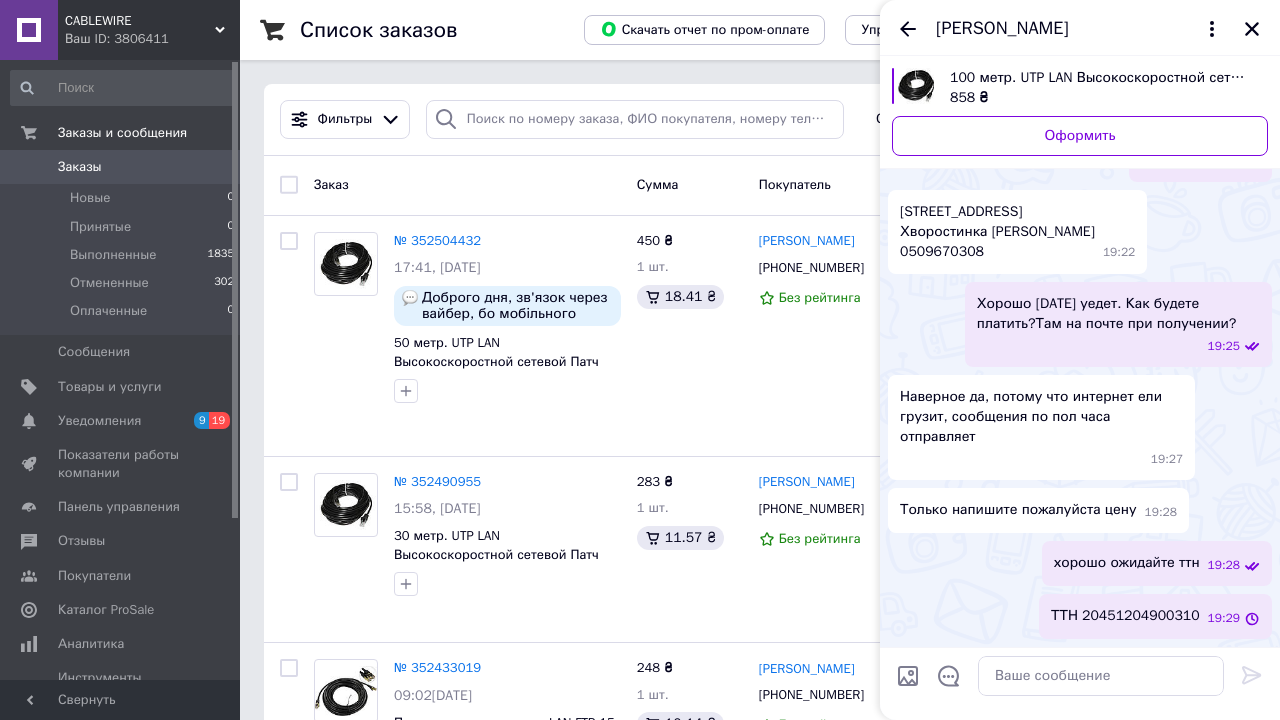 scroll, scrollTop: 3532, scrollLeft: 0, axis: vertical 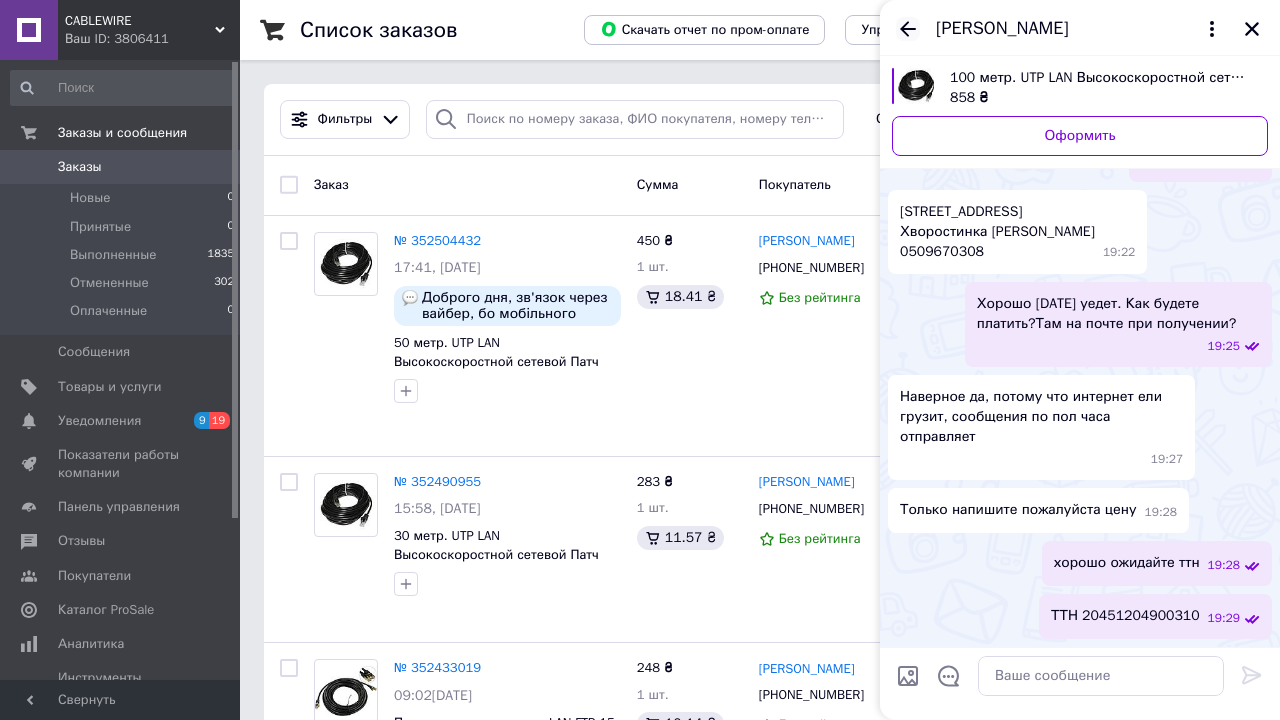click 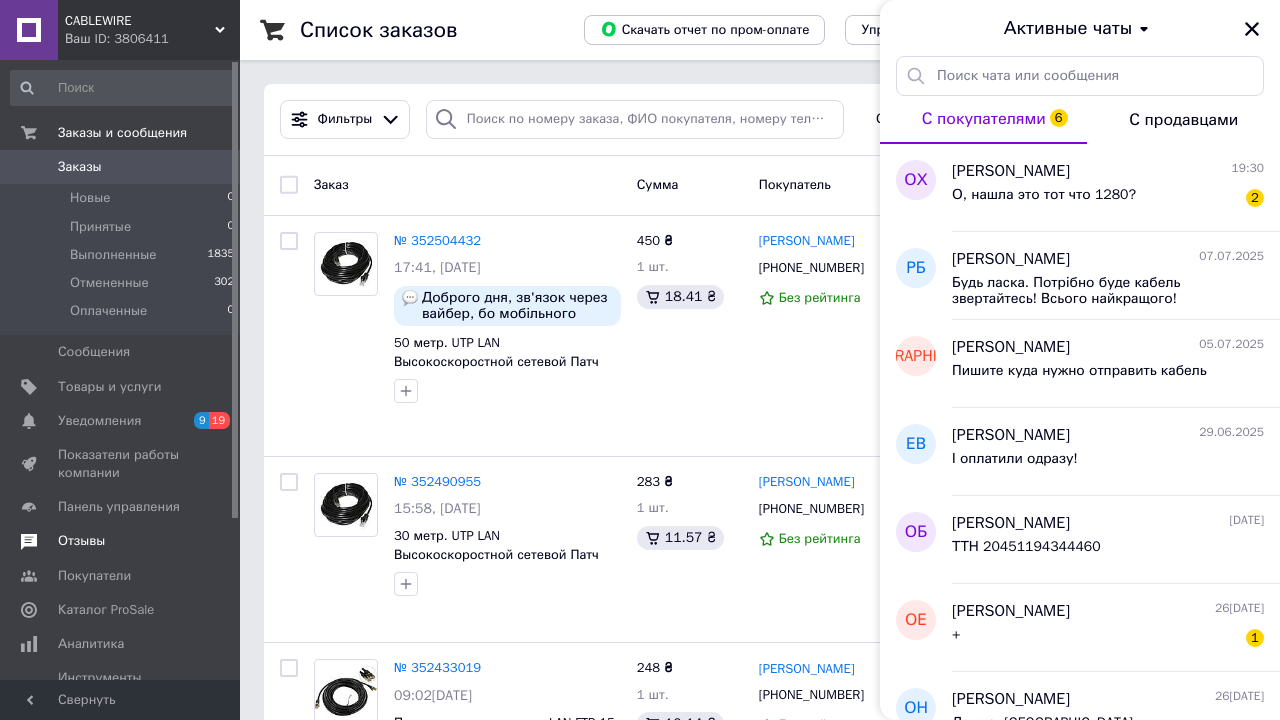 click on "Отзывы" at bounding box center [81, 541] 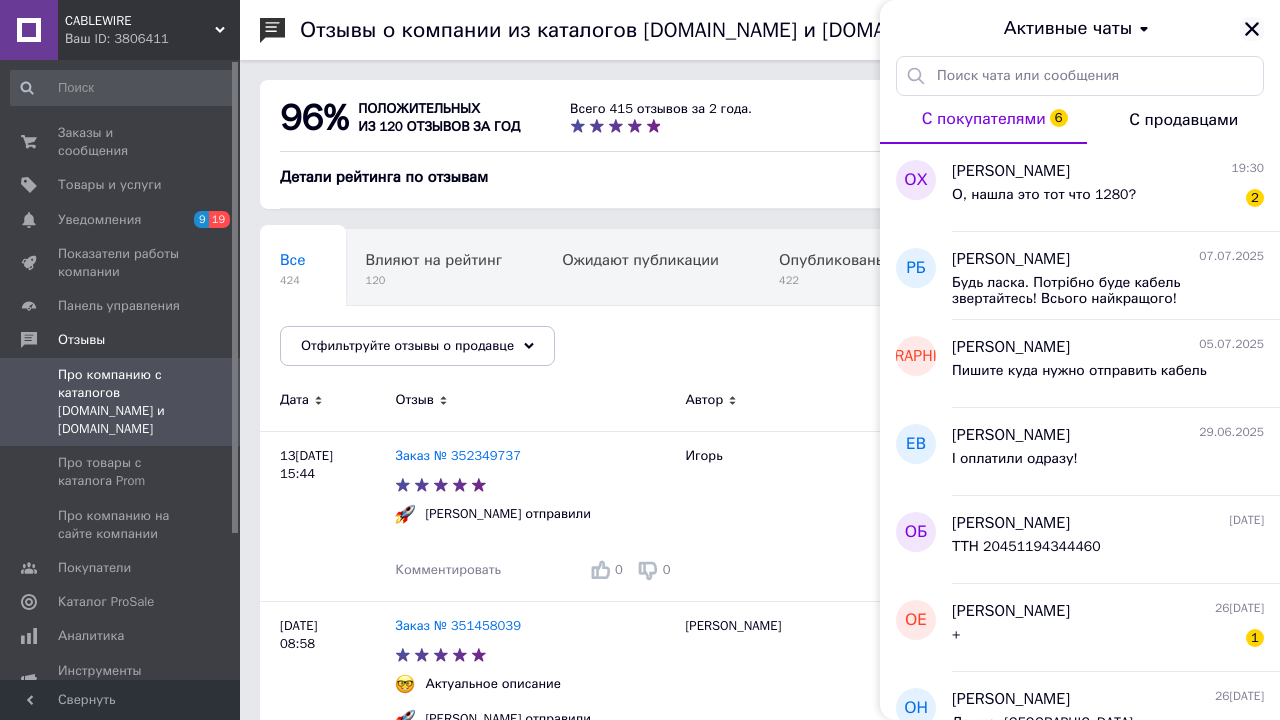 click 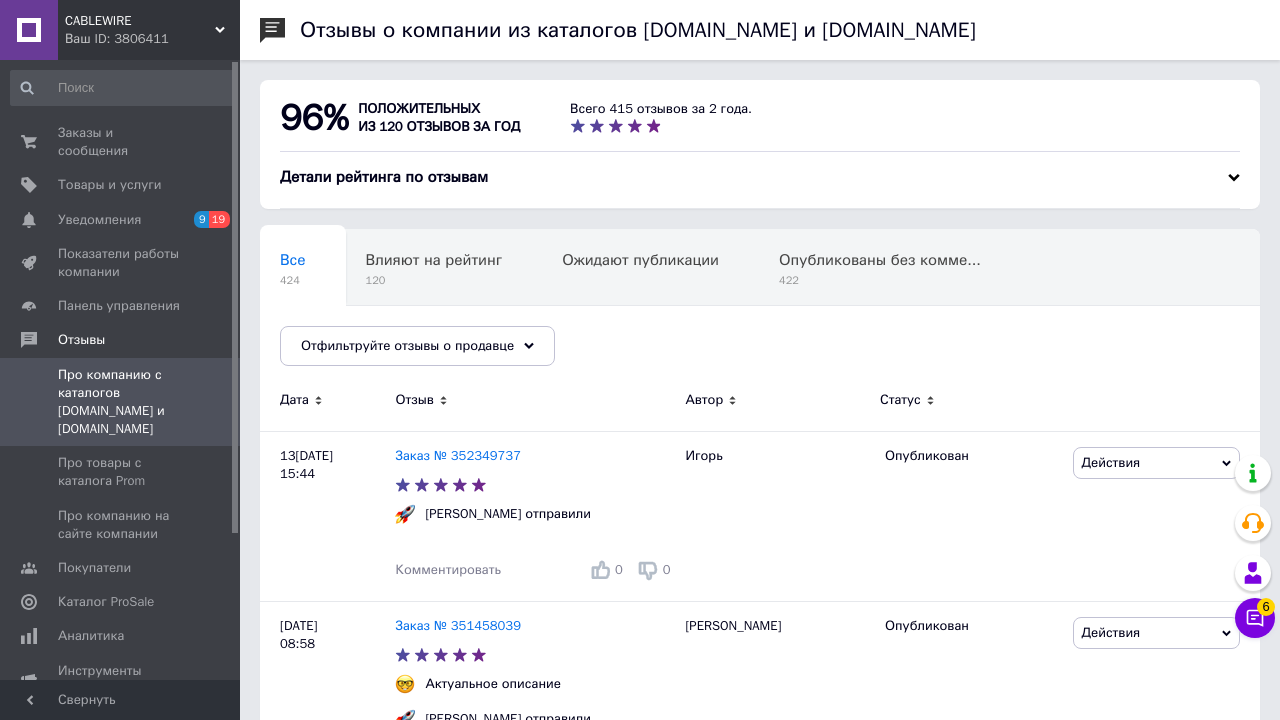 scroll, scrollTop: 0, scrollLeft: 0, axis: both 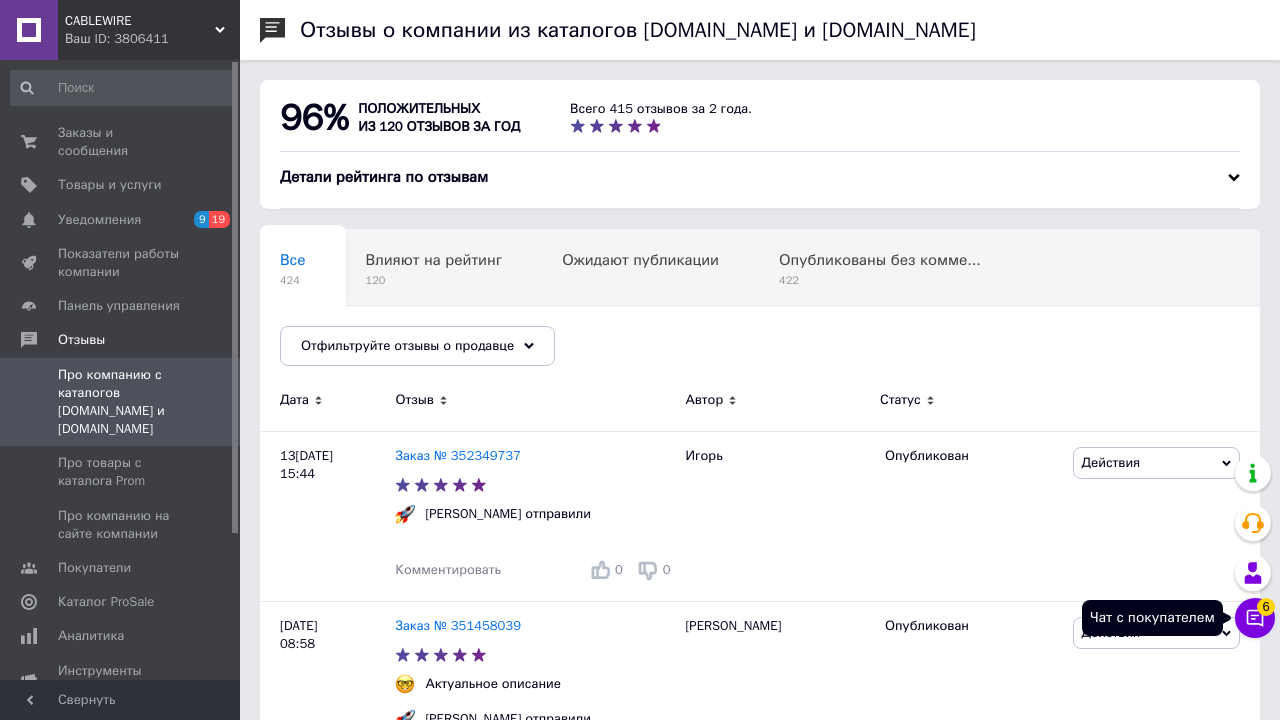 click 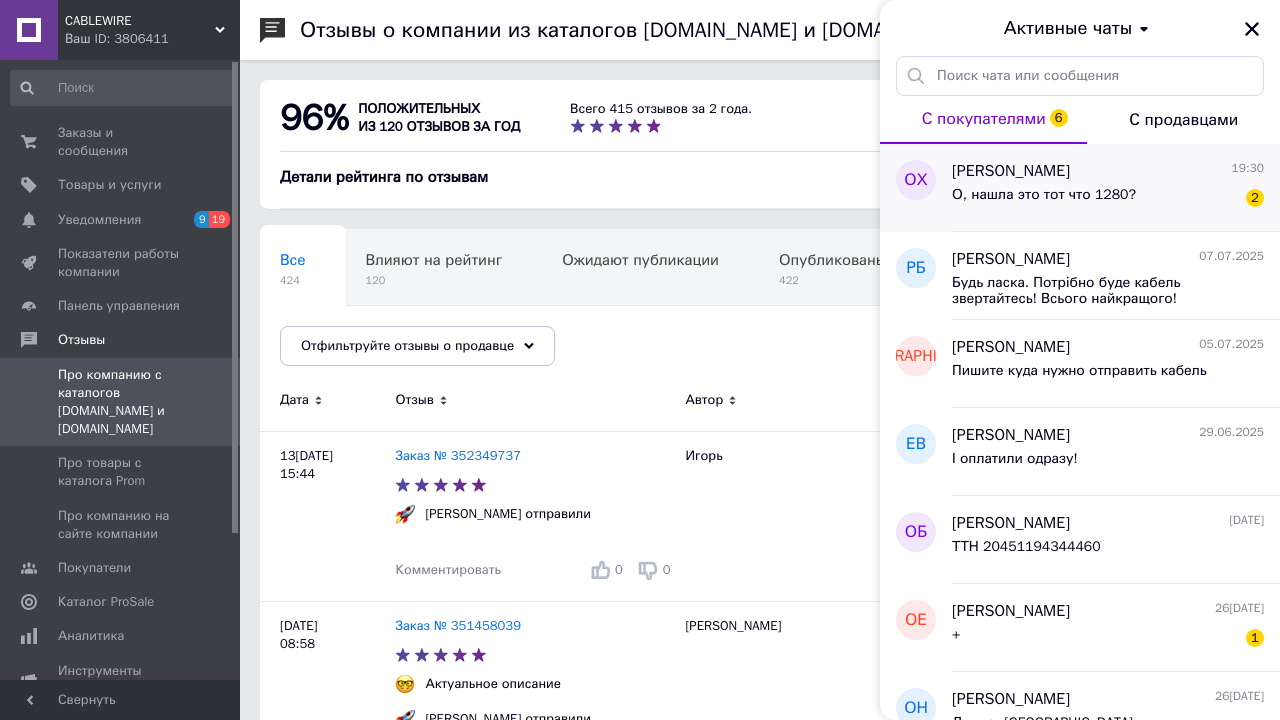 click on "О, нашла это тот что 1280?" at bounding box center [1044, 195] 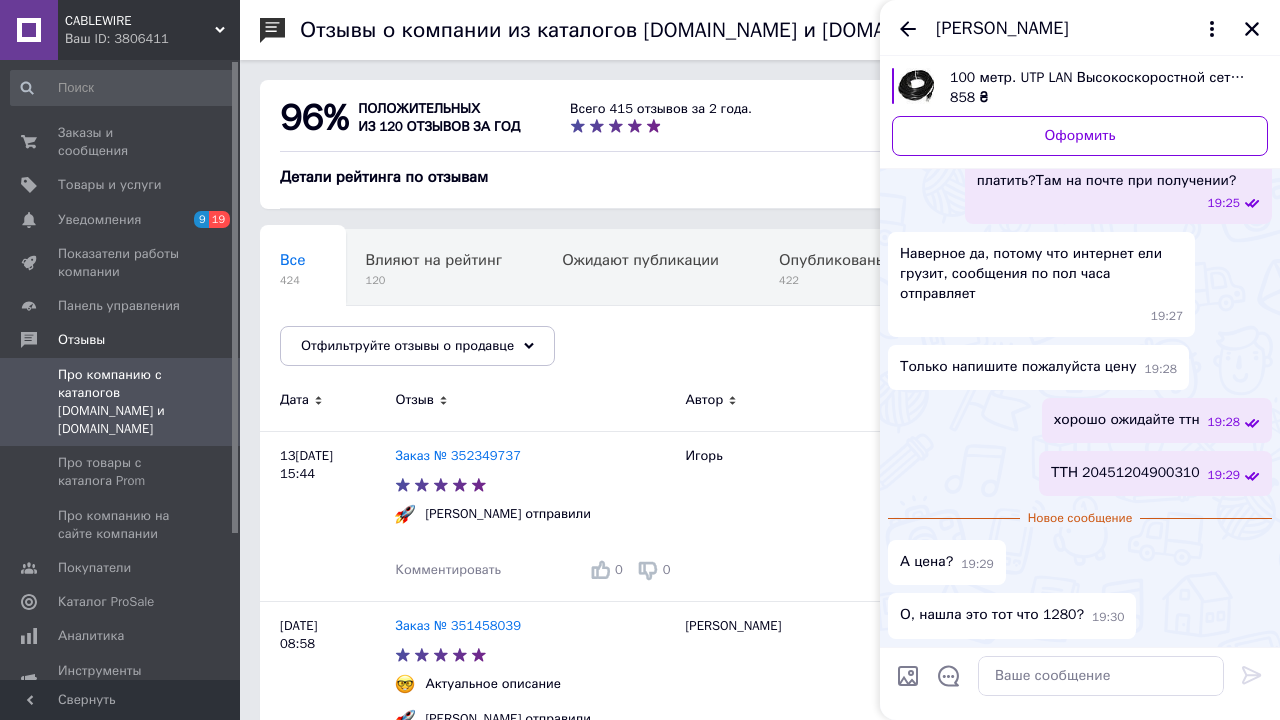 scroll, scrollTop: 3674, scrollLeft: 0, axis: vertical 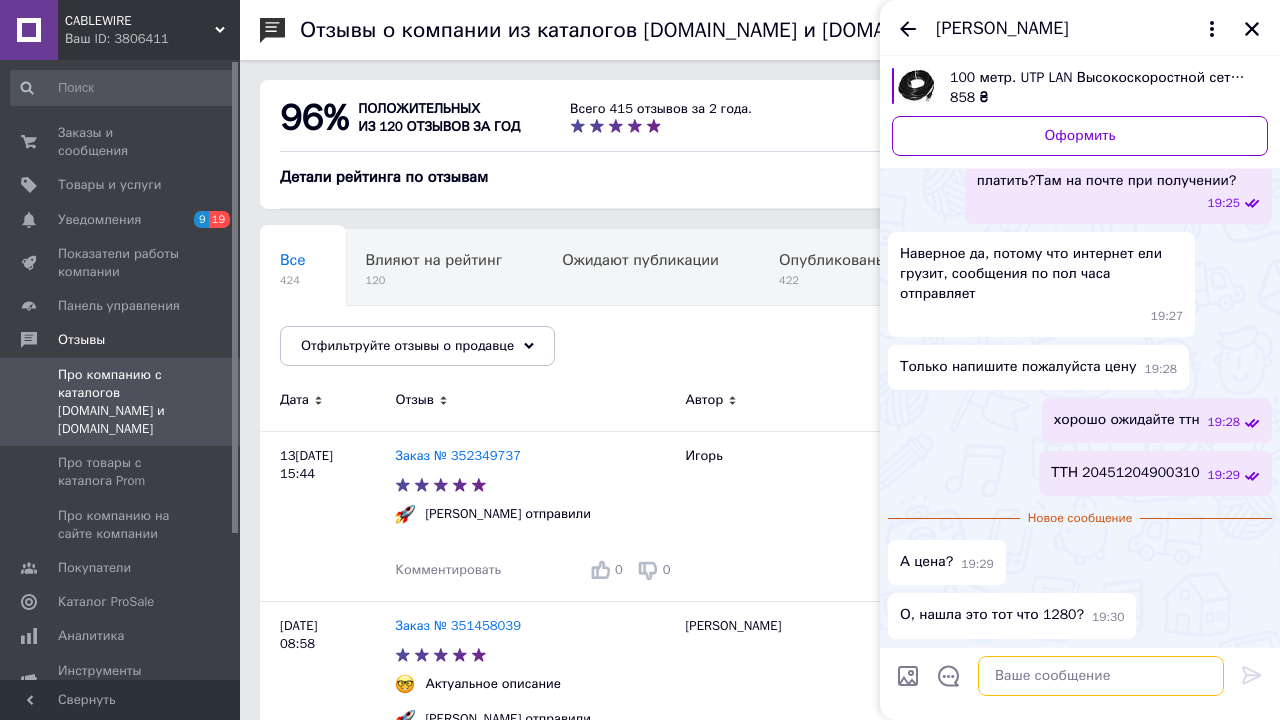 click at bounding box center [1101, 676] 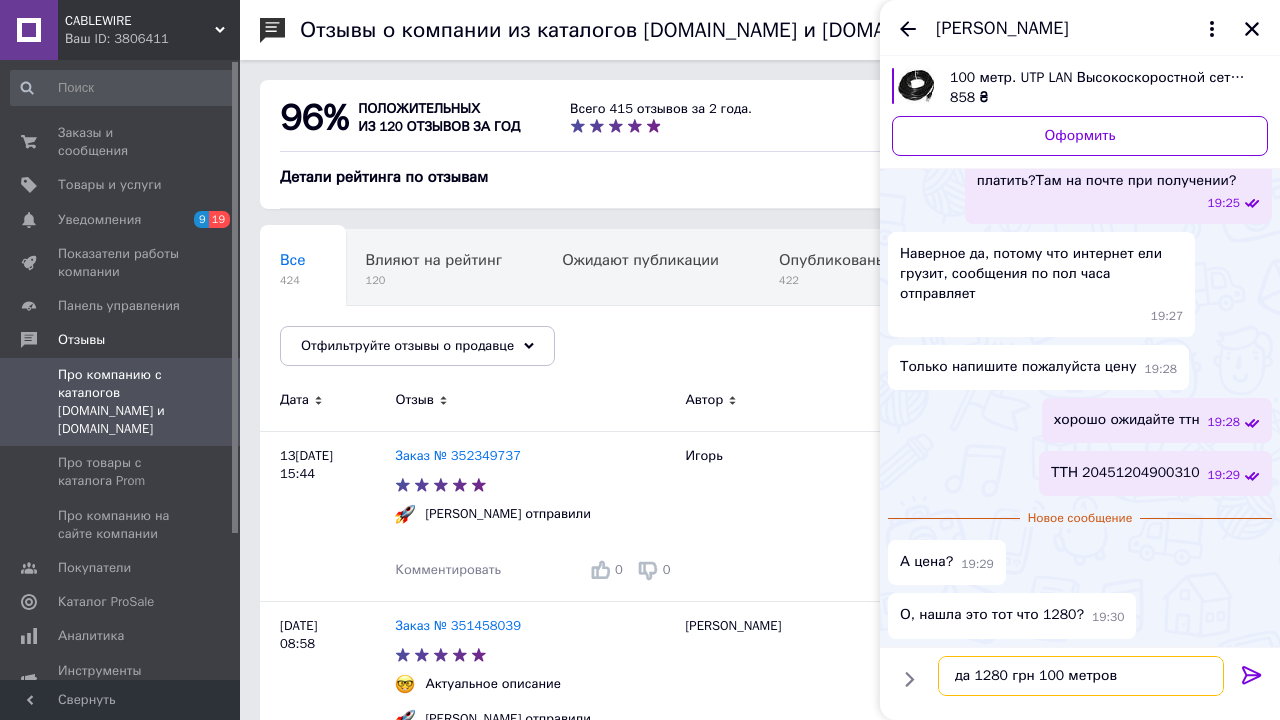 type on "да 1280 грн 100 метров" 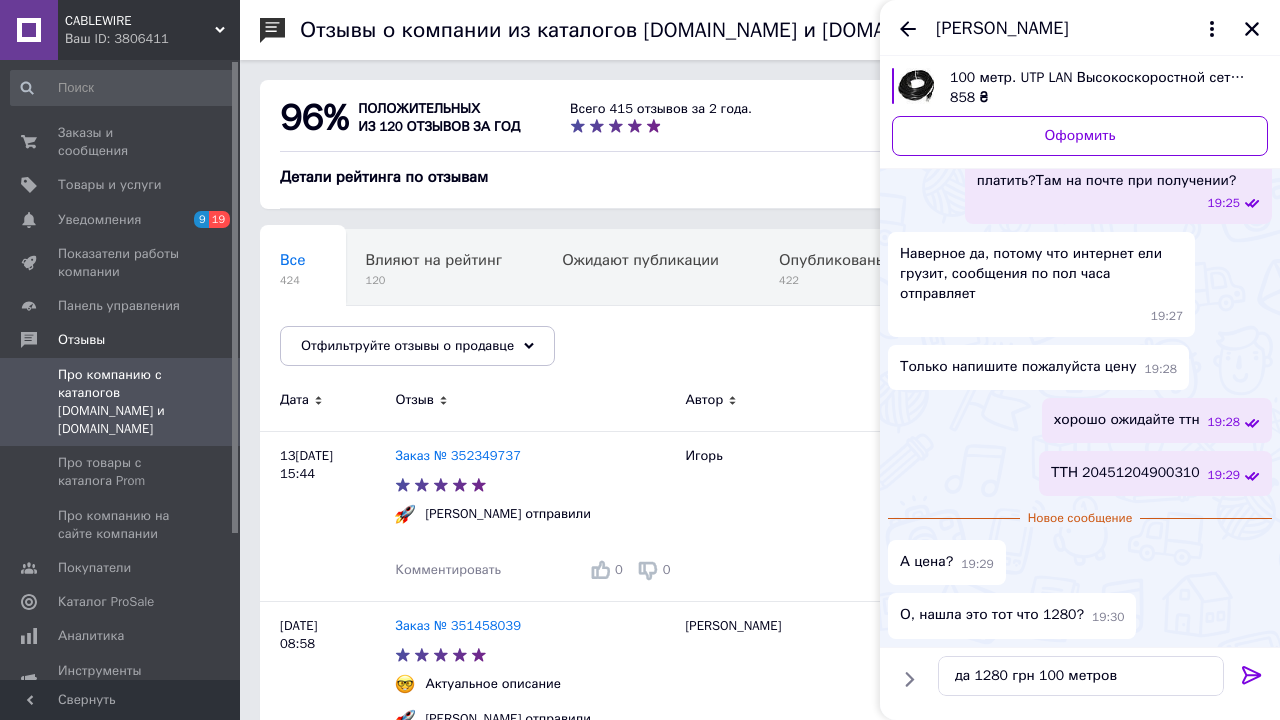 click 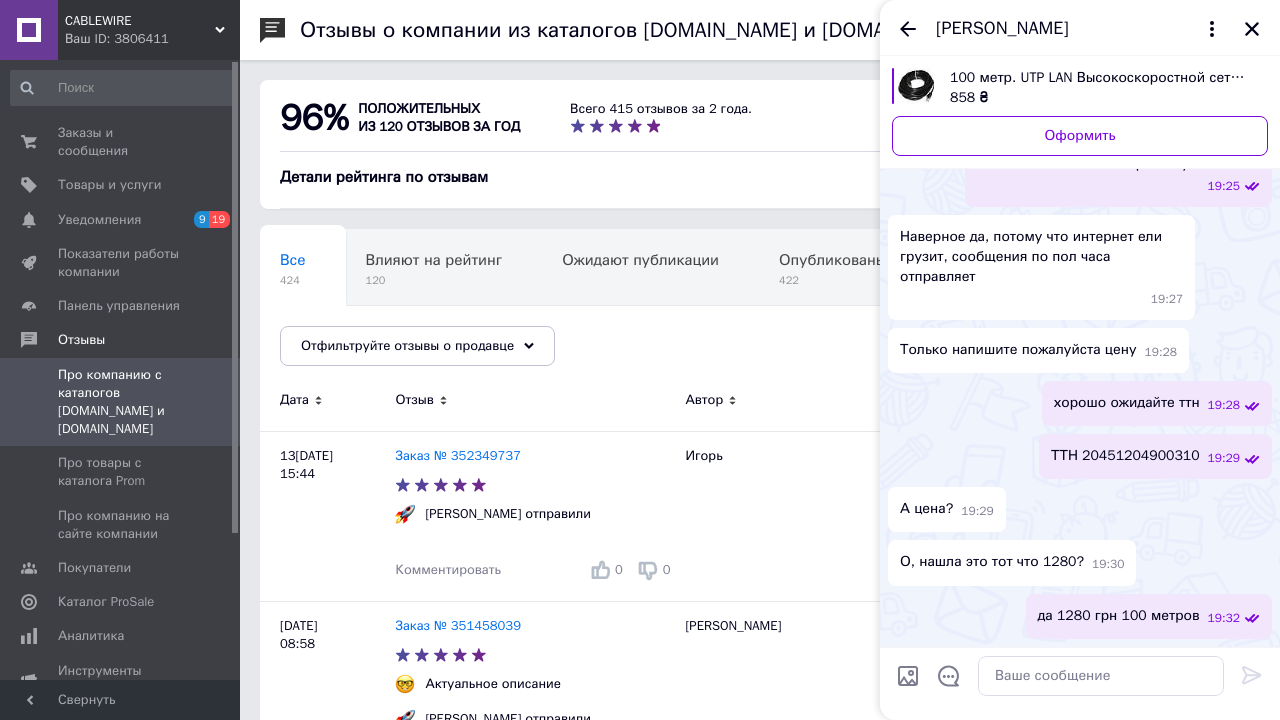 scroll, scrollTop: 3615, scrollLeft: 0, axis: vertical 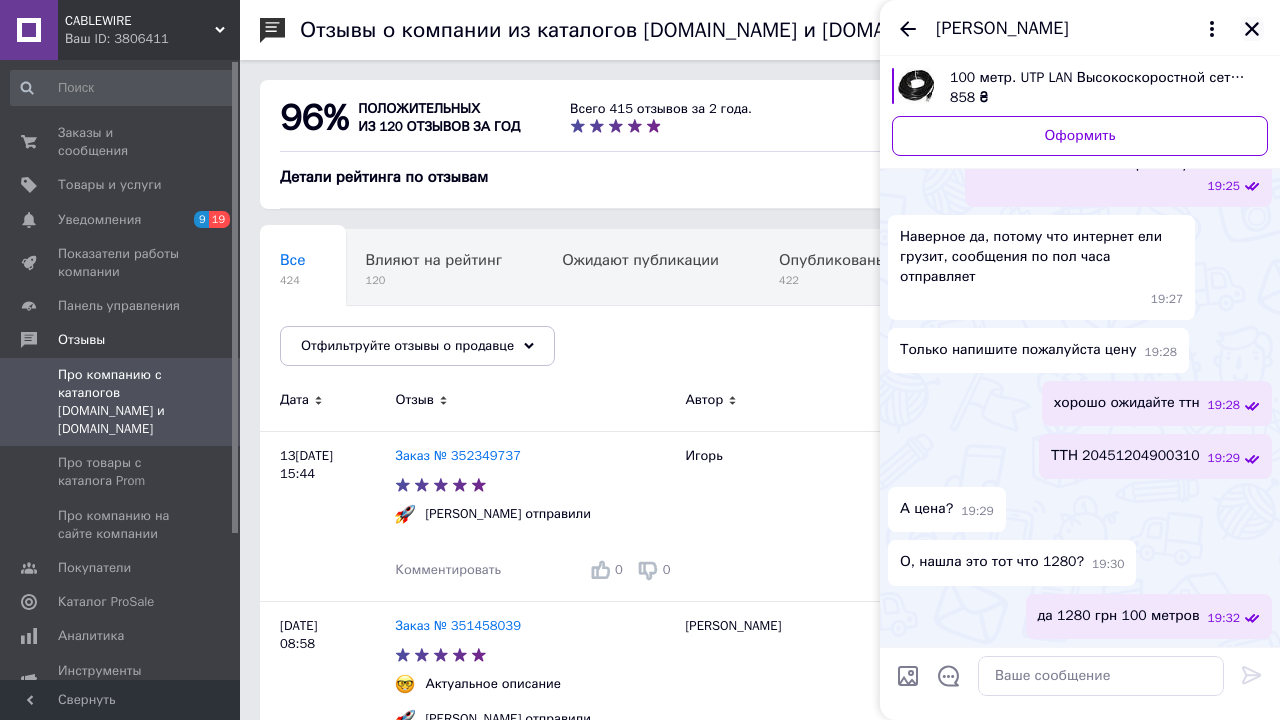 click 